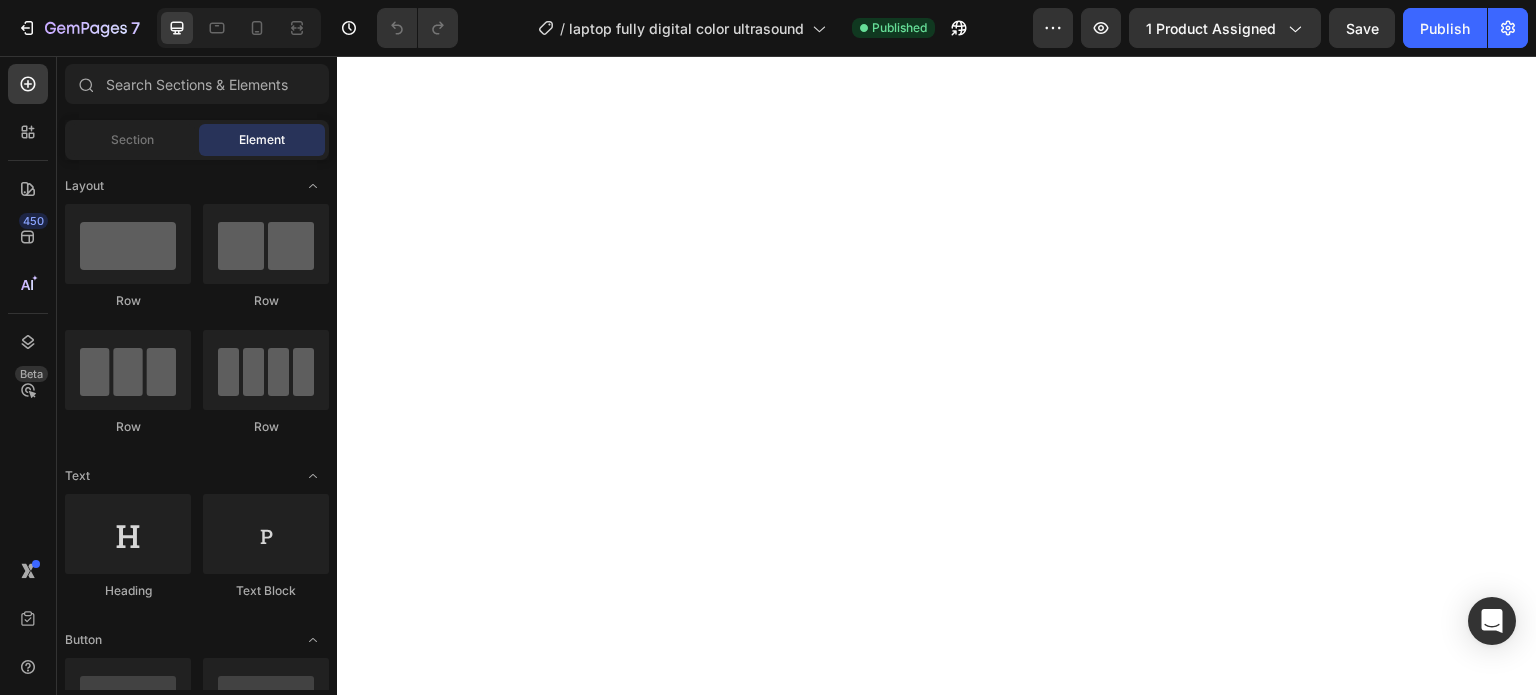scroll, scrollTop: 0, scrollLeft: 0, axis: both 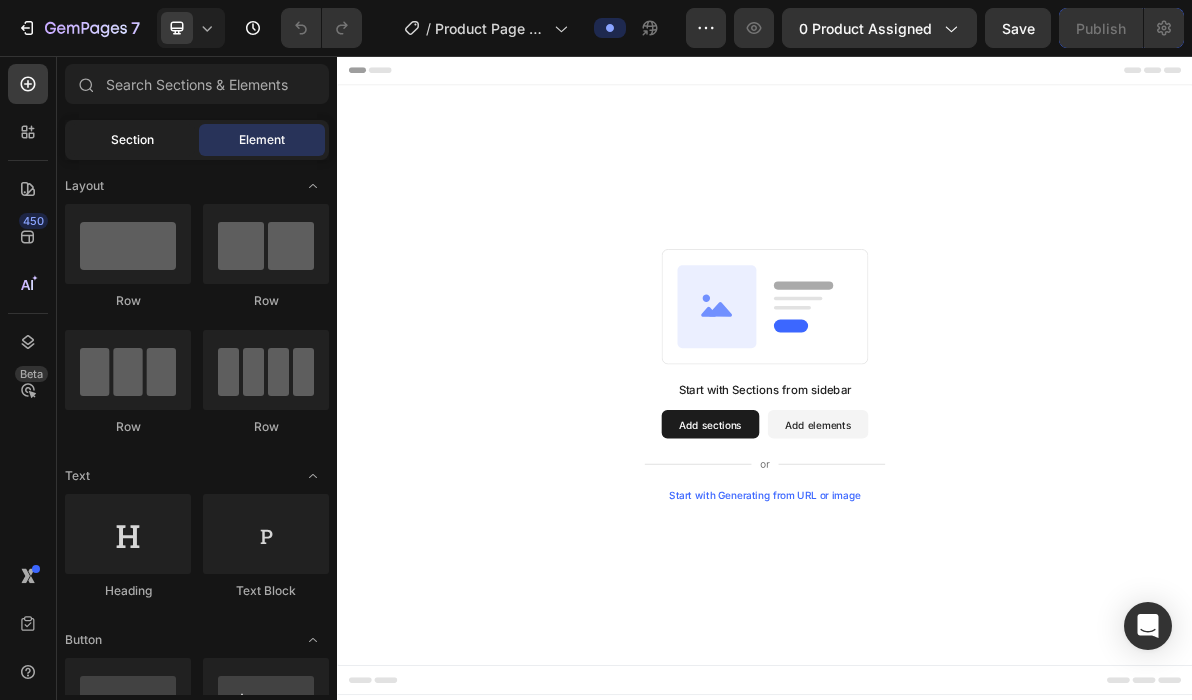 click on "Section" at bounding box center [132, 140] 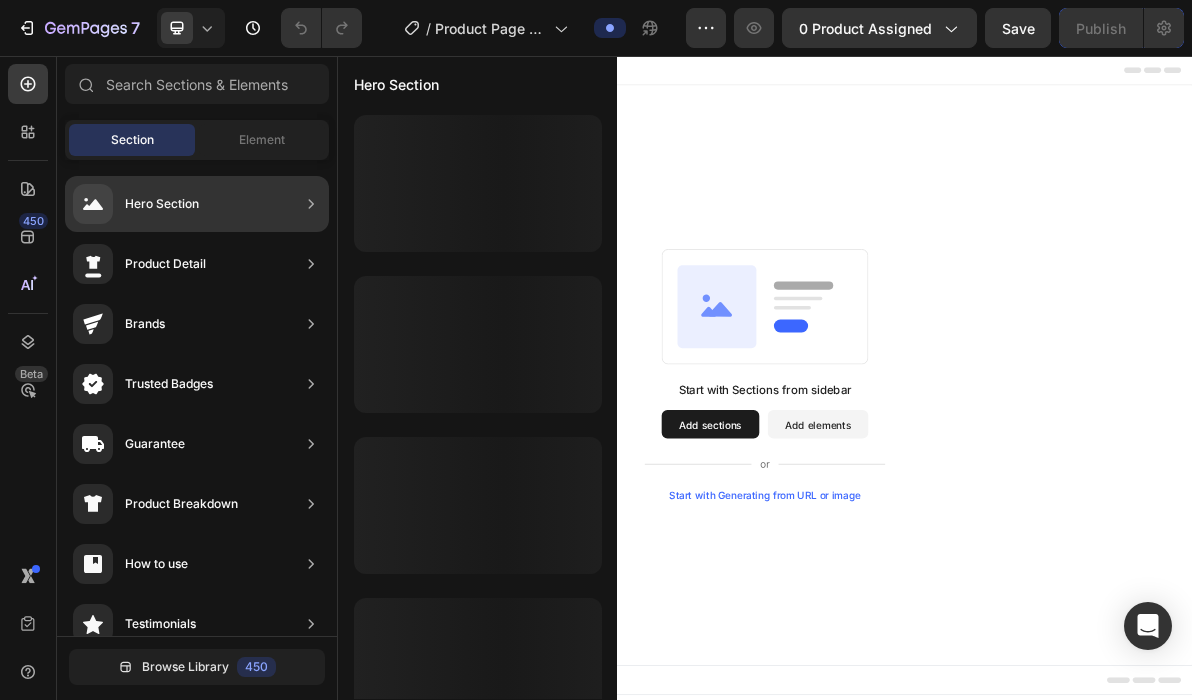 scroll, scrollTop: 0, scrollLeft: 0, axis: both 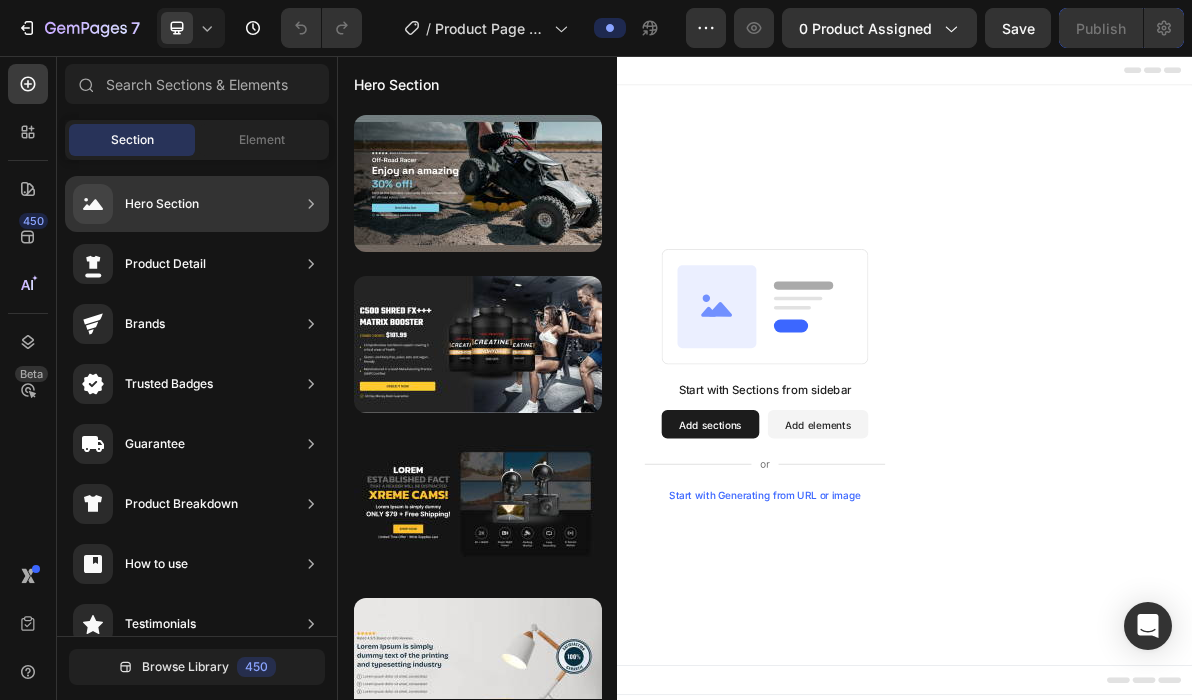 click on "Hero Section" at bounding box center (136, 204) 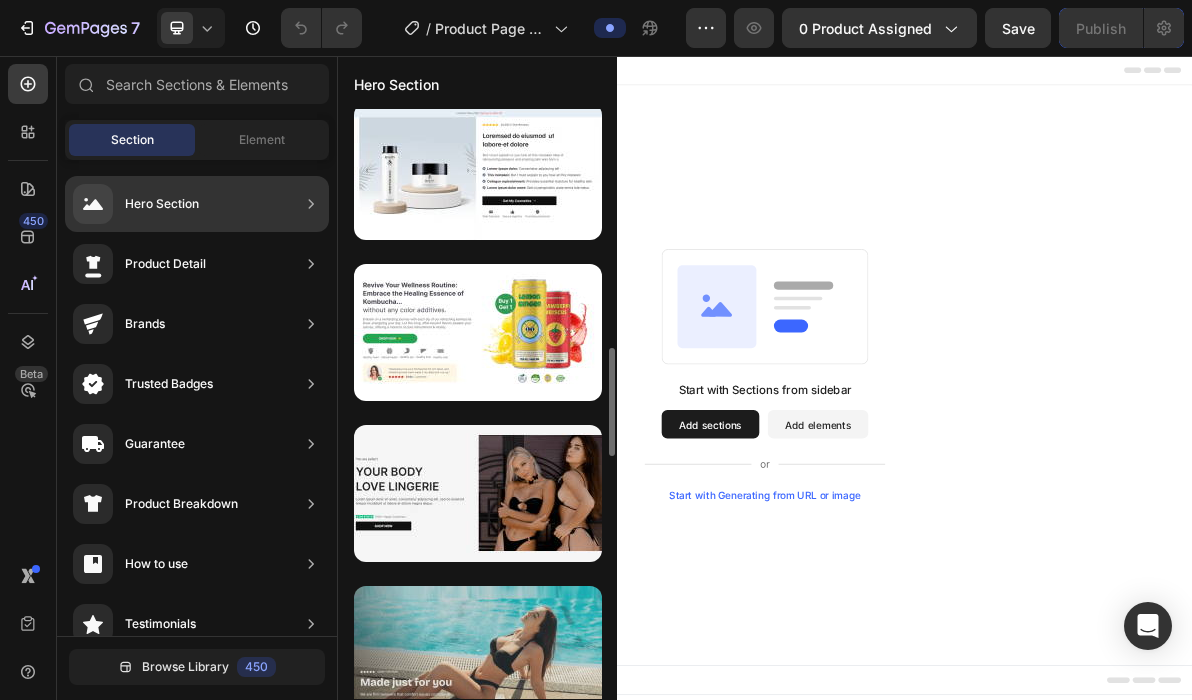 scroll, scrollTop: 1200, scrollLeft: 0, axis: vertical 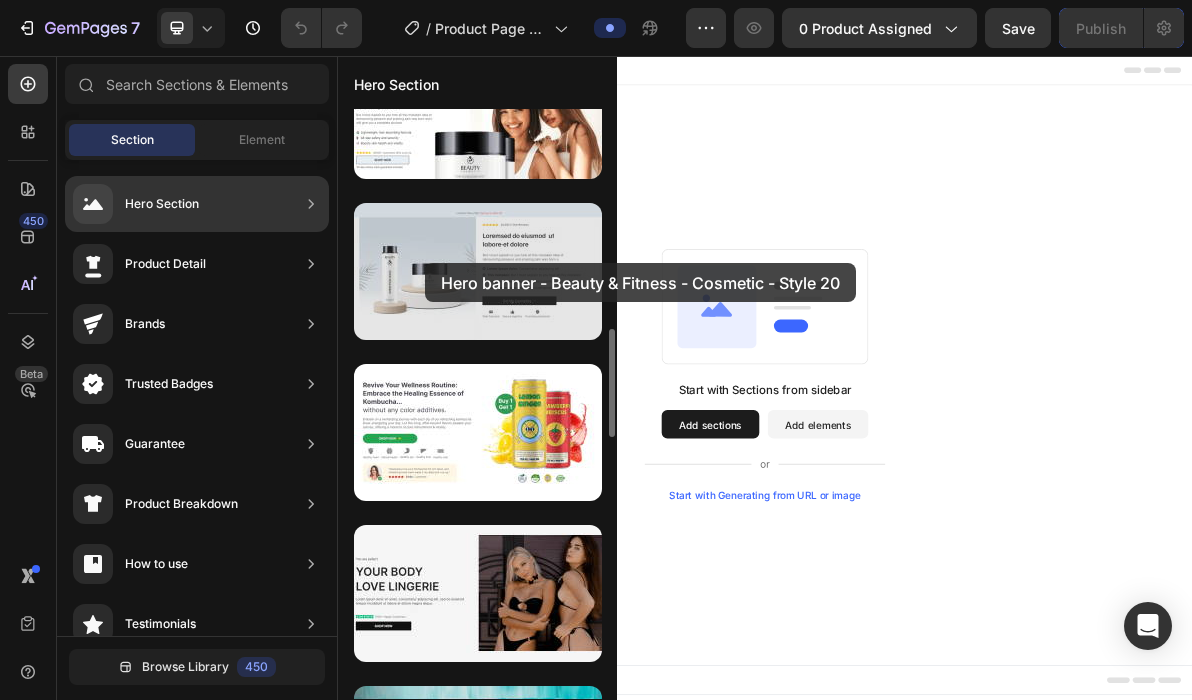 click at bounding box center (478, 271) 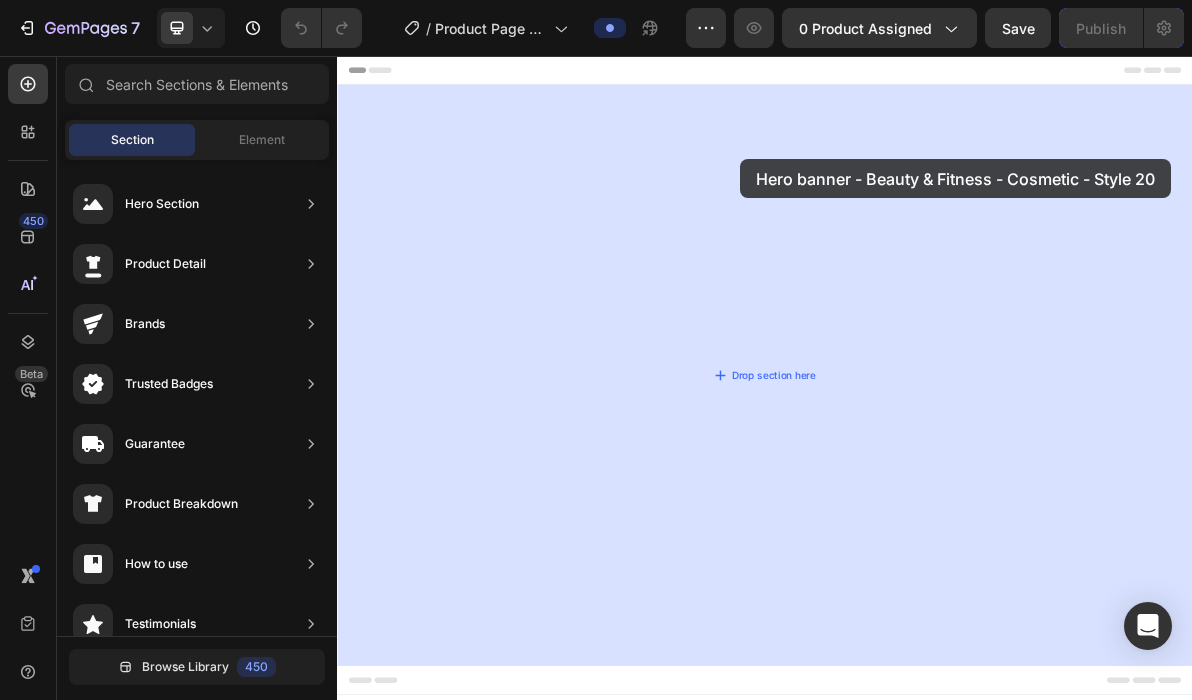 drag, startPoint x: 762, startPoint y: 319, endPoint x: 903, endPoint y: 196, distance: 187.10959 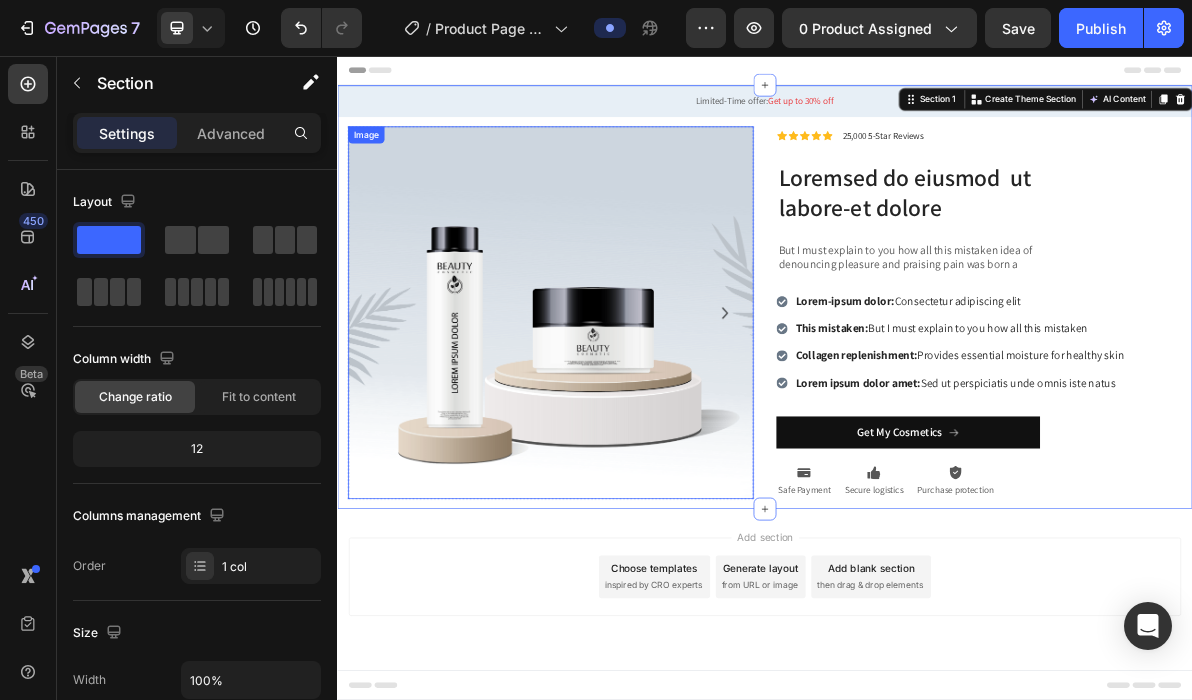 click at bounding box center [636, 416] 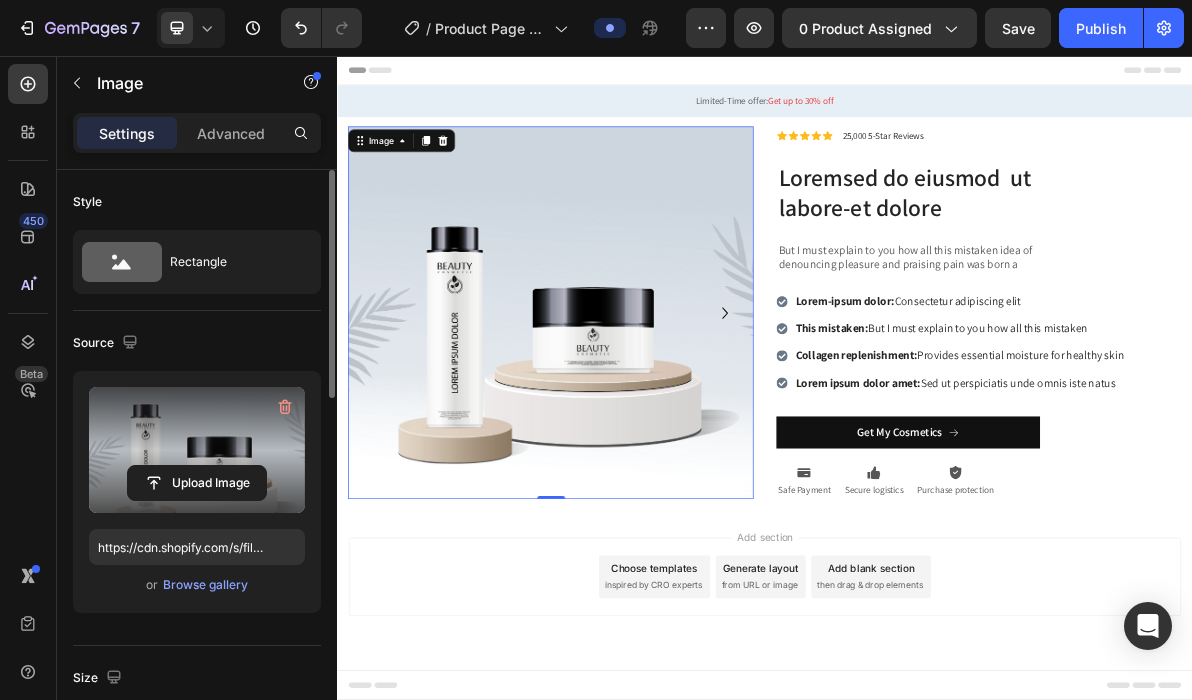 click at bounding box center [197, 450] 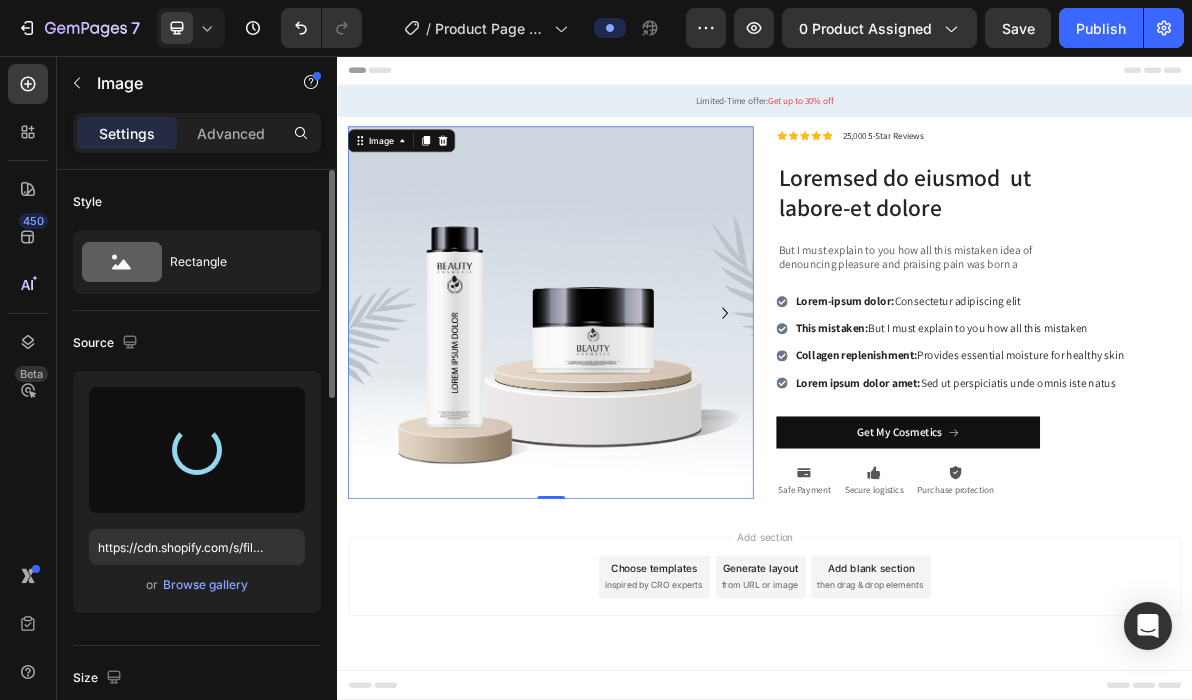 type on "https://cdn.shopify.com/s/files/1/0717/9822/7245/files/gempages_497106447956444296-bc8dea3f-f768-4d39-9ea6-ee5e9492b8ae.png" 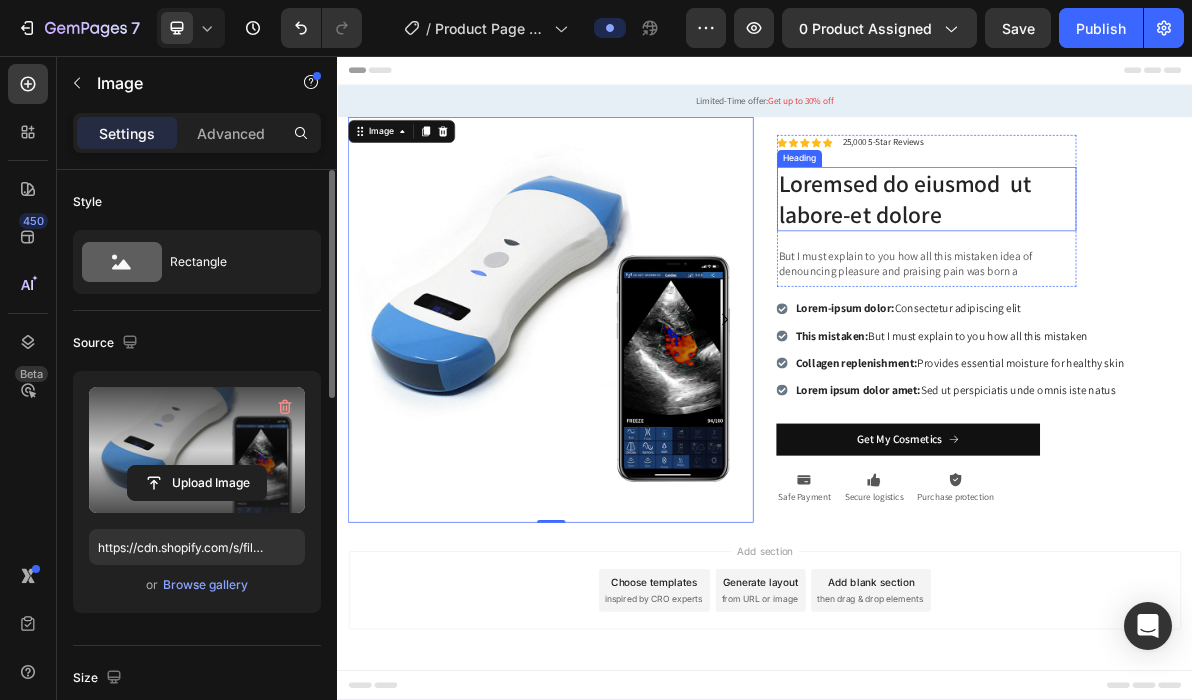 click on "Loremsed do eiusmod  ut labore-et dolore" at bounding box center (1164, 257) 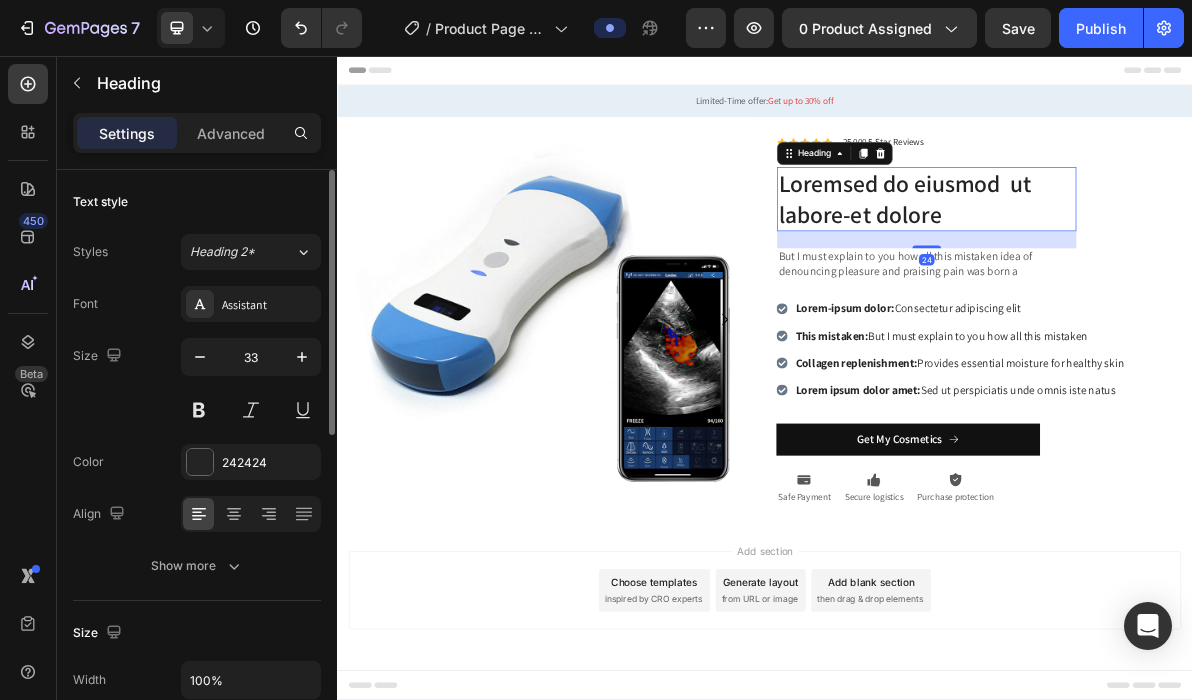 click on "Loremsed do eiusmod  ut labore-et dolore" at bounding box center (1164, 257) 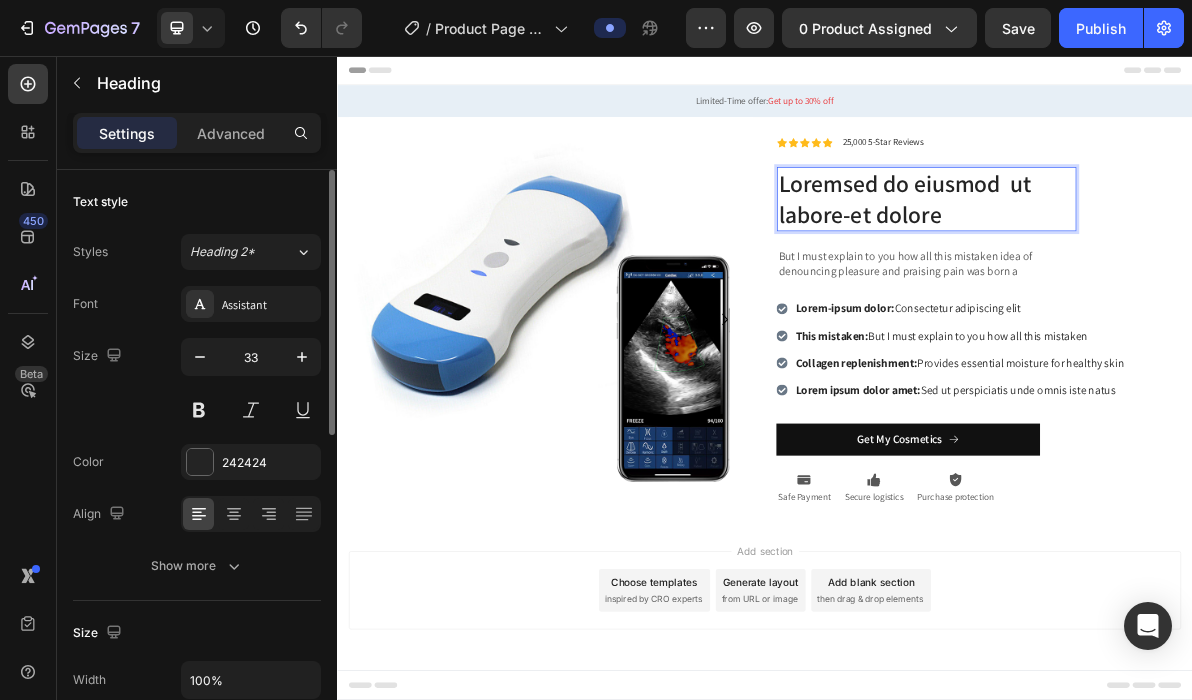 click on "Loremsed do eiusmod  ut labore-et dolore" at bounding box center (1164, 257) 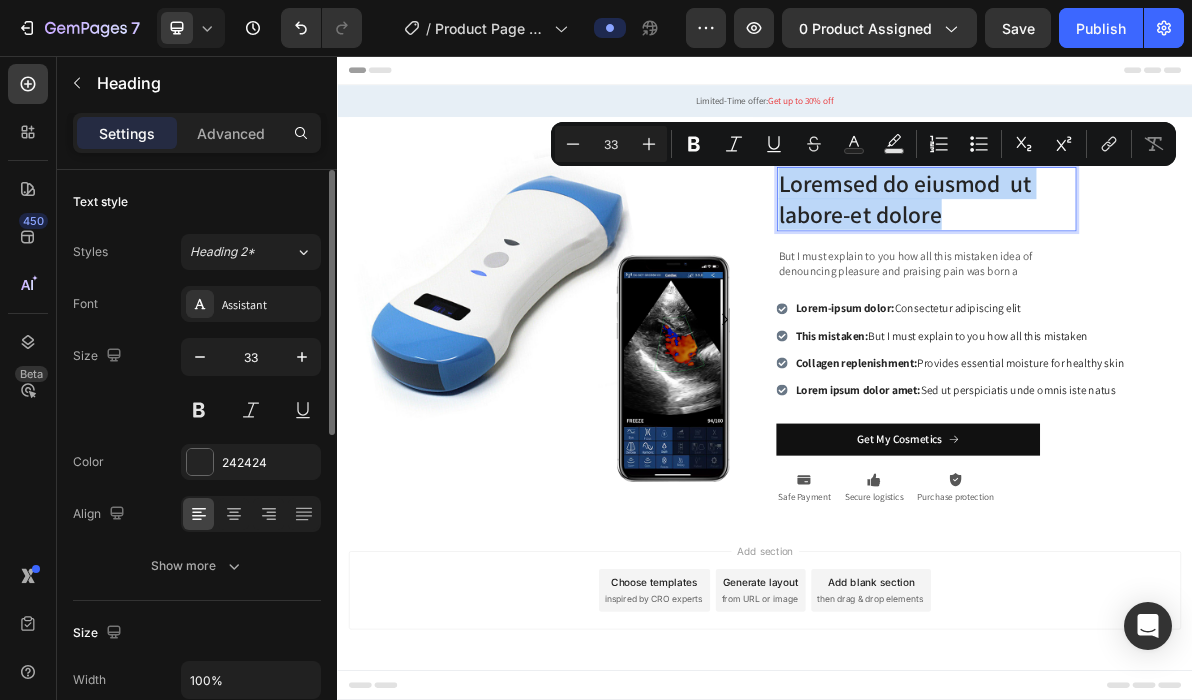 drag, startPoint x: 1204, startPoint y: 279, endPoint x: 957, endPoint y: 228, distance: 252.21024 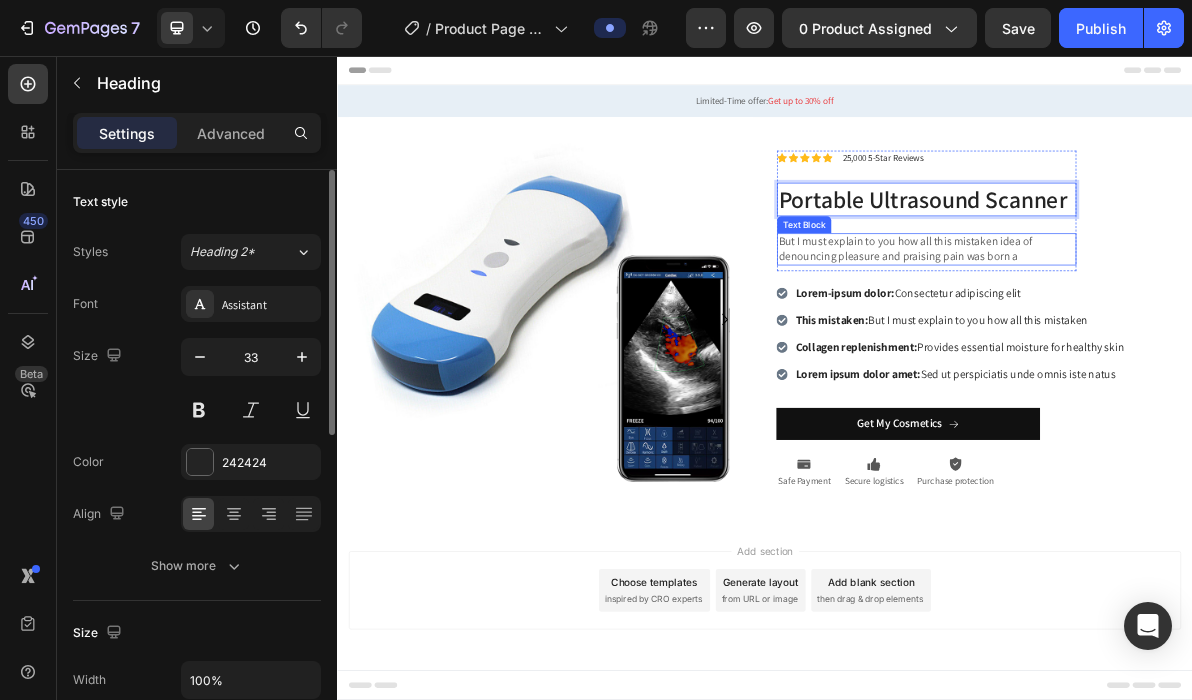 click on "But I must explain to you how all this mistaken idea of denouncing pleasure and praising pain was born a" at bounding box center [1164, 328] 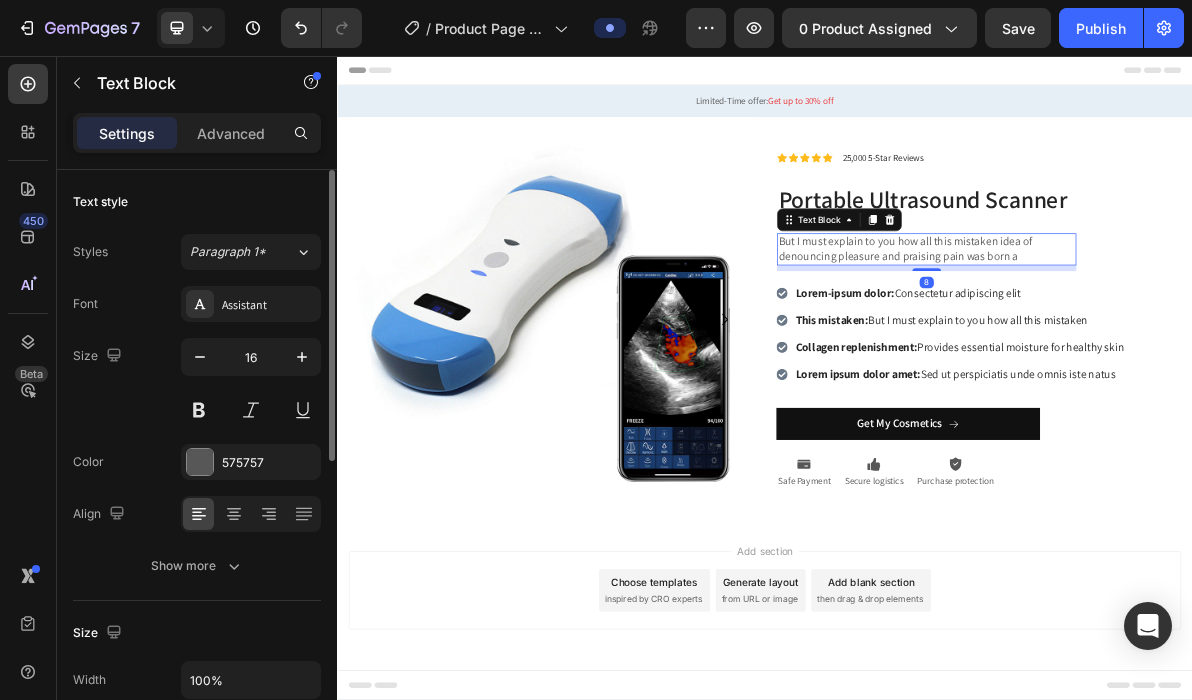 click on "But I must explain to you how all this mistaken idea of denouncing pleasure and praising pain was born a" at bounding box center [1164, 328] 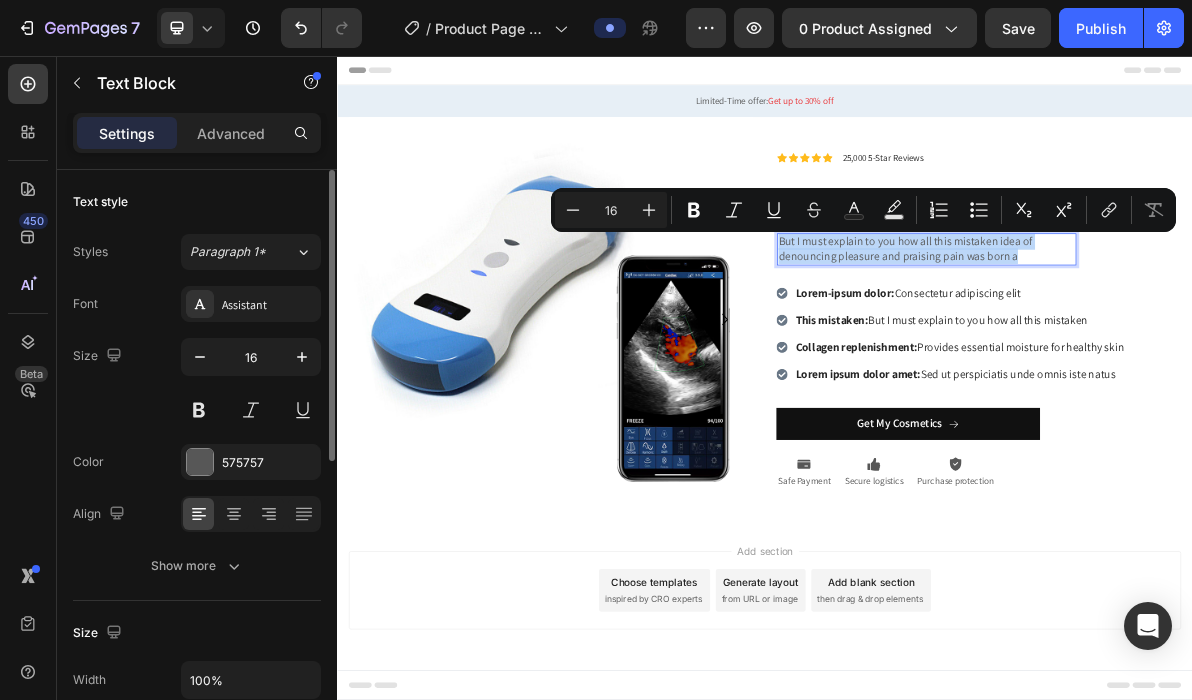 drag, startPoint x: 1302, startPoint y: 334, endPoint x: 958, endPoint y: 320, distance: 344.28476 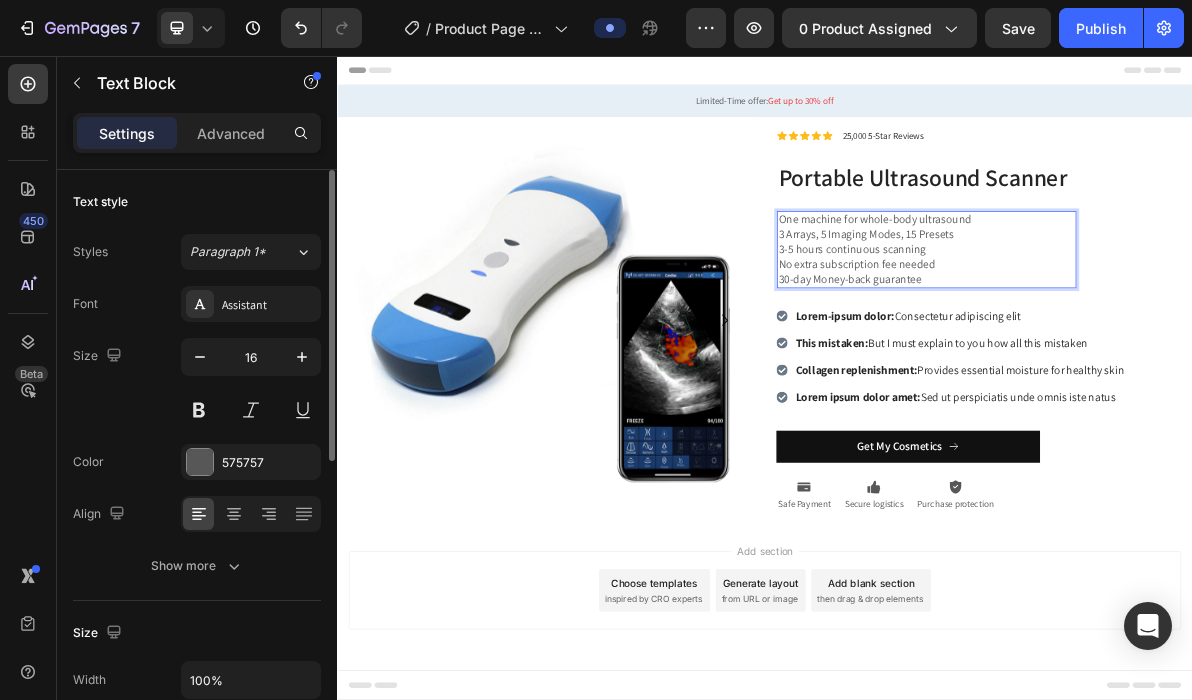 click on "One machine for whole-body ultrasound" at bounding box center [1164, 286] 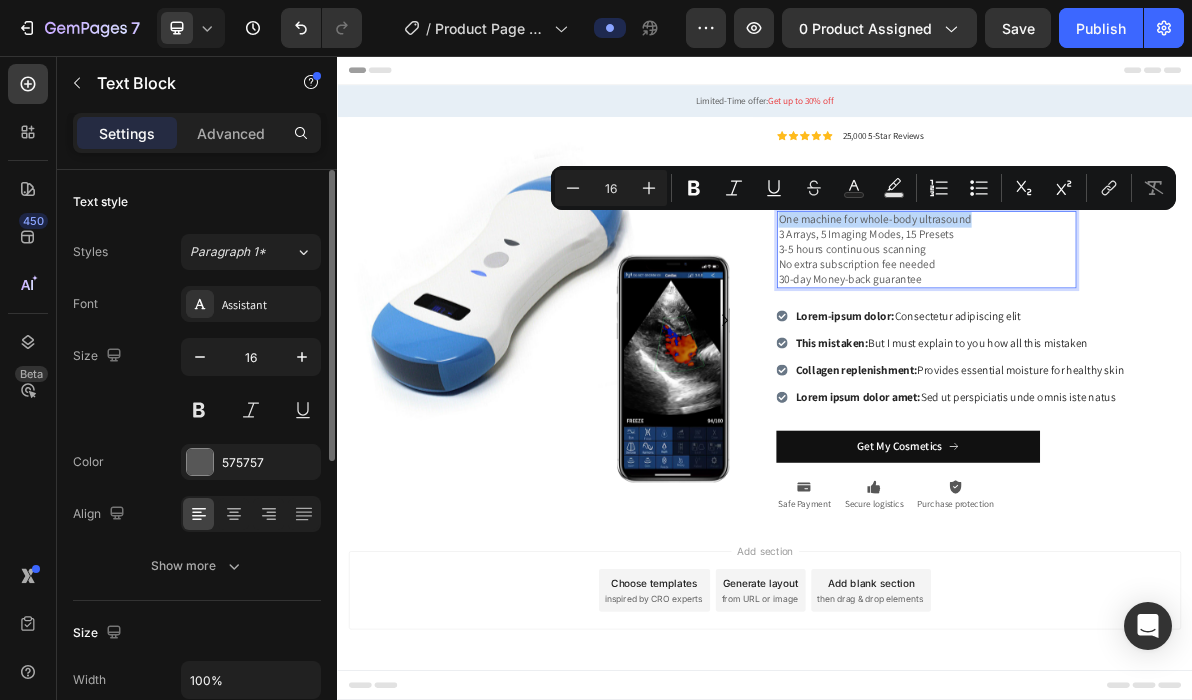 drag, startPoint x: 1230, startPoint y: 284, endPoint x: 959, endPoint y: 281, distance: 271.0166 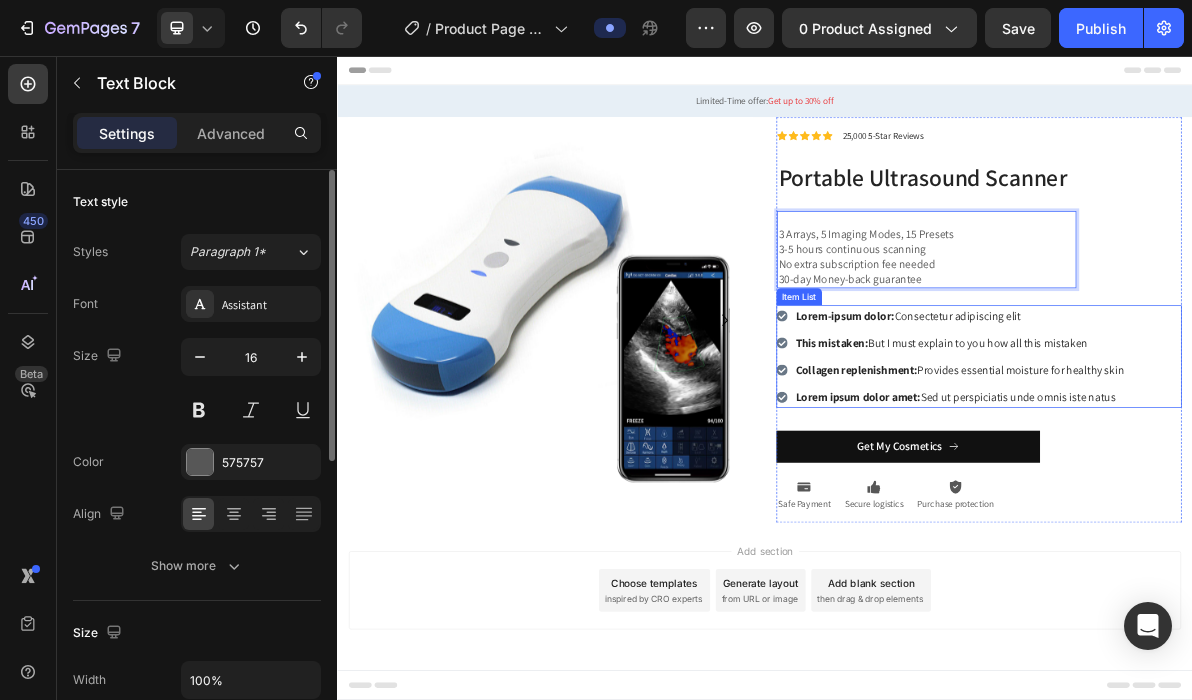 click on "Lorem-ipsum dolor:  Consectetur adipiscing elit" at bounding box center [1210, 421] 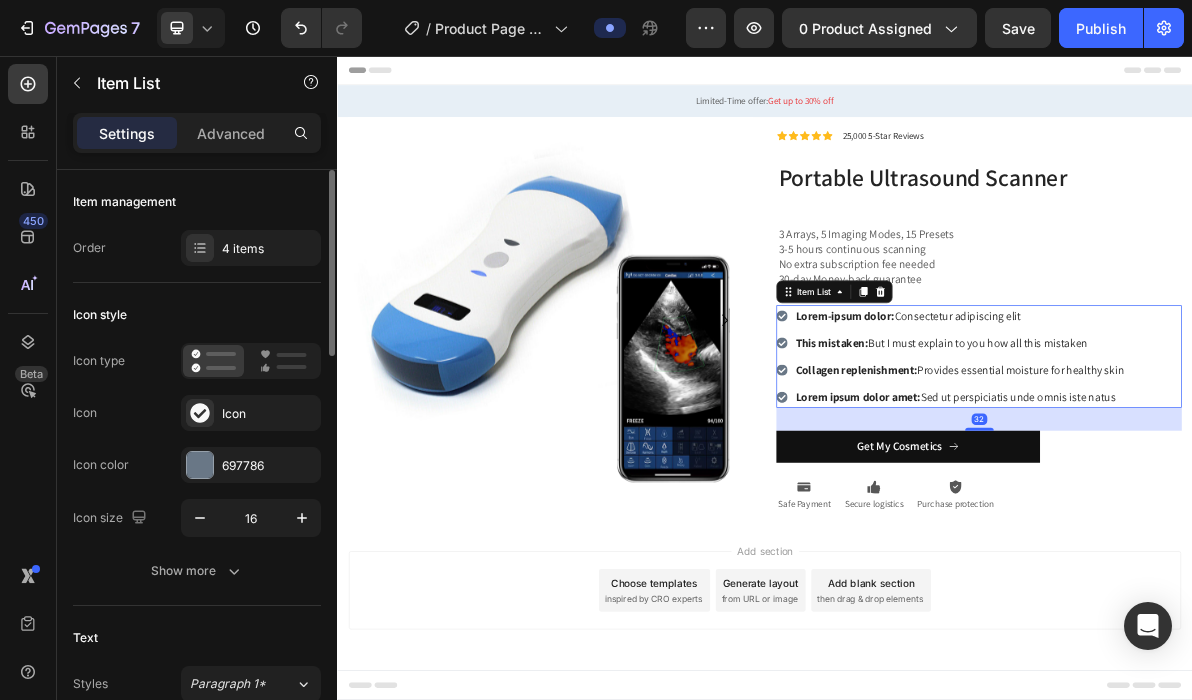 click on "Lorem-ipsum dolor:  Consectetur adipiscing elit" at bounding box center (1210, 421) 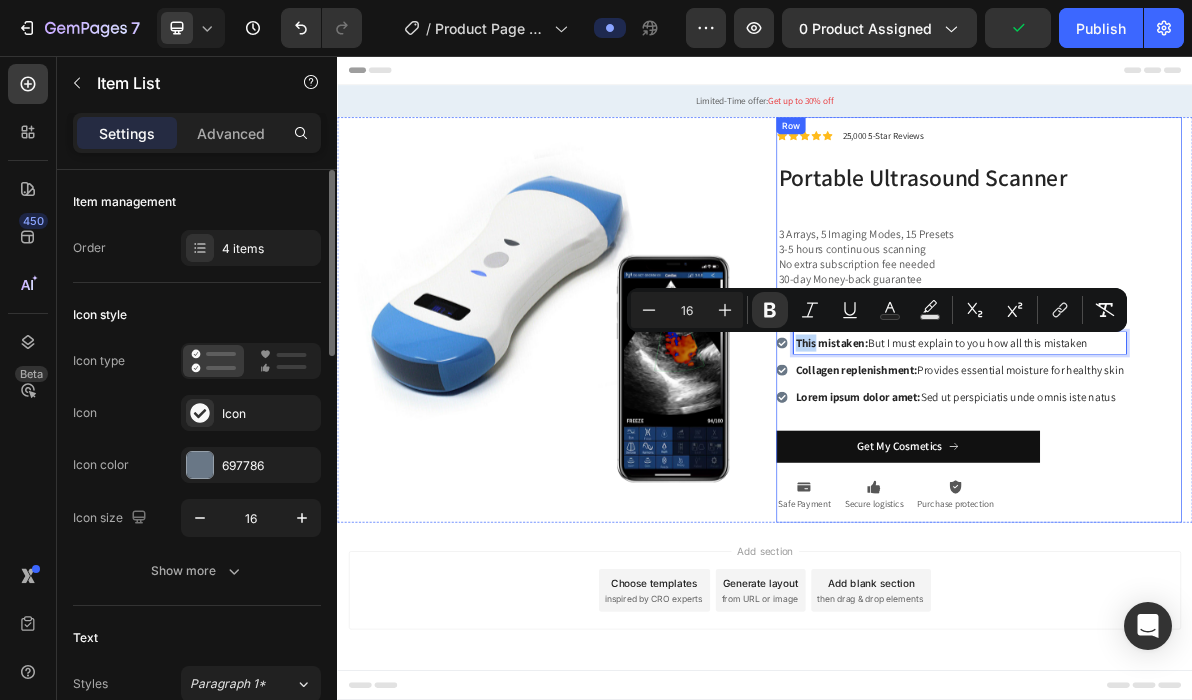 drag, startPoint x: 1310, startPoint y: 418, endPoint x: 1145, endPoint y: 358, distance: 175.5705 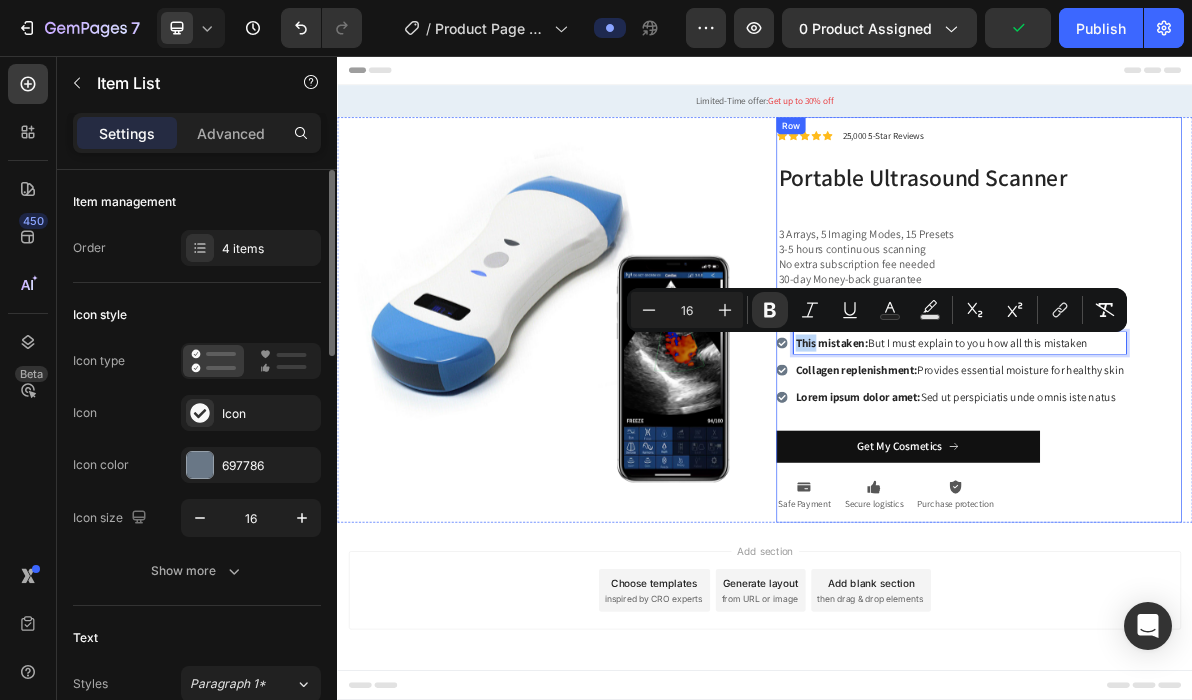 click on "Icon Icon Icon Icon Icon Icon List 25,000 5-Star Reviews Text Block Row Portable Ultrasound Scanner Heading 3 Arrays, 5 Imaging Modes, 15 Presets 3-5 hours continuous scanning No extra subscription fee needed 30-day Money-back guarantee Text Block Row Lorem-ipsum dolor:  Consectetur adipiscing elit This mistaken:  But I must explain to you how all this mistaken Collagen replenishment:  Provides essential moisture for healthy skin Lorem ipsum dolor amet:  Sed ut perspiciatis unde omnis iste natus Item List   32
Get My Cosmetics Button
Icon Safe Payment Text Block
Icon Secure logistics Text Block
Icon Purchase protection Text Block Row" at bounding box center [1237, 427] 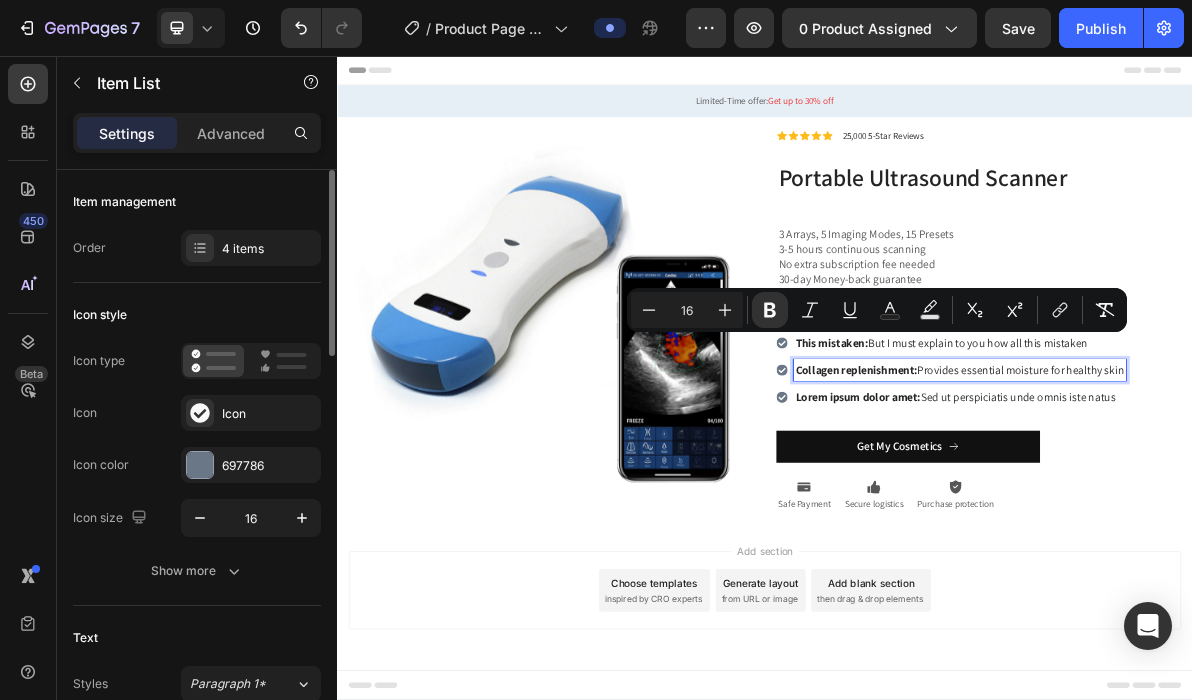 click on "Collagen replenishment:  Provides essential moisture for healthy skin" at bounding box center [1210, 497] 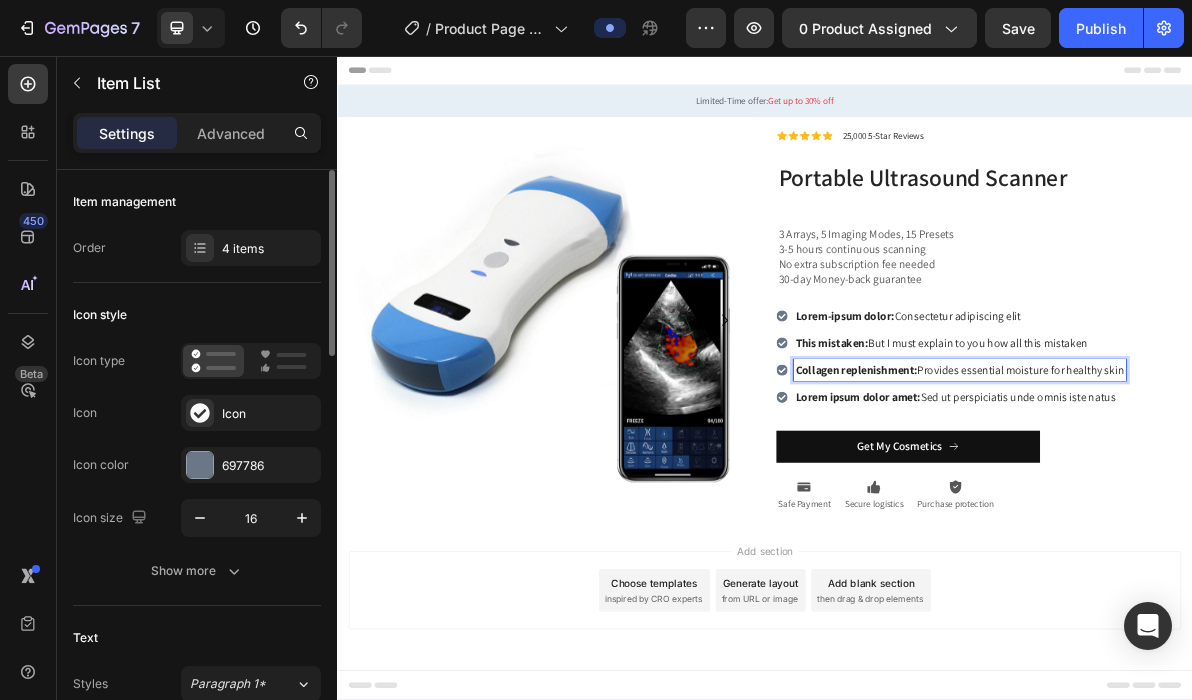 click on "Lorem-ipsum dolor:  Consectetur adipiscing elit" at bounding box center [1210, 421] 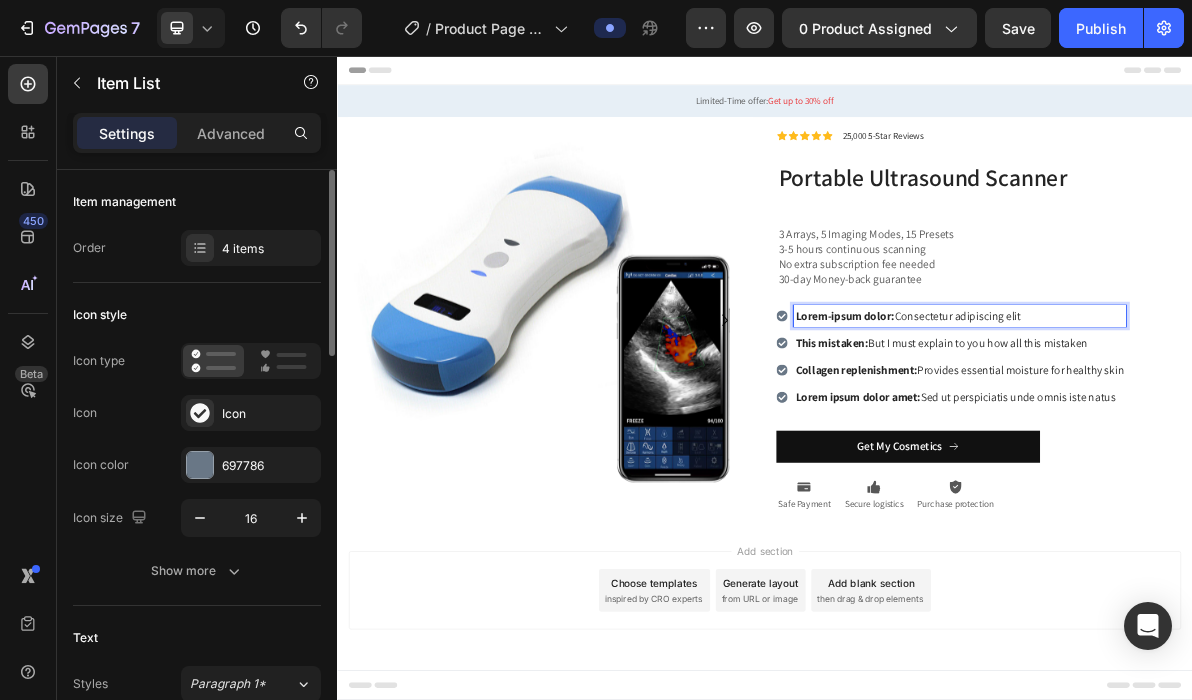 click on "Lorem-ipsum dolor:  Consectetur adipiscing elit" at bounding box center (1210, 421) 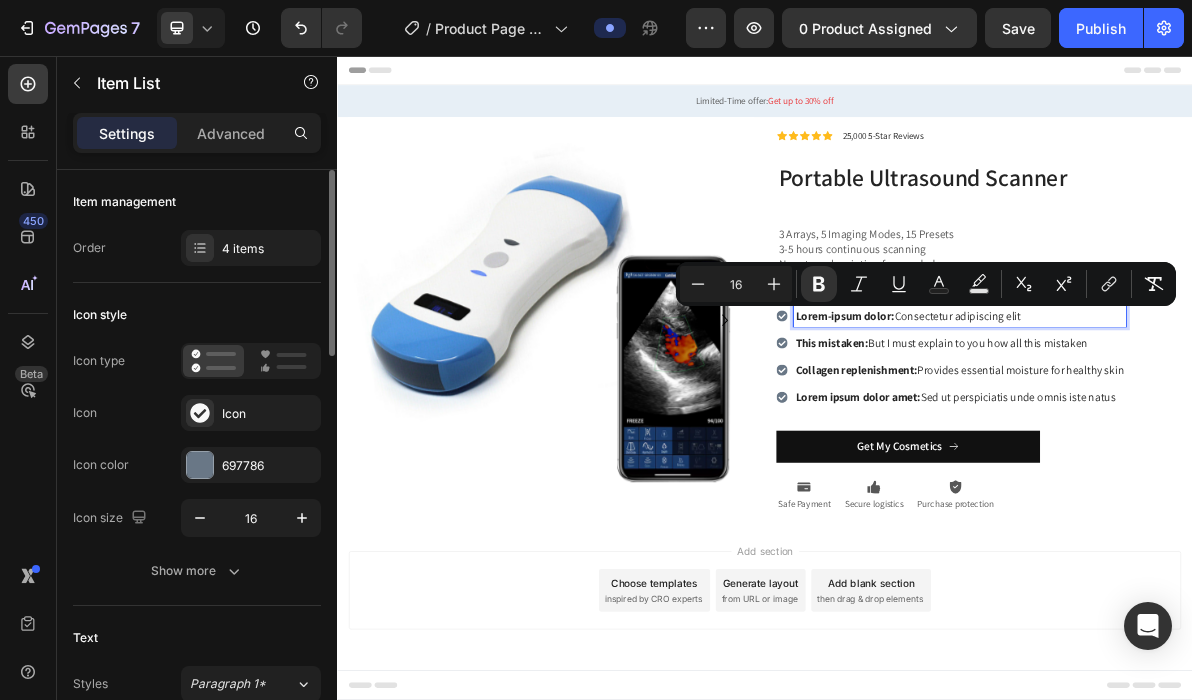drag, startPoint x: 1304, startPoint y: 418, endPoint x: 981, endPoint y: 419, distance: 323.00156 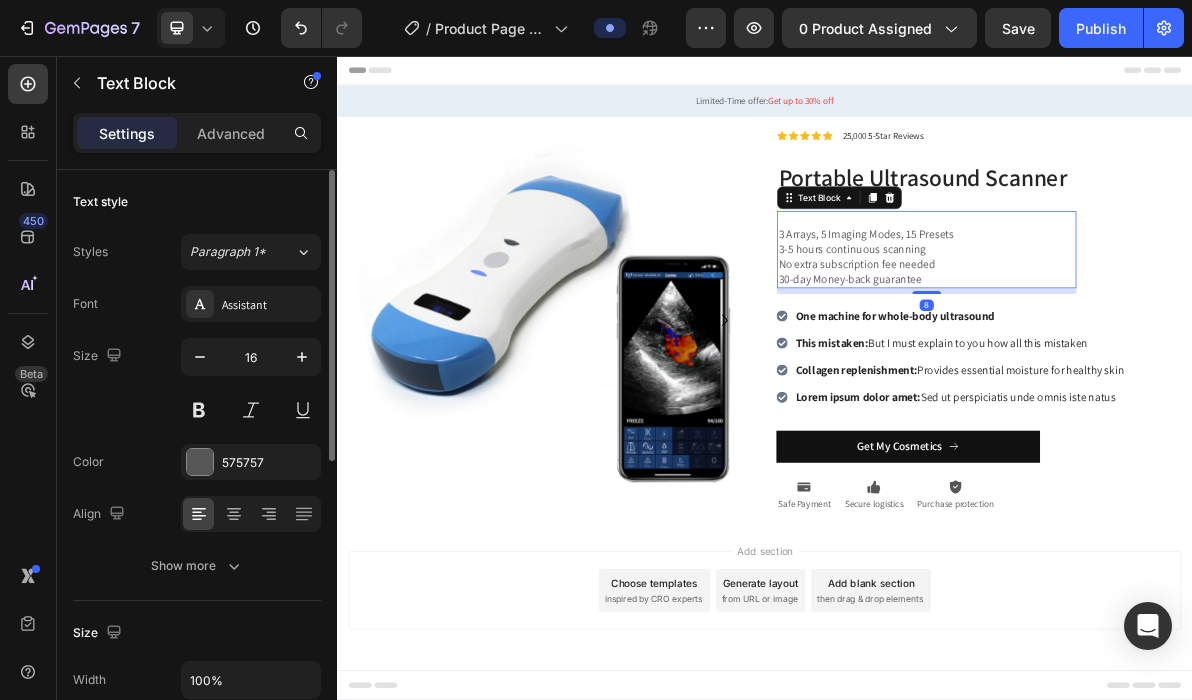 click on "3 Arrays, 5 Imaging Modes, 15 Presets" at bounding box center [1164, 307] 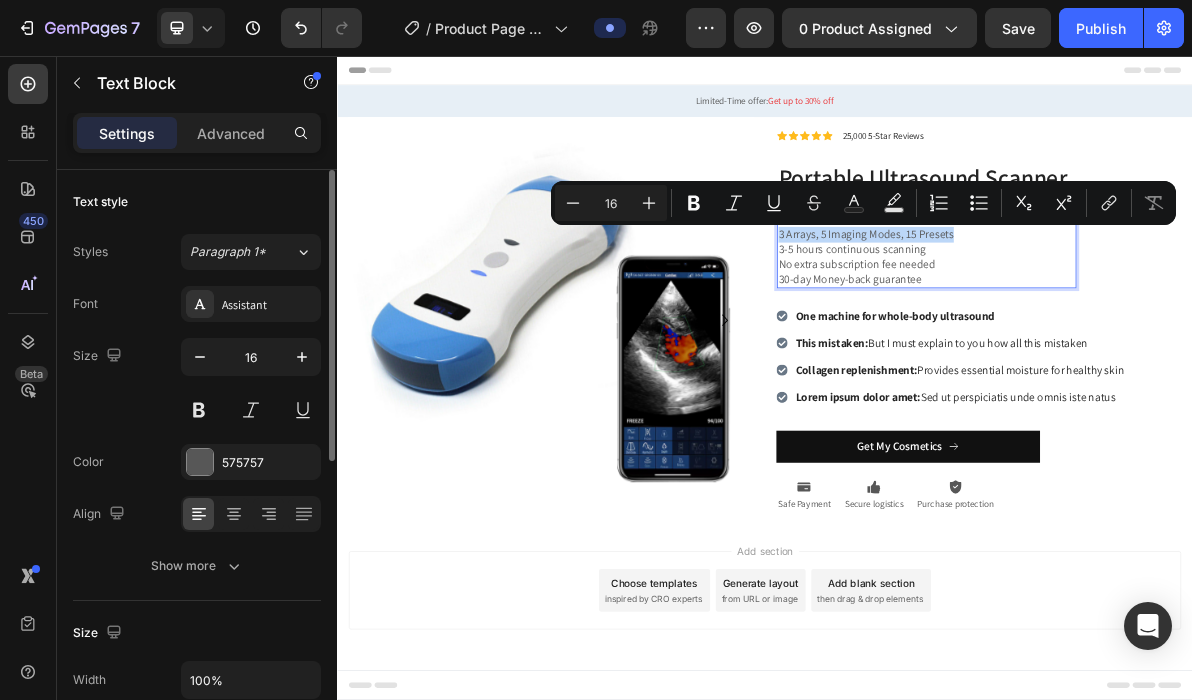 drag, startPoint x: 1206, startPoint y: 306, endPoint x: 959, endPoint y: 304, distance: 247.0081 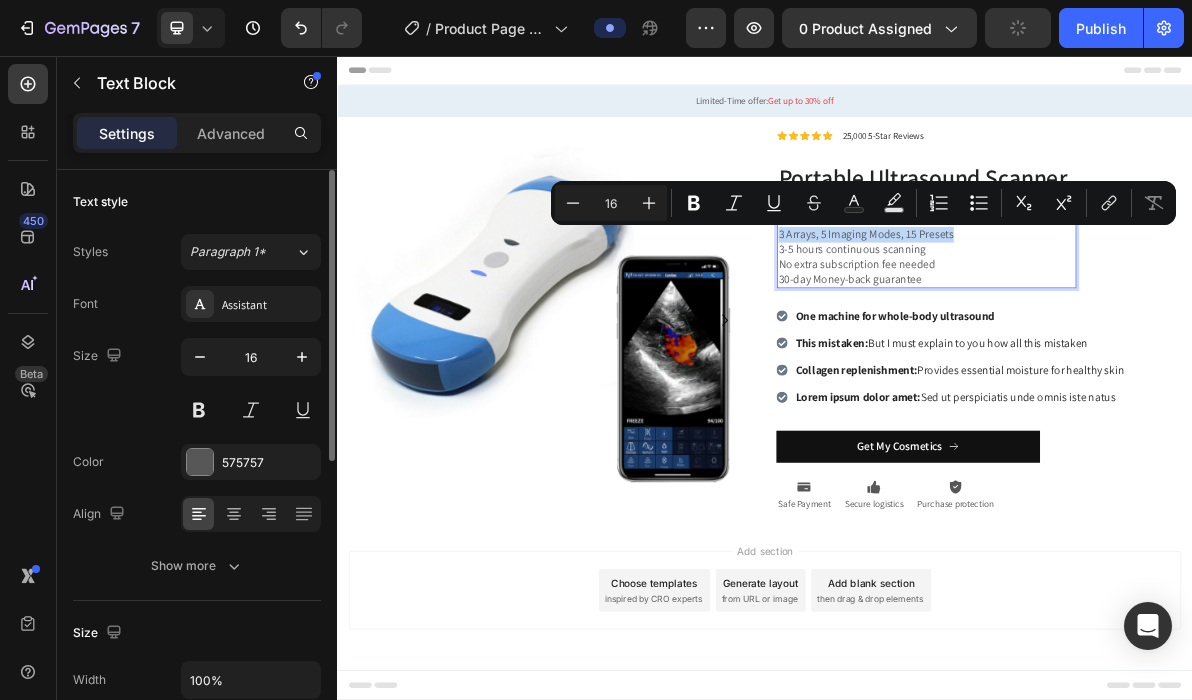 copy on "3 Arrays, 5 Imaging Modes, 15 Presets" 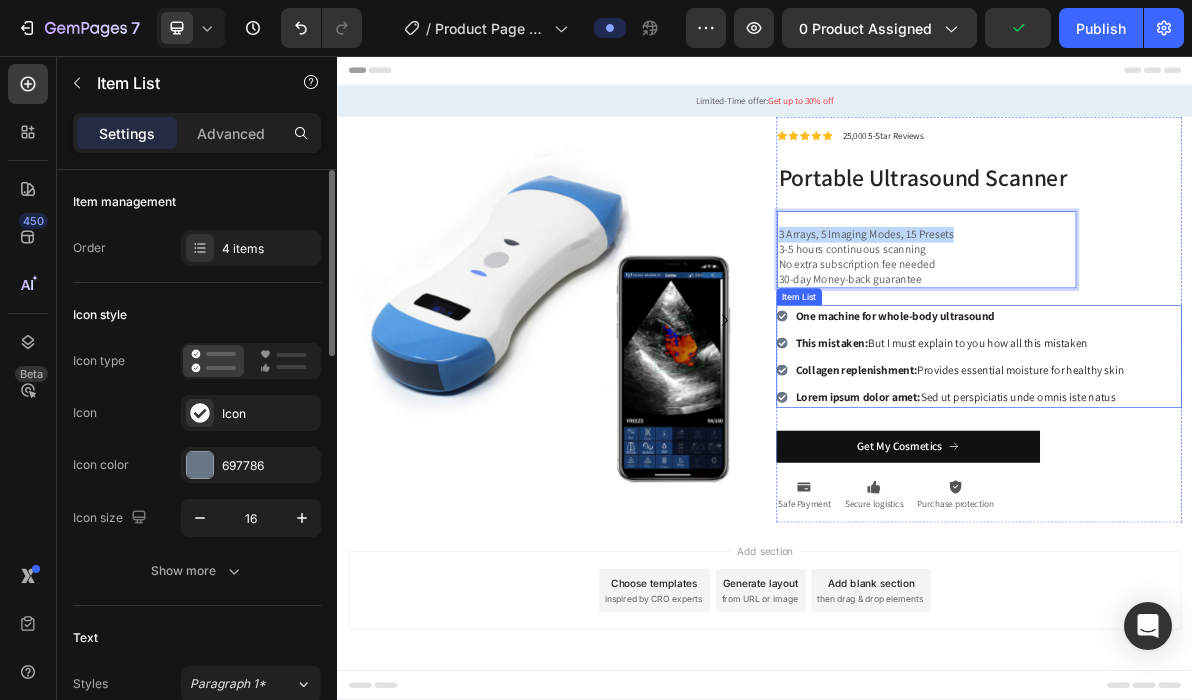 click on "This mistaken:" at bounding box center [1031, 458] 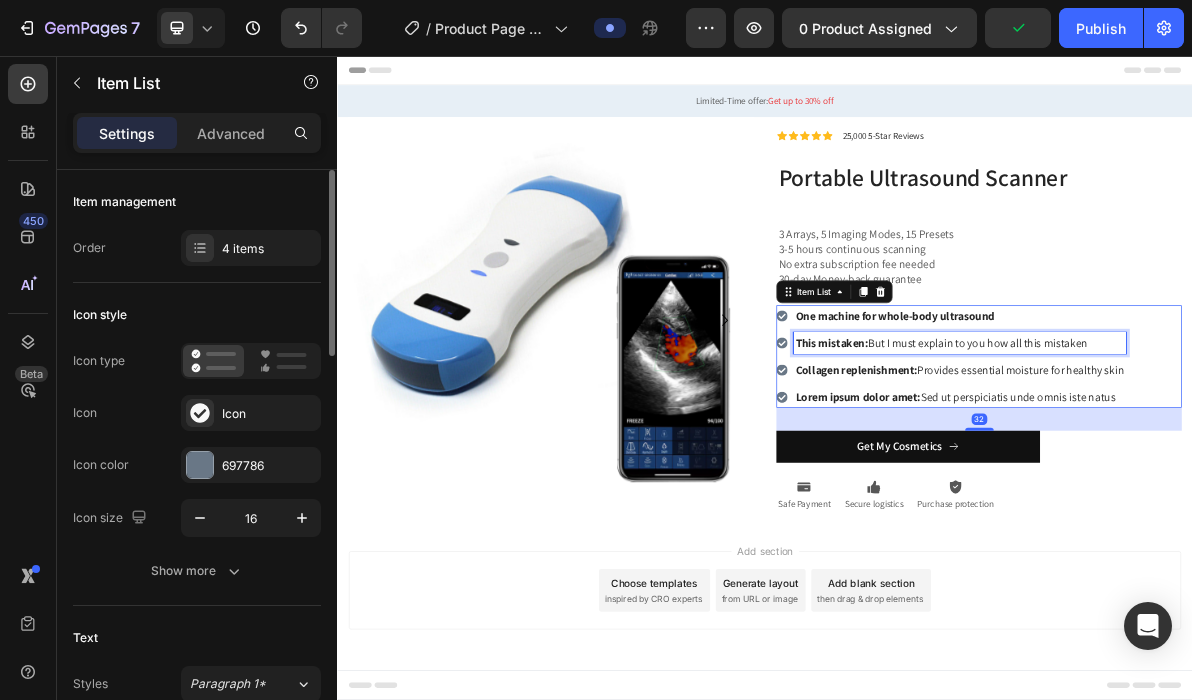 click on "This mistaken:  But I must explain to you how all this mistaken" at bounding box center (1210, 459) 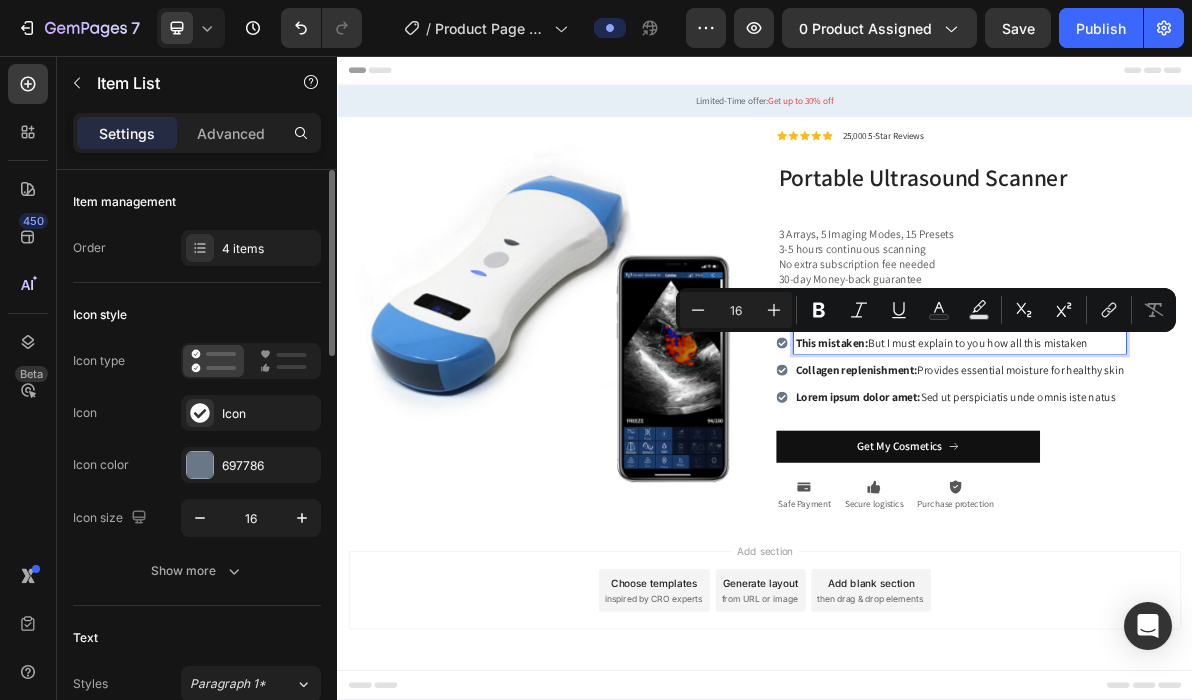 click on "This mistaken:  But I must explain to you how all this mistaken" at bounding box center [1210, 459] 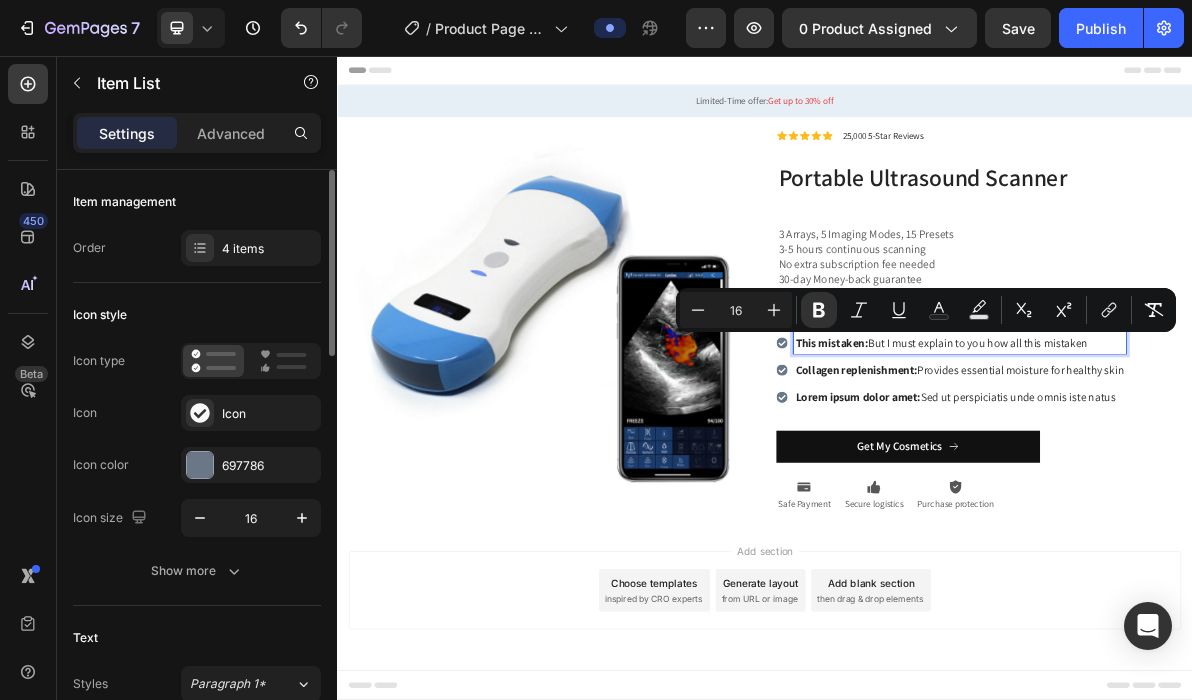 drag, startPoint x: 1396, startPoint y: 454, endPoint x: 978, endPoint y: 447, distance: 418.0586 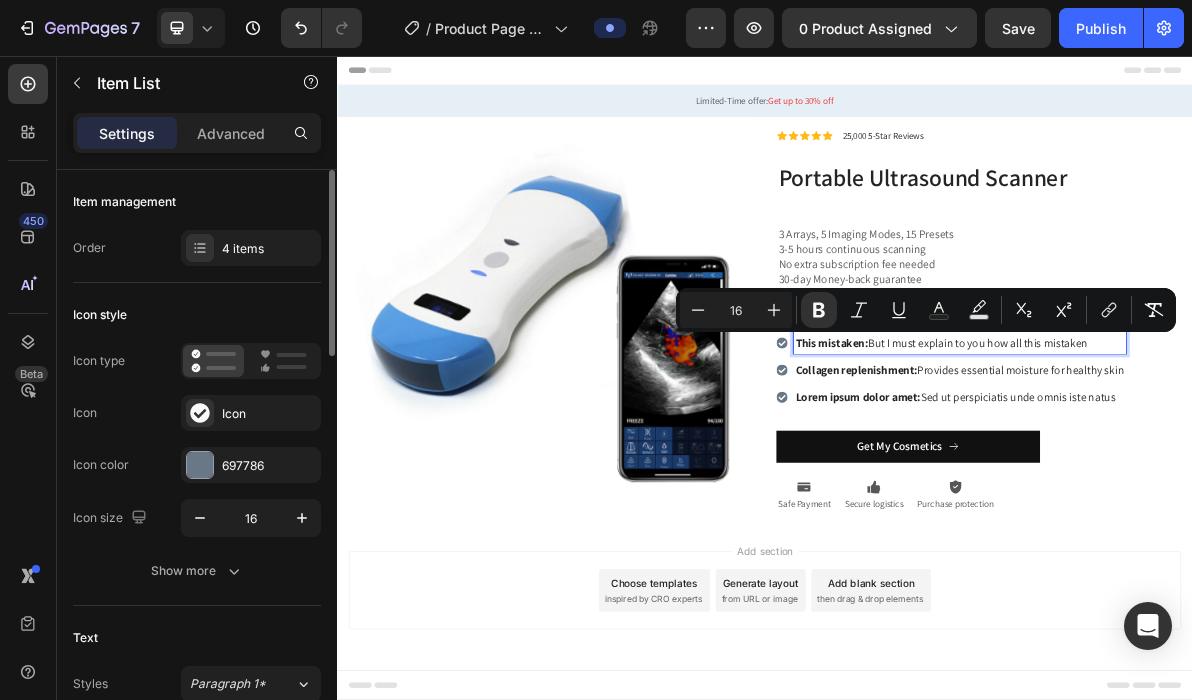 click on "This mistaken:  But I must explain to you how all this mistaken" at bounding box center (1210, 459) 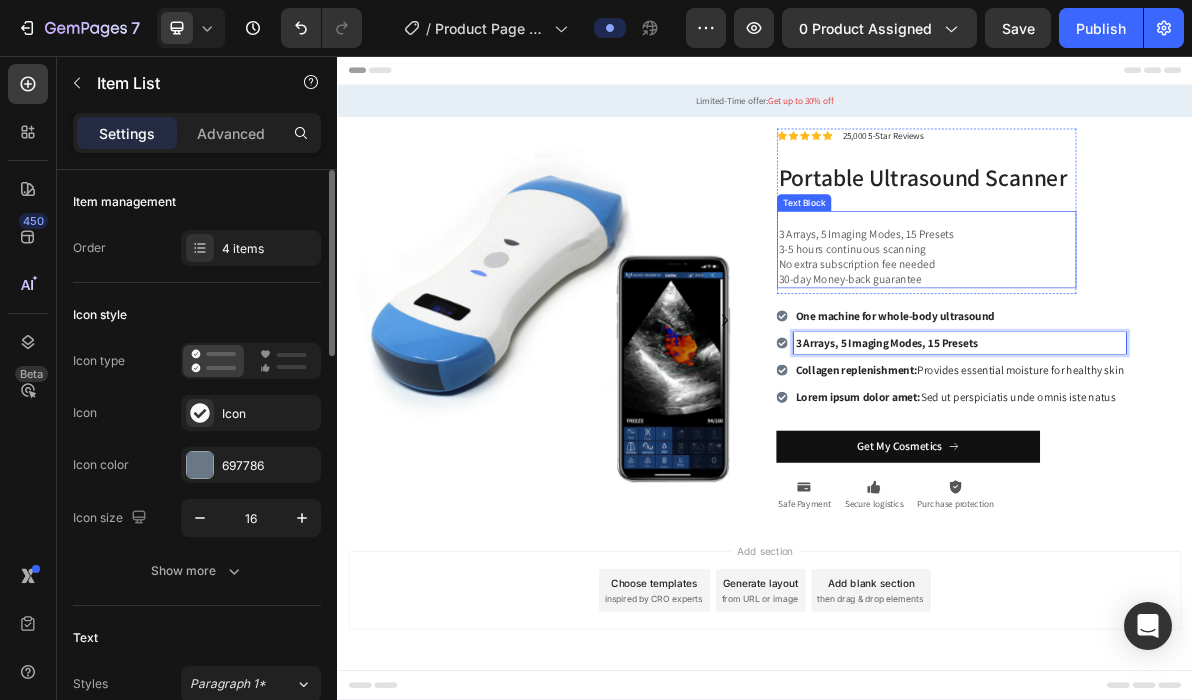 click on "No extra subscription fee needed" at bounding box center [1164, 348] 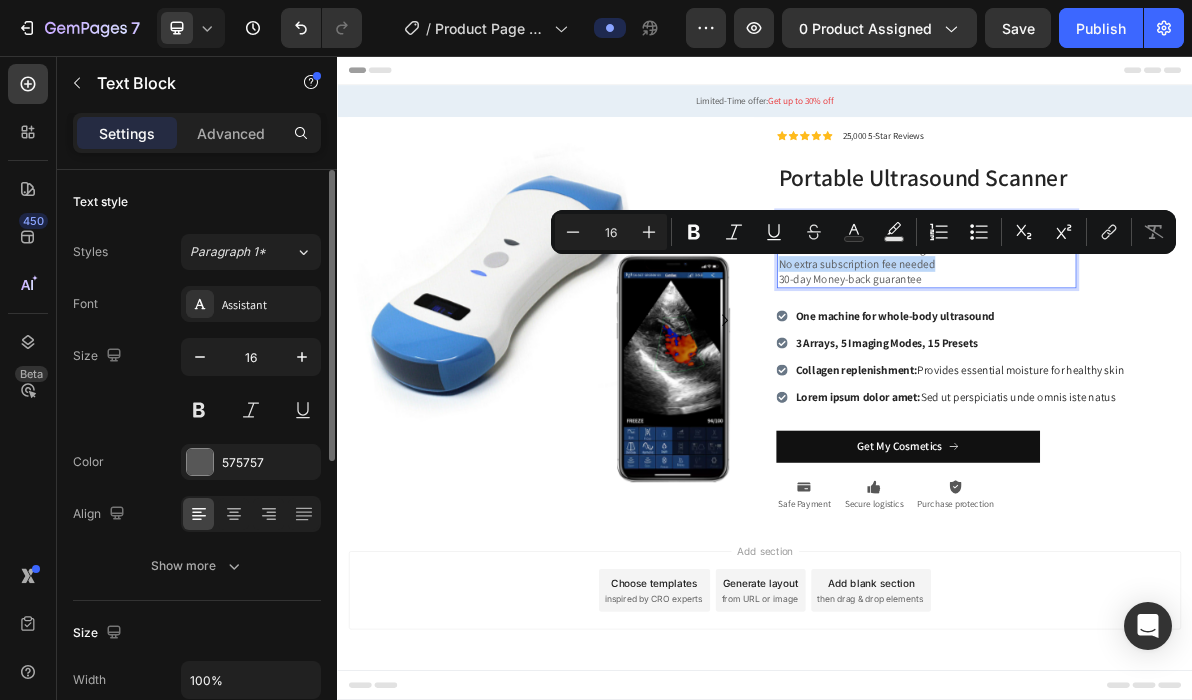 drag, startPoint x: 1178, startPoint y: 347, endPoint x: 955, endPoint y: 352, distance: 223.05605 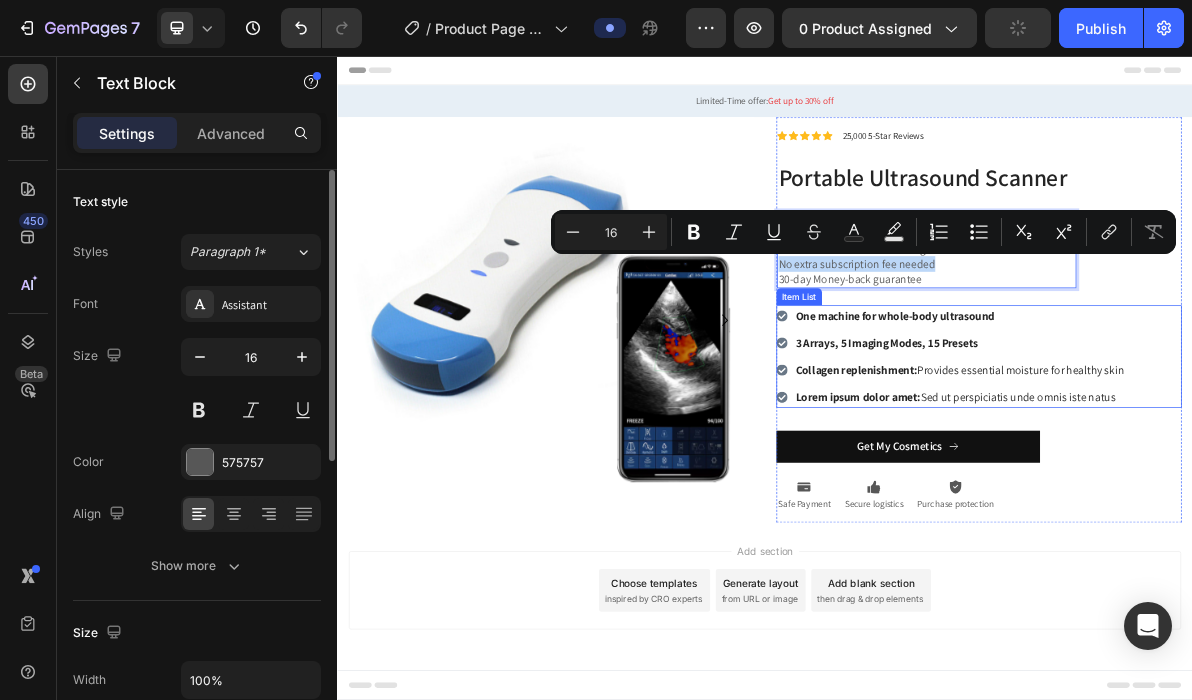 click on "Collagen replenishment:  Provides essential moisture for healthy skin" at bounding box center (1210, 497) 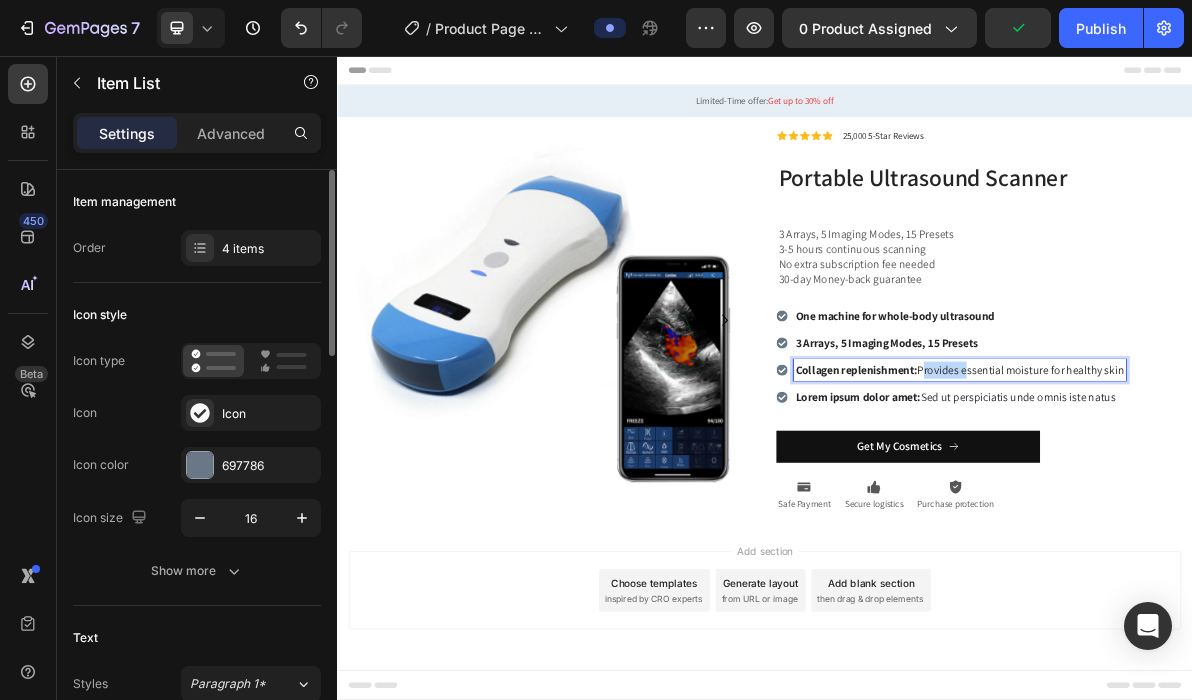 click on "Collagen replenishment:  Provides essential moisture for healthy skin" at bounding box center (1210, 497) 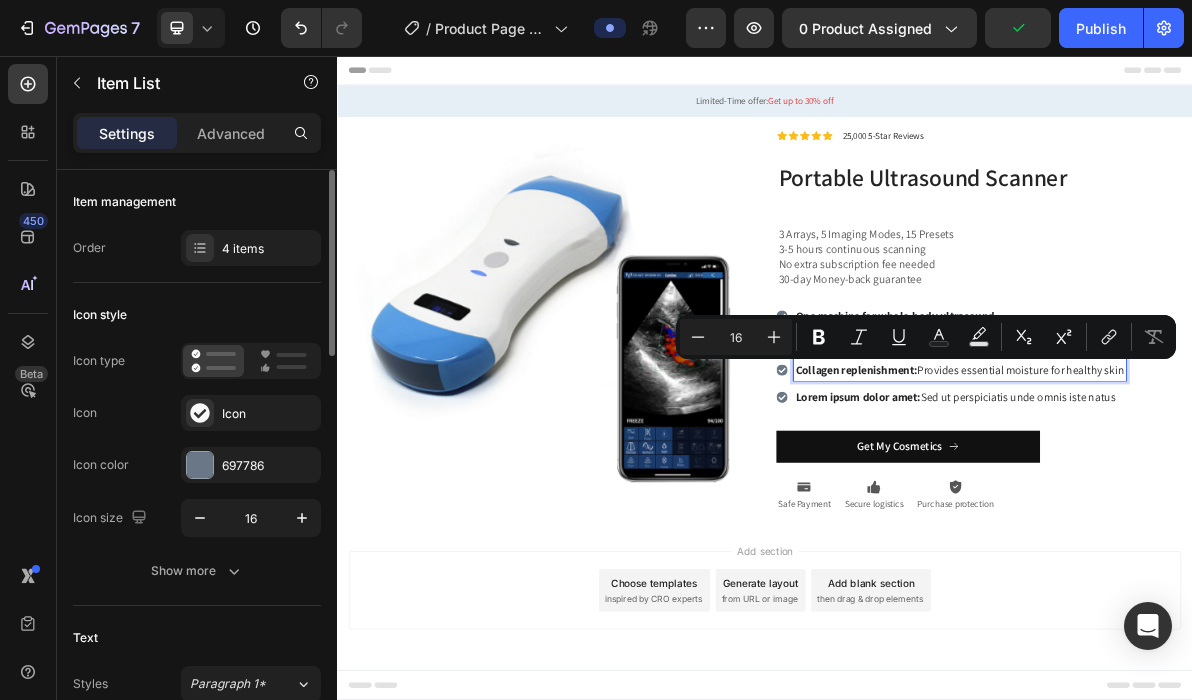 click on "Collagen replenishment:  Provides essential moisture for healthy skin" at bounding box center (1210, 497) 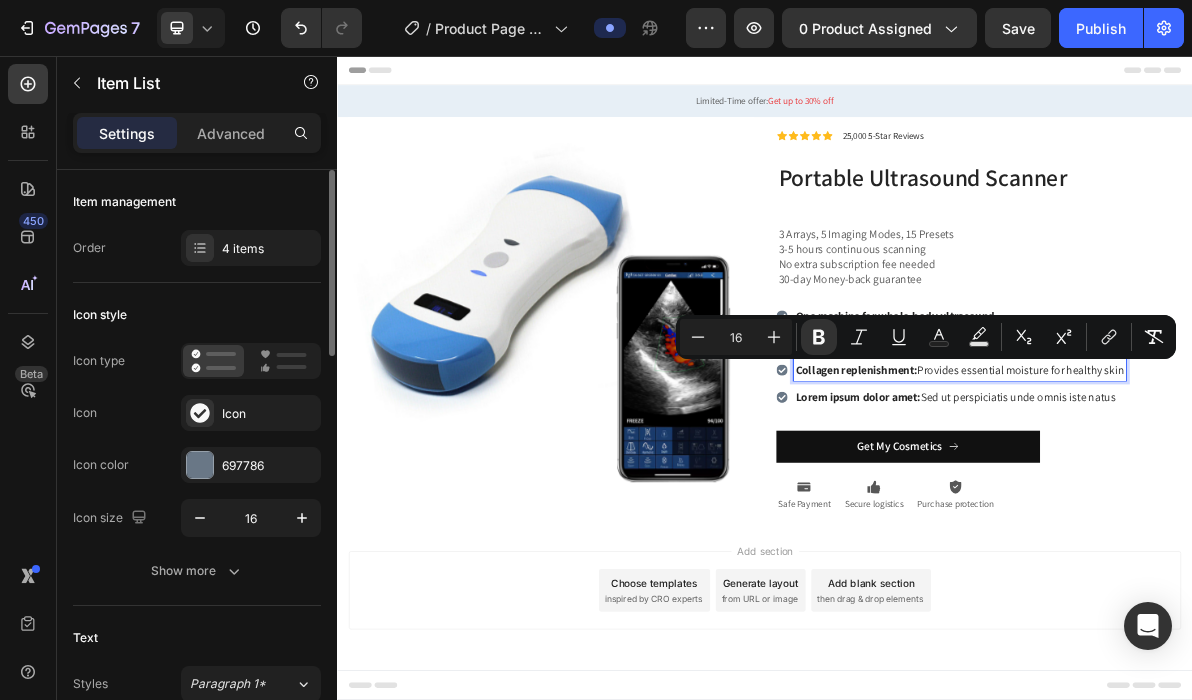 drag, startPoint x: 1441, startPoint y: 495, endPoint x: 977, endPoint y: 498, distance: 464.0097 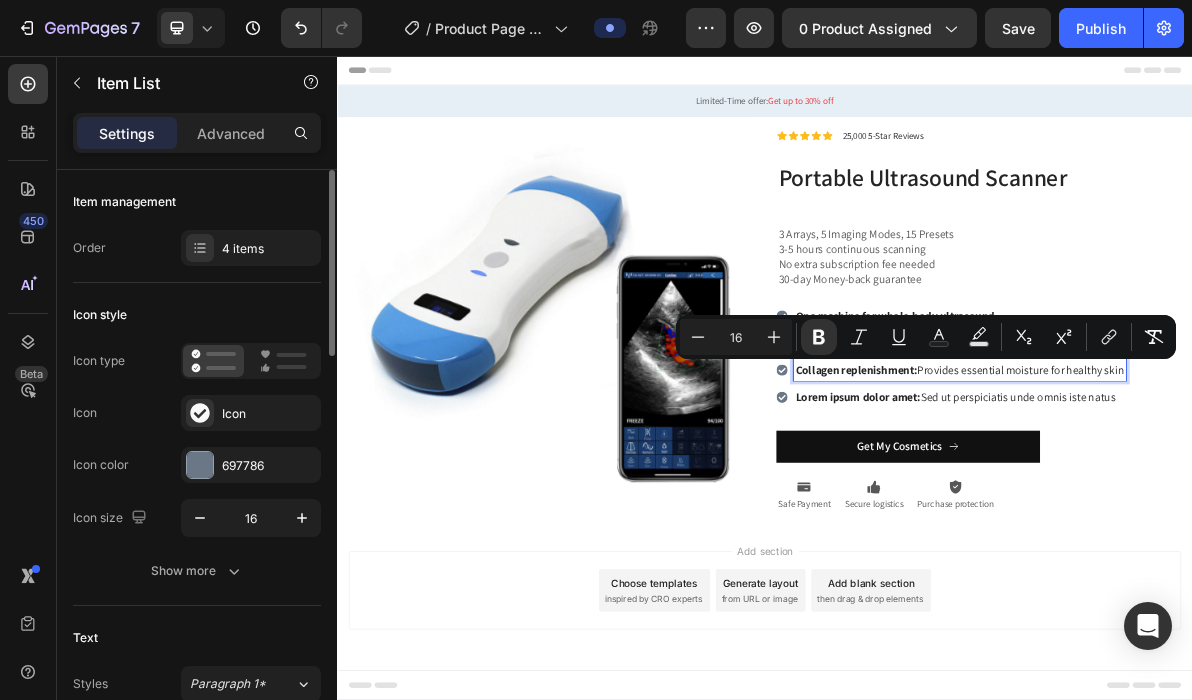 click on "Collagen replenishment:  Provides essential moisture for healthy skin" at bounding box center [1210, 497] 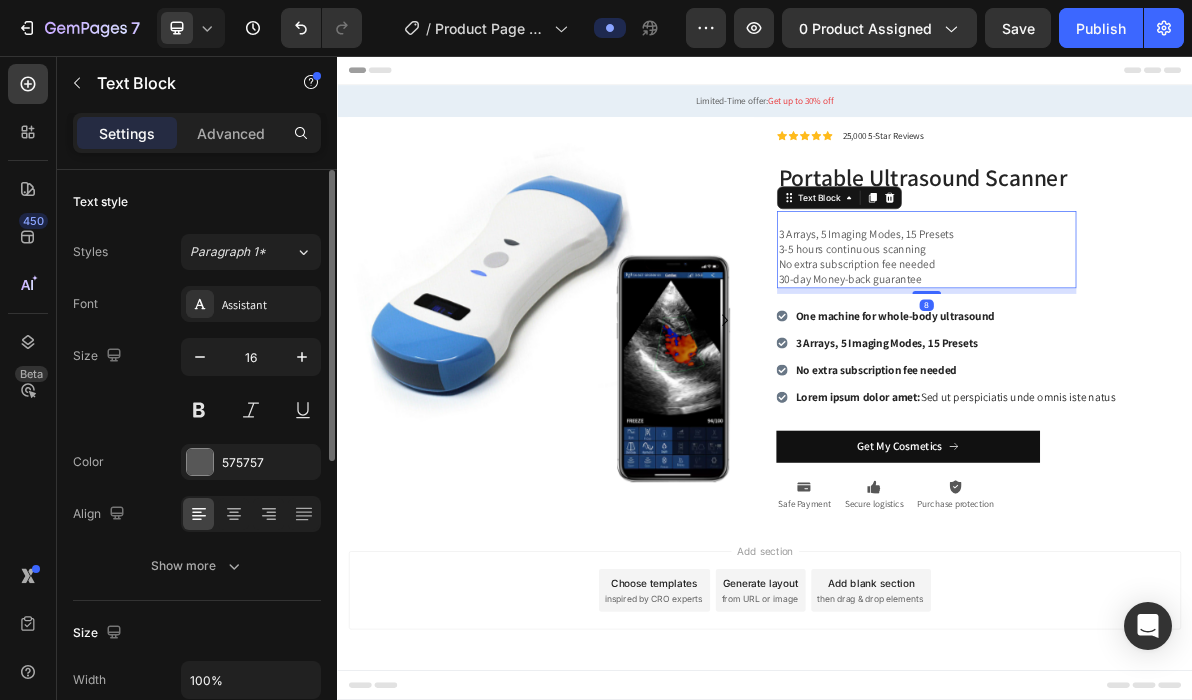 click on "No extra subscription fee needed" at bounding box center [1164, 348] 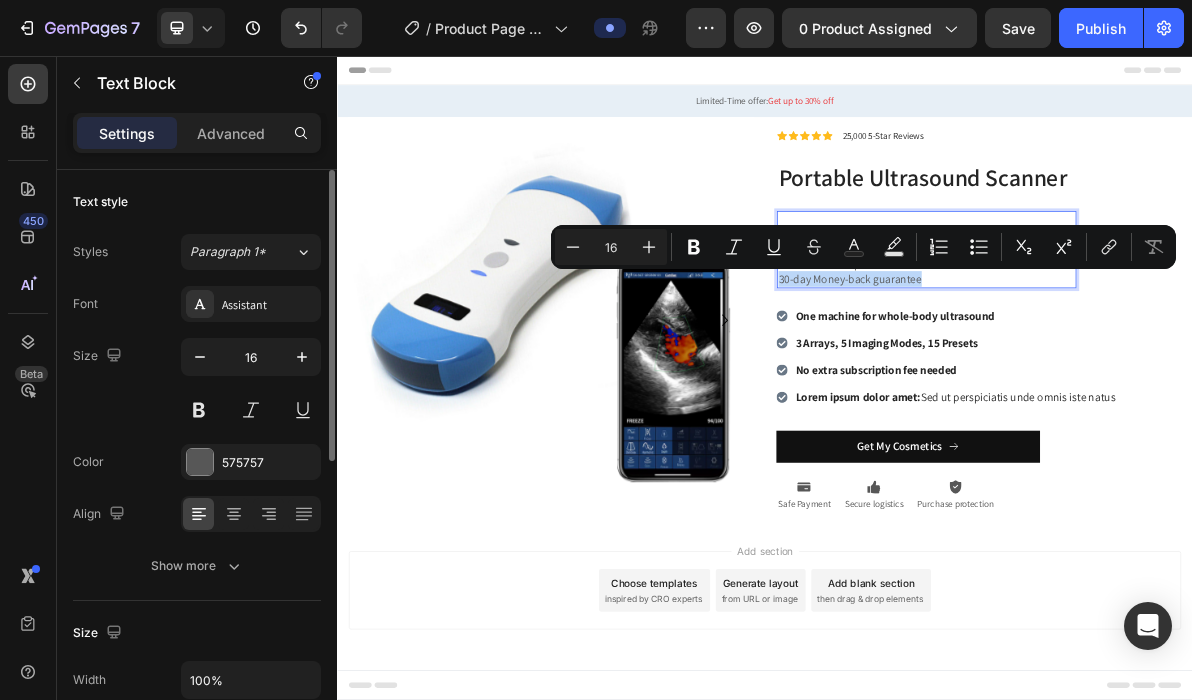 drag, startPoint x: 1168, startPoint y: 367, endPoint x: 959, endPoint y: 373, distance: 209.0861 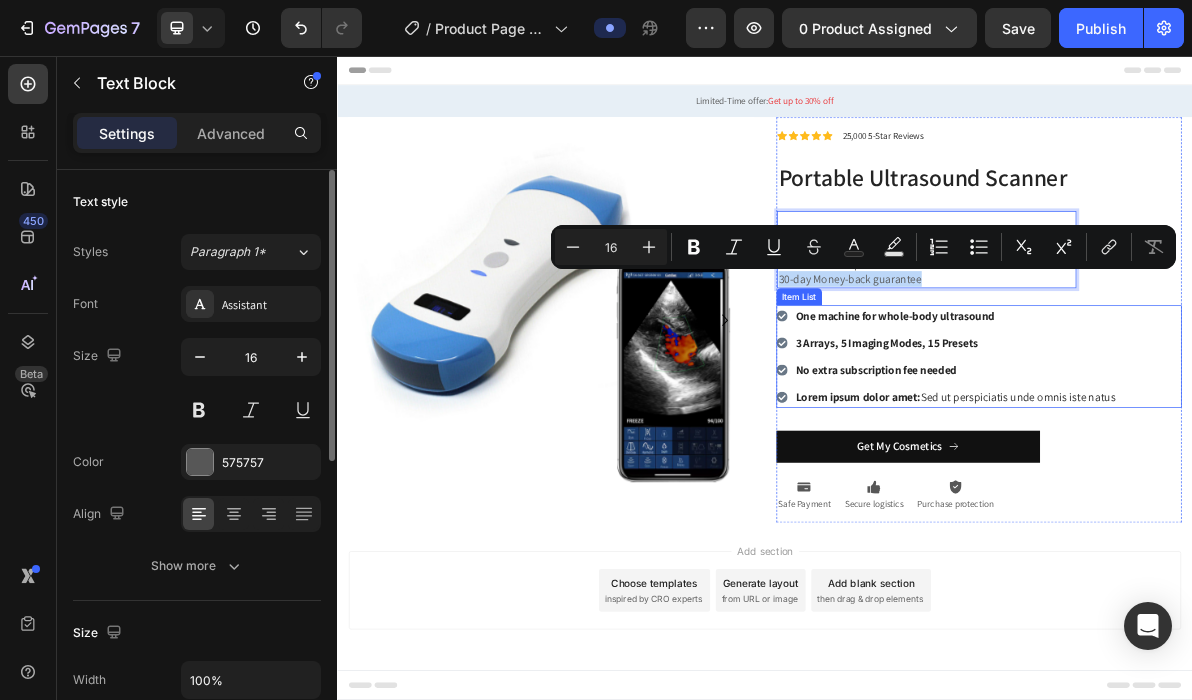 click on "Lorem ipsum dolor amet:" at bounding box center (1068, 534) 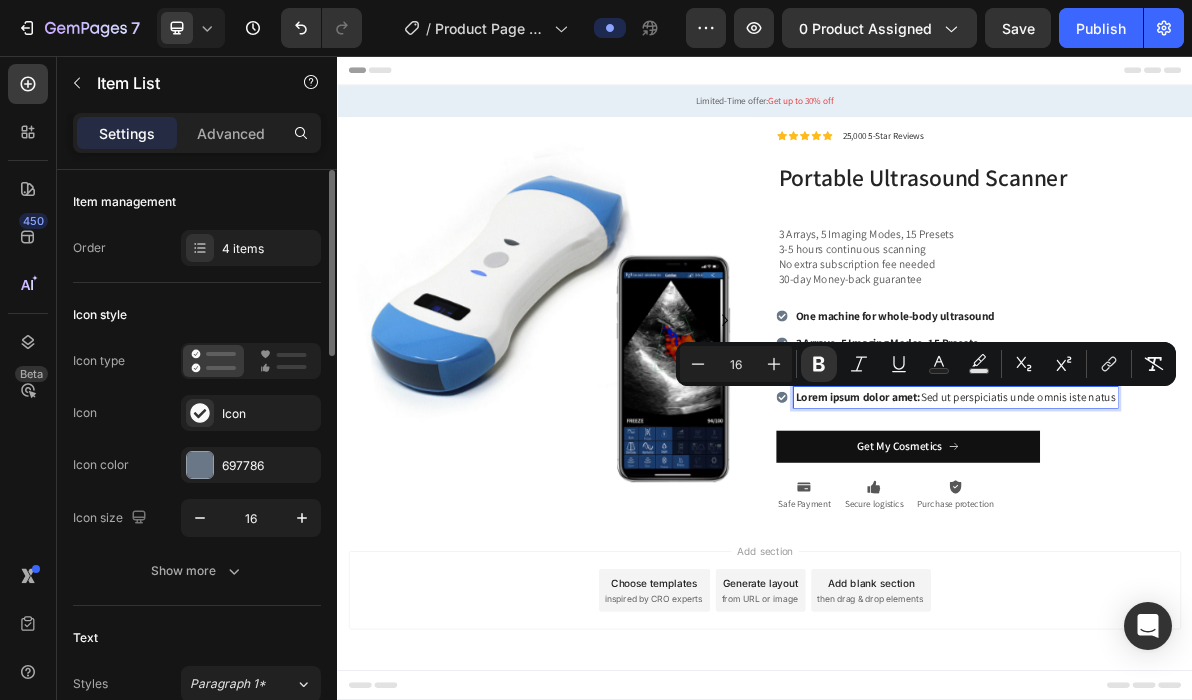 drag, startPoint x: 982, startPoint y: 530, endPoint x: 1433, endPoint y: 541, distance: 451.13412 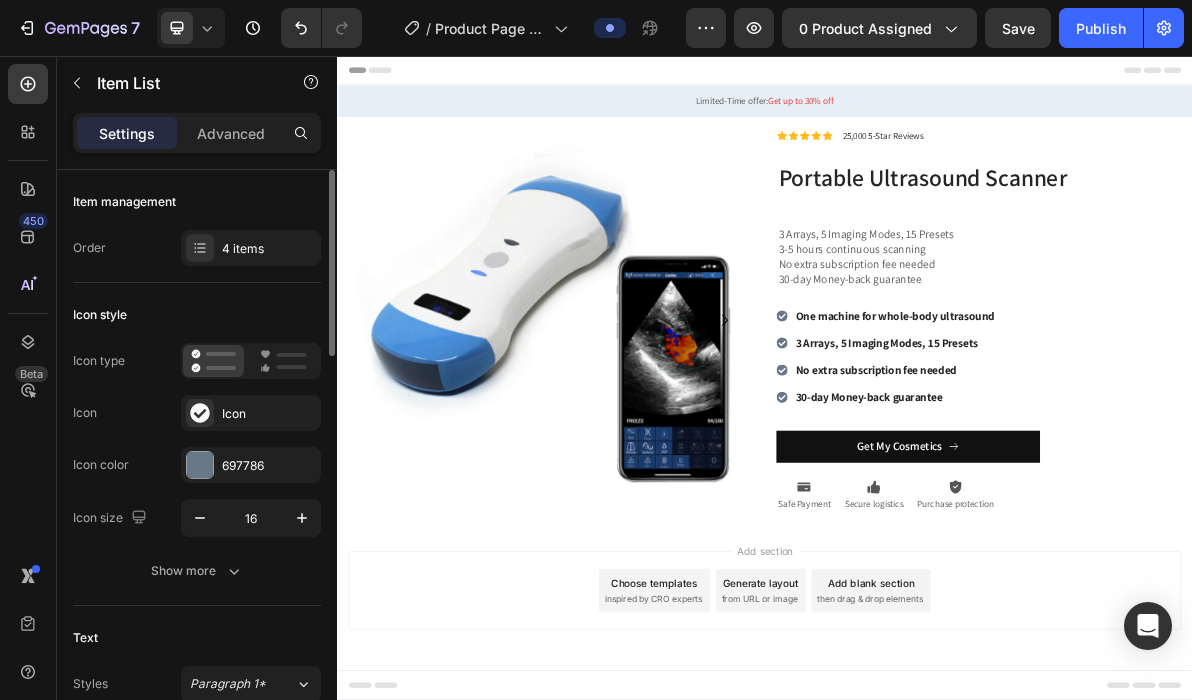 click on "One machine for whole-body ultrasound 3 Arrays, 5 Imaging Modes, 15 Presets No extra subscription fee needed 30-day Money-back guarantee" at bounding box center [1237, 478] 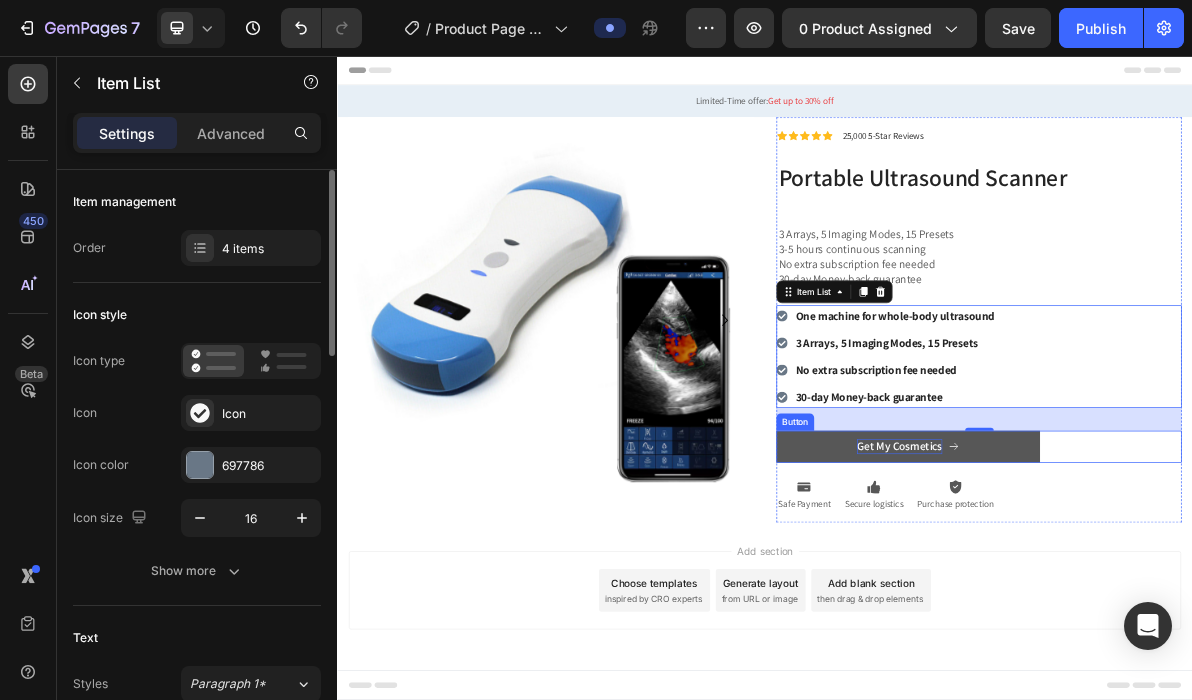 click on "Get My Cosmetics" at bounding box center (1126, 604) 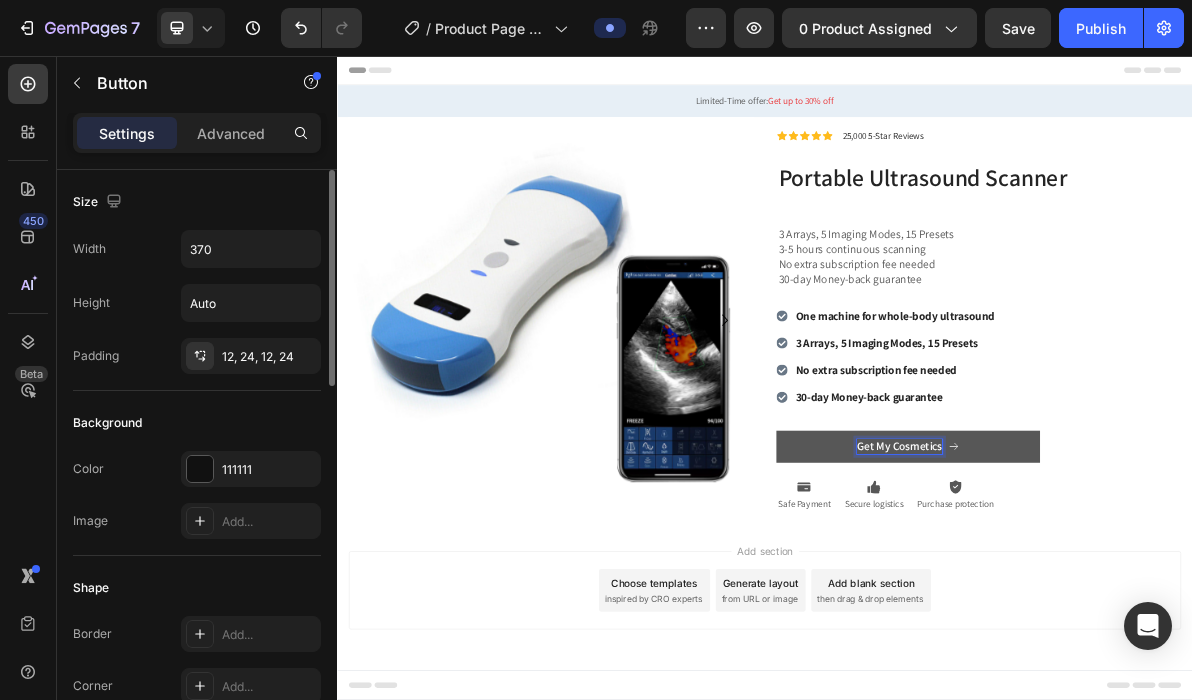 click on "Get My Cosmetics" at bounding box center [1126, 604] 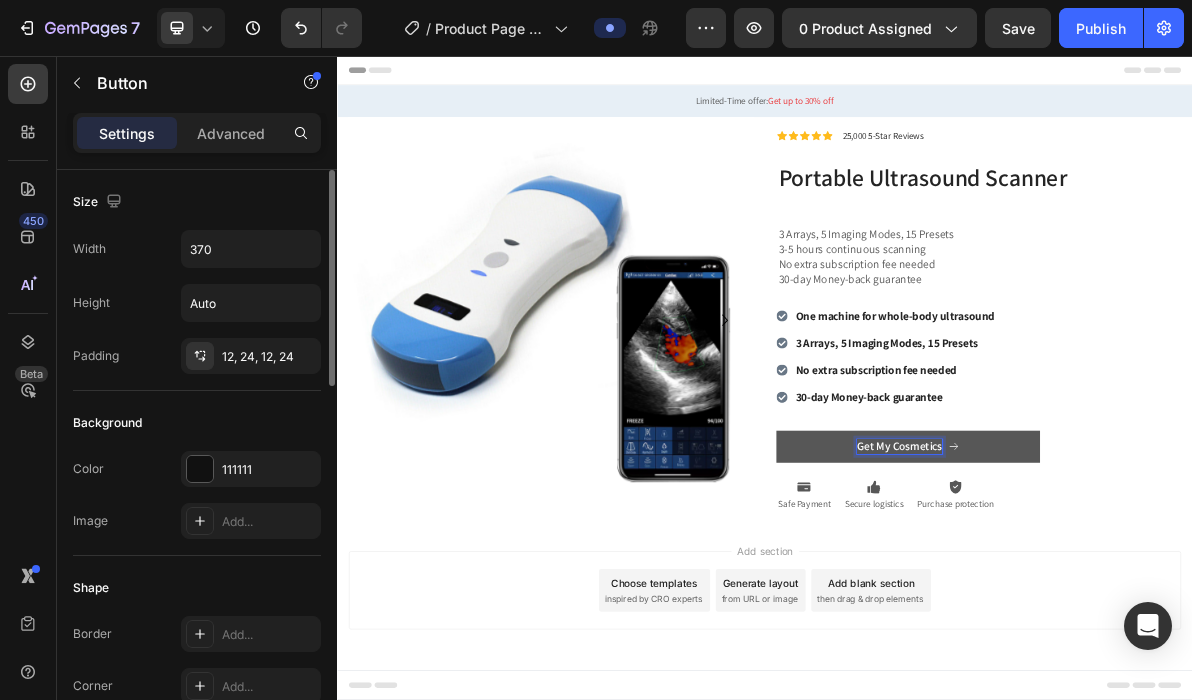 click on "Get My Cosmetics" at bounding box center (1126, 604) 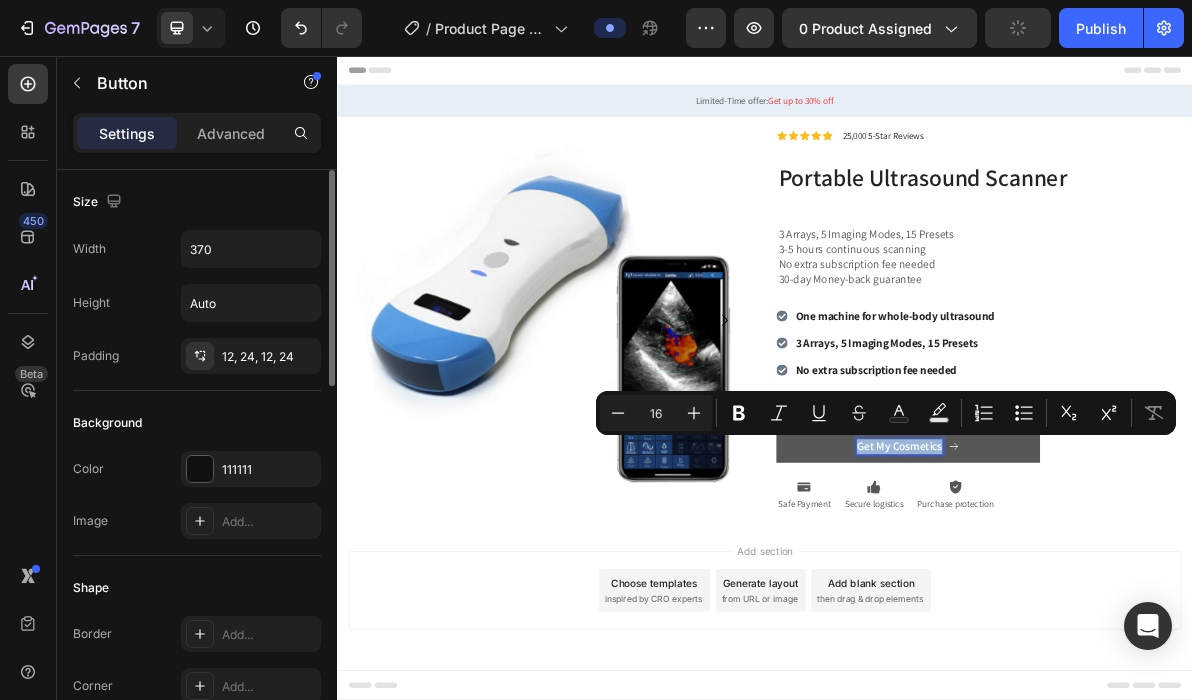 drag, startPoint x: 1068, startPoint y: 601, endPoint x: 1188, endPoint y: 599, distance: 120.01666 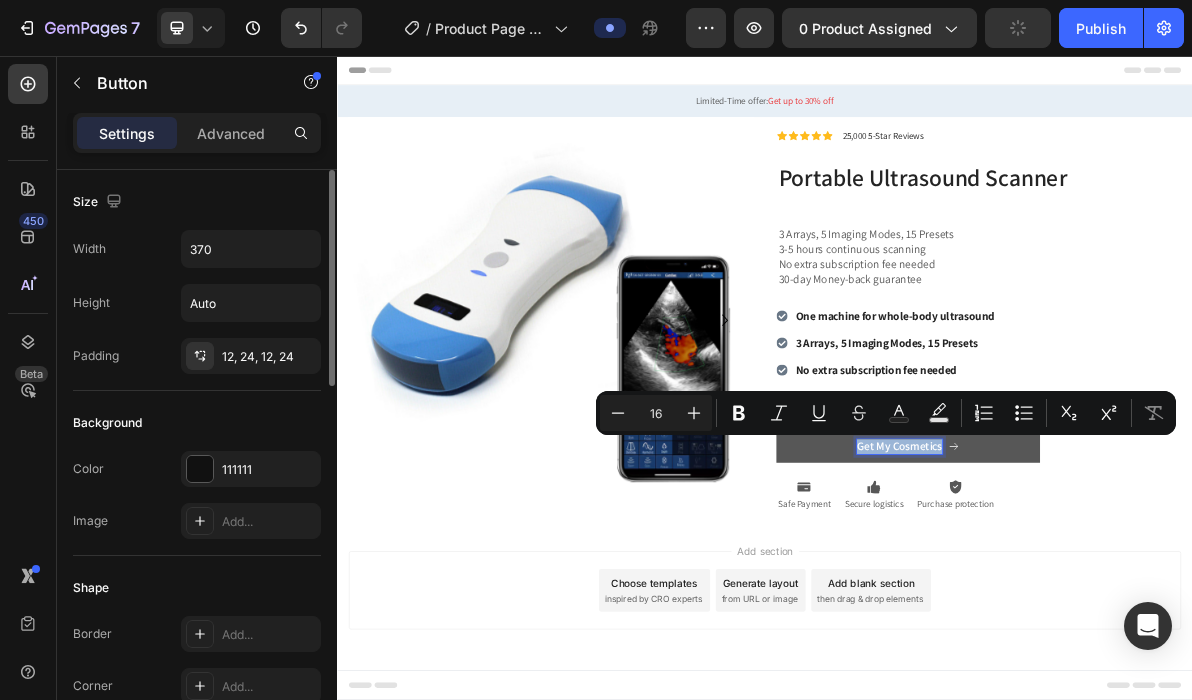 click on "Get My Cosmetics" at bounding box center [1138, 604] 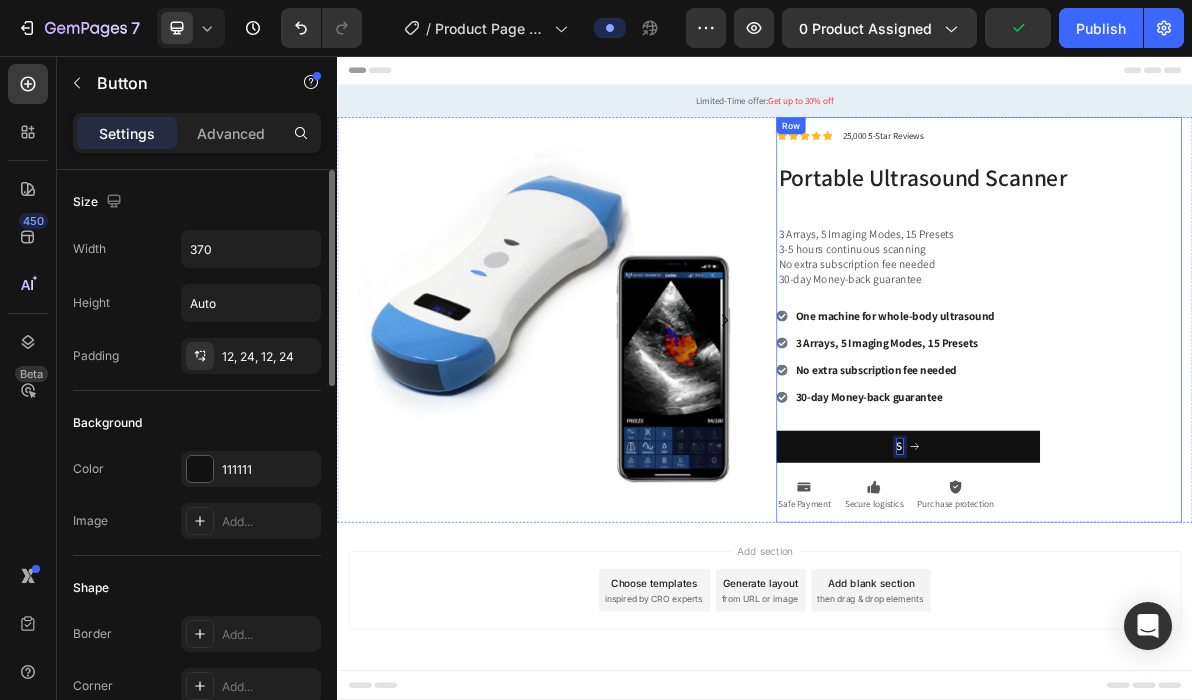type 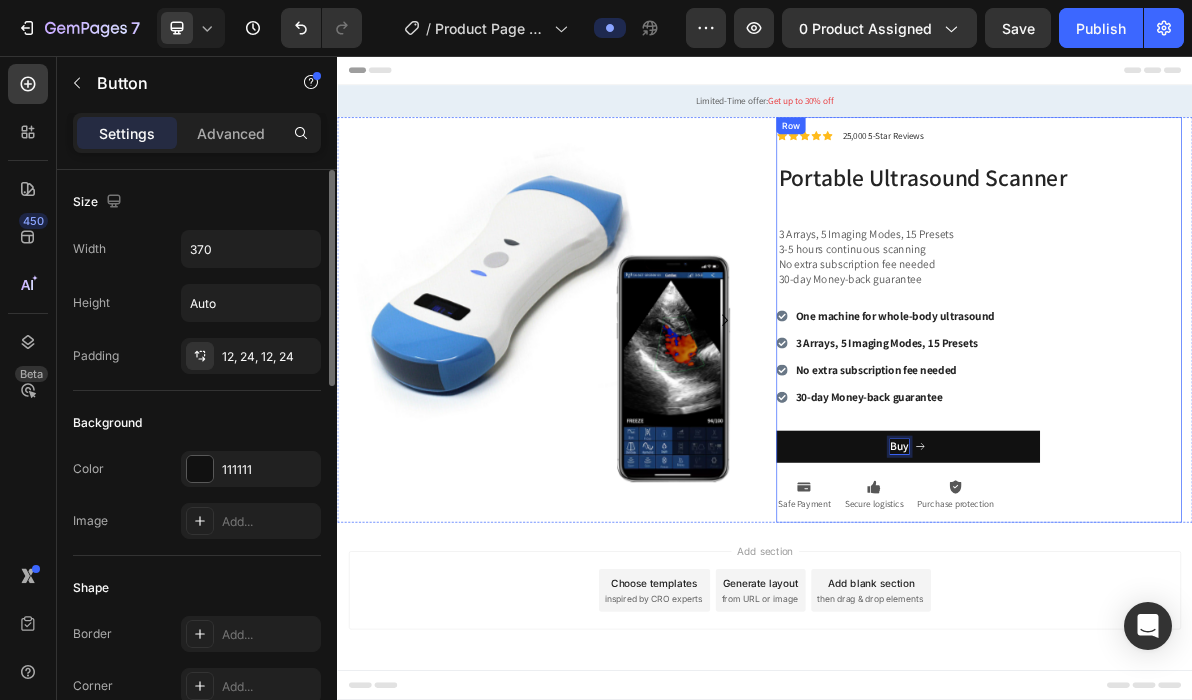click on "Buy" at bounding box center [1138, 604] 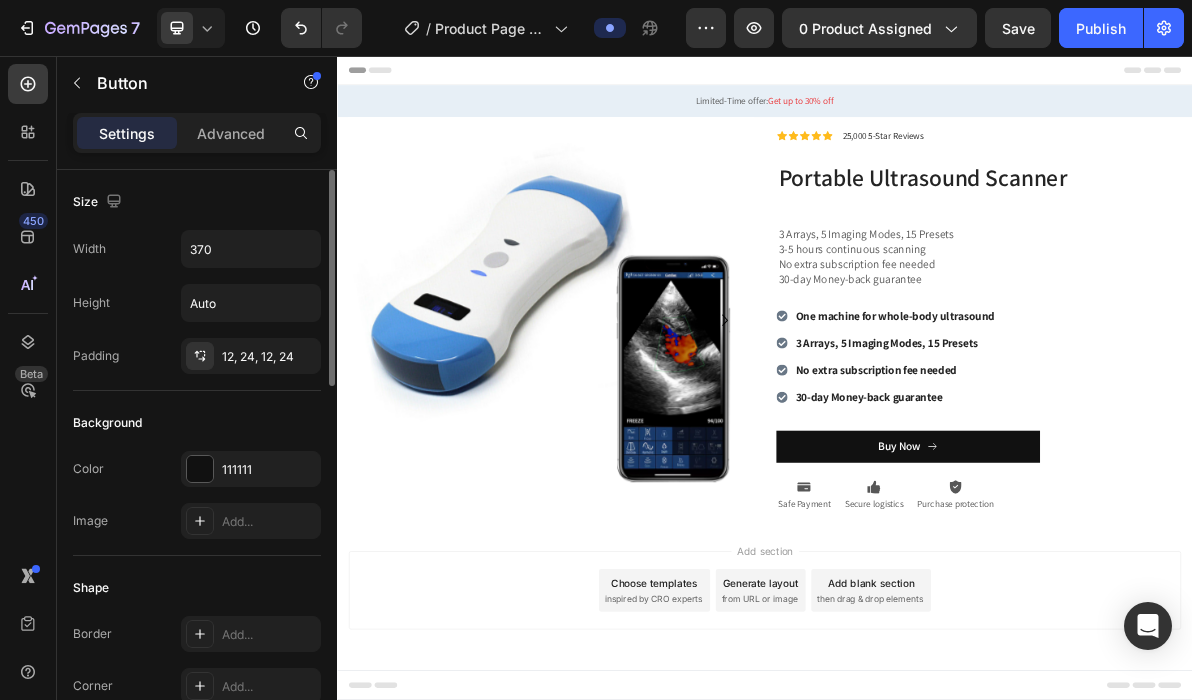 click on "Header" at bounding box center [937, 76] 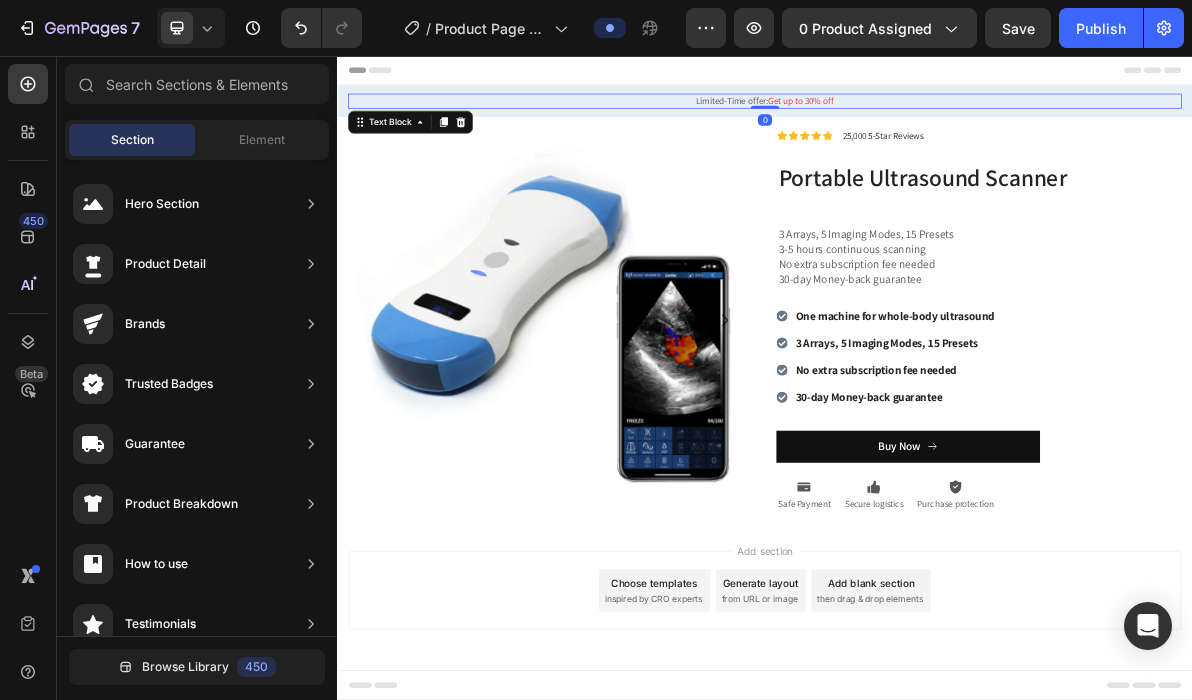 click on "Get up to 30% off" at bounding box center (987, 118) 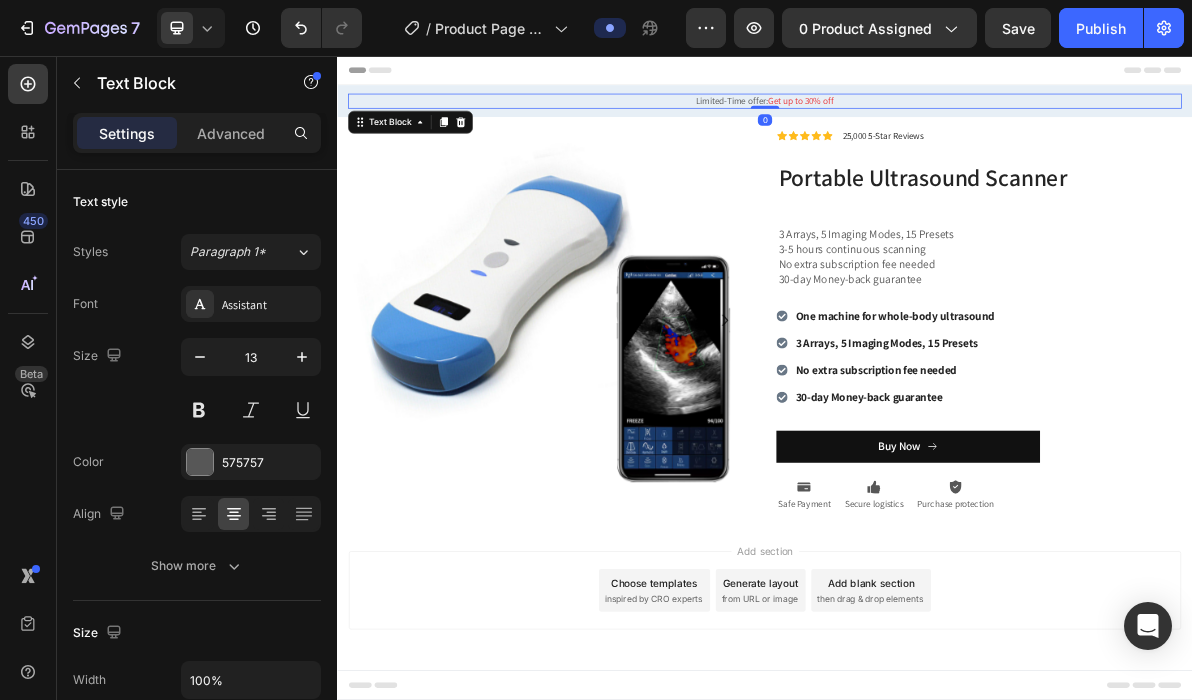 click on "Get up to 30% off" at bounding box center [987, 118] 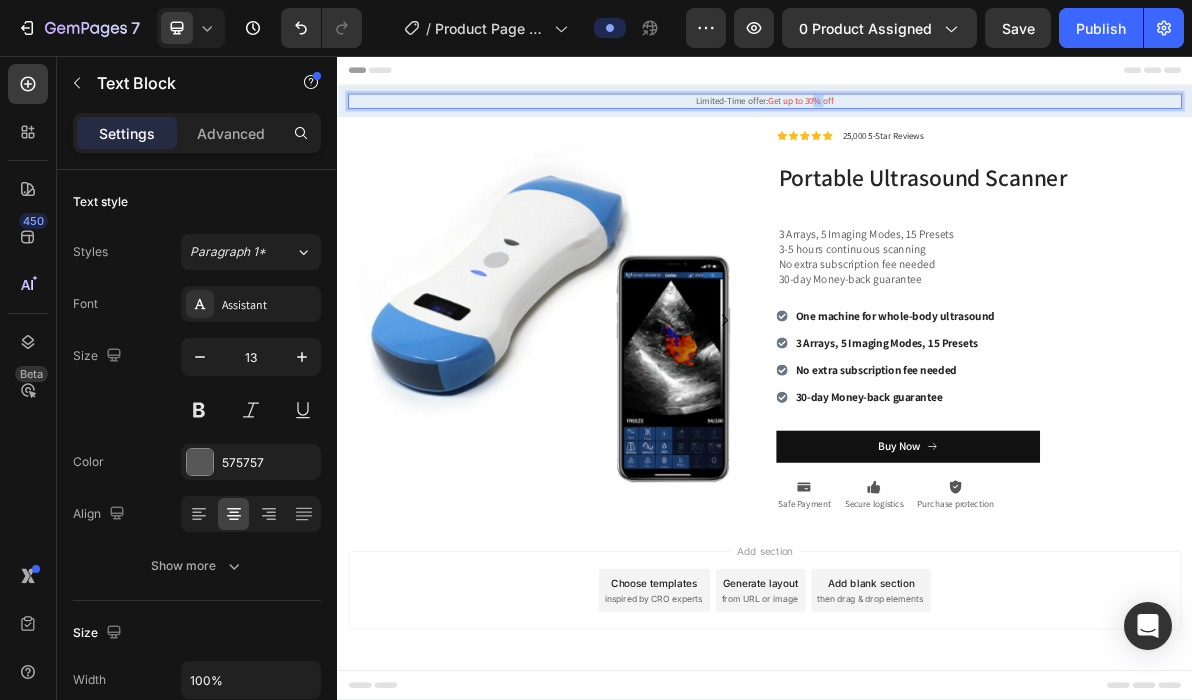 click on "Get up to 30% off" at bounding box center (987, 118) 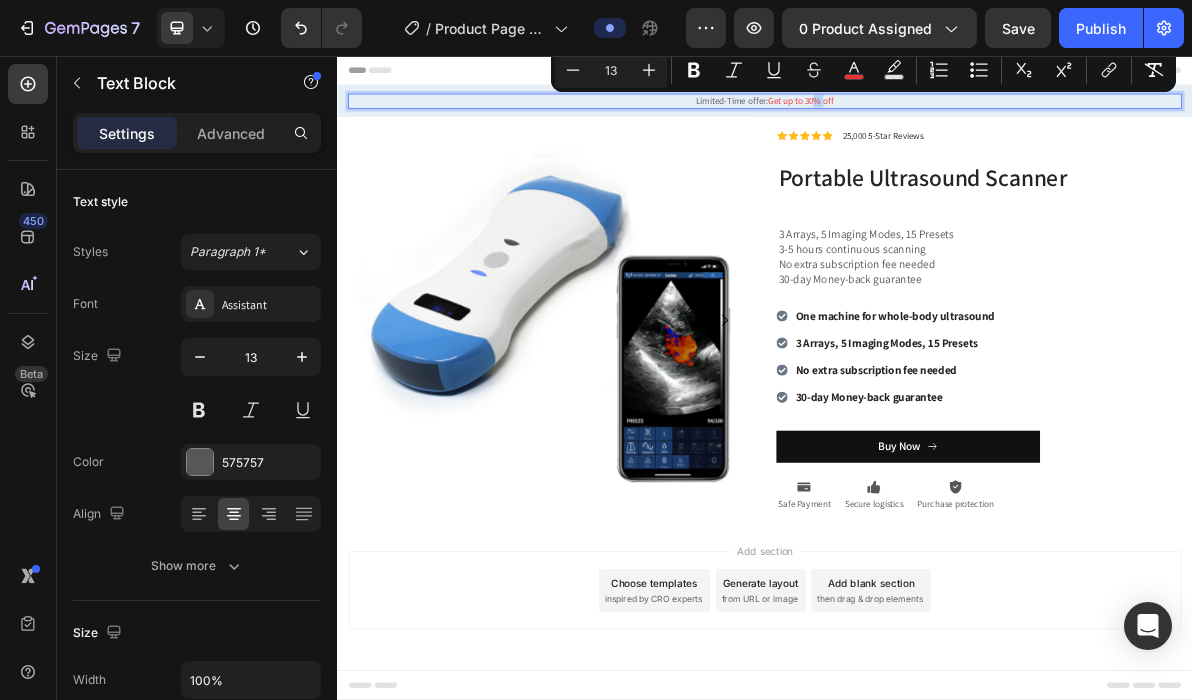click on "Get up to 30% off" at bounding box center [987, 118] 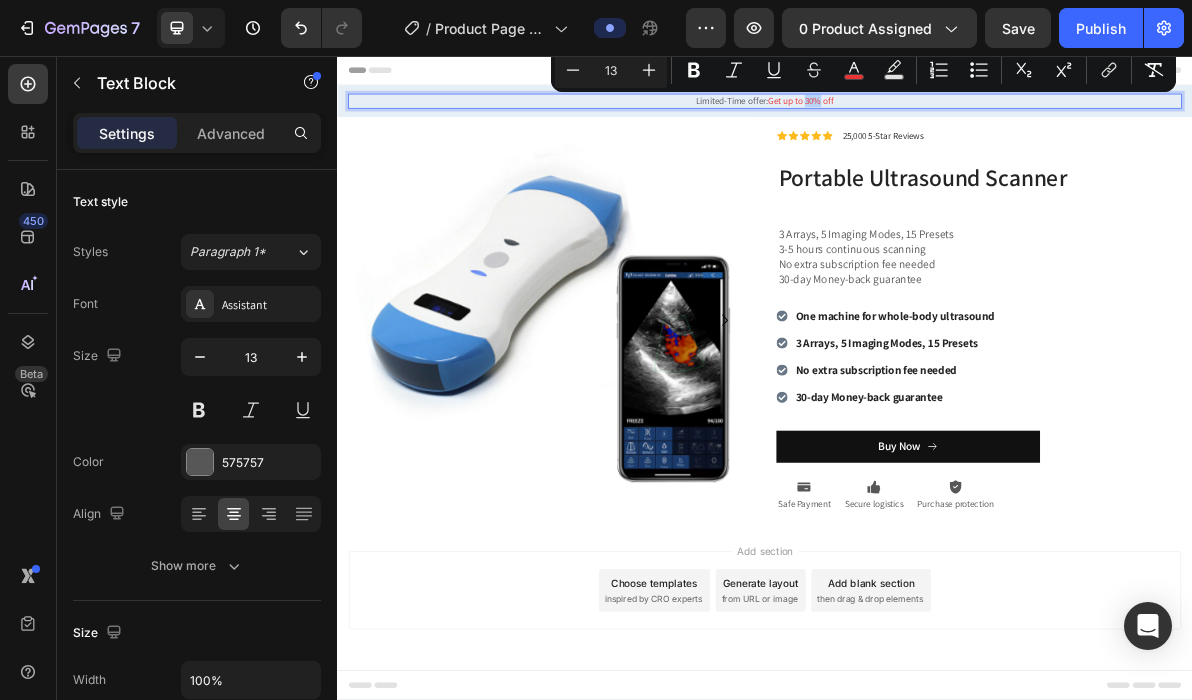 drag, startPoint x: 1018, startPoint y: 120, endPoint x: 996, endPoint y: 120, distance: 22 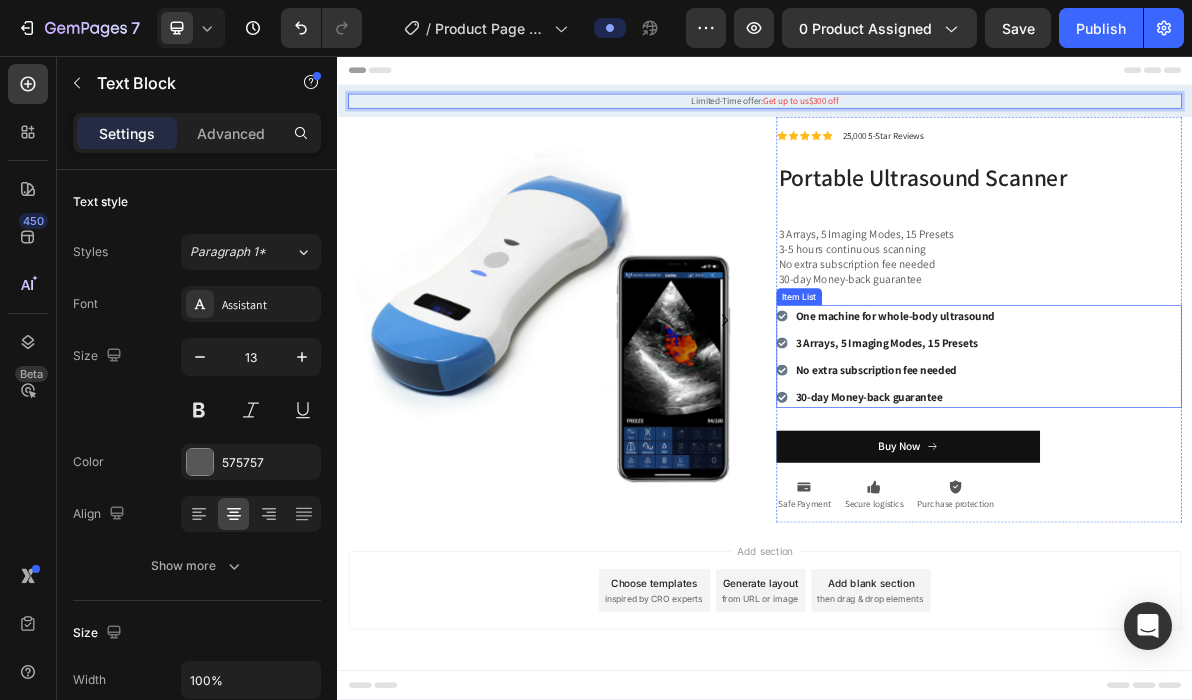 click on "One machine for whole-body ultrasound 3 Arrays, 5 Imaging Modes, 15 Presets No extra subscription fee needed 30-day Money-back guarantee" at bounding box center (1237, 478) 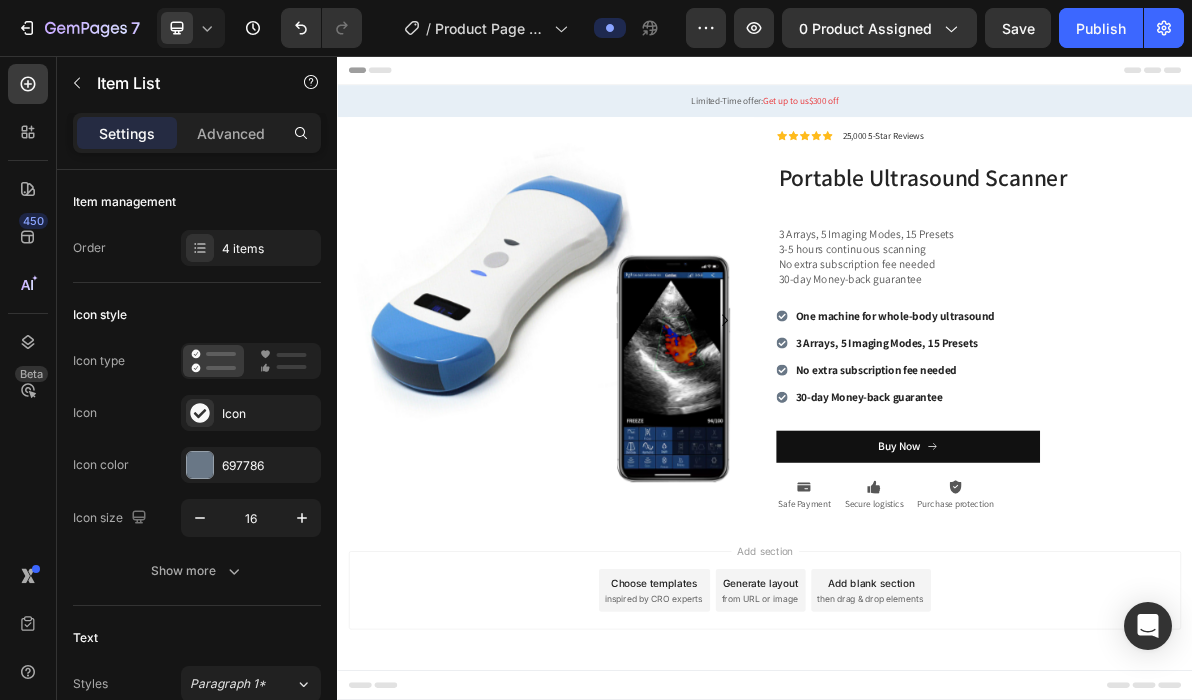 click on "Add section" at bounding box center [937, 750] 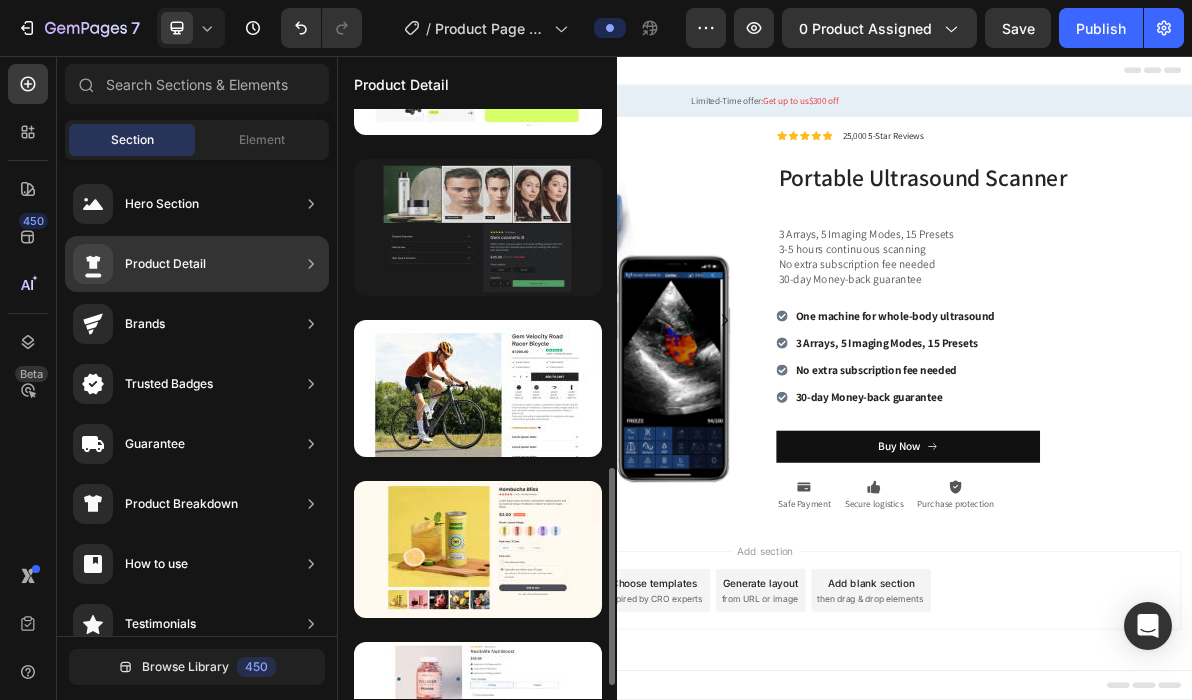 scroll, scrollTop: 700, scrollLeft: 0, axis: vertical 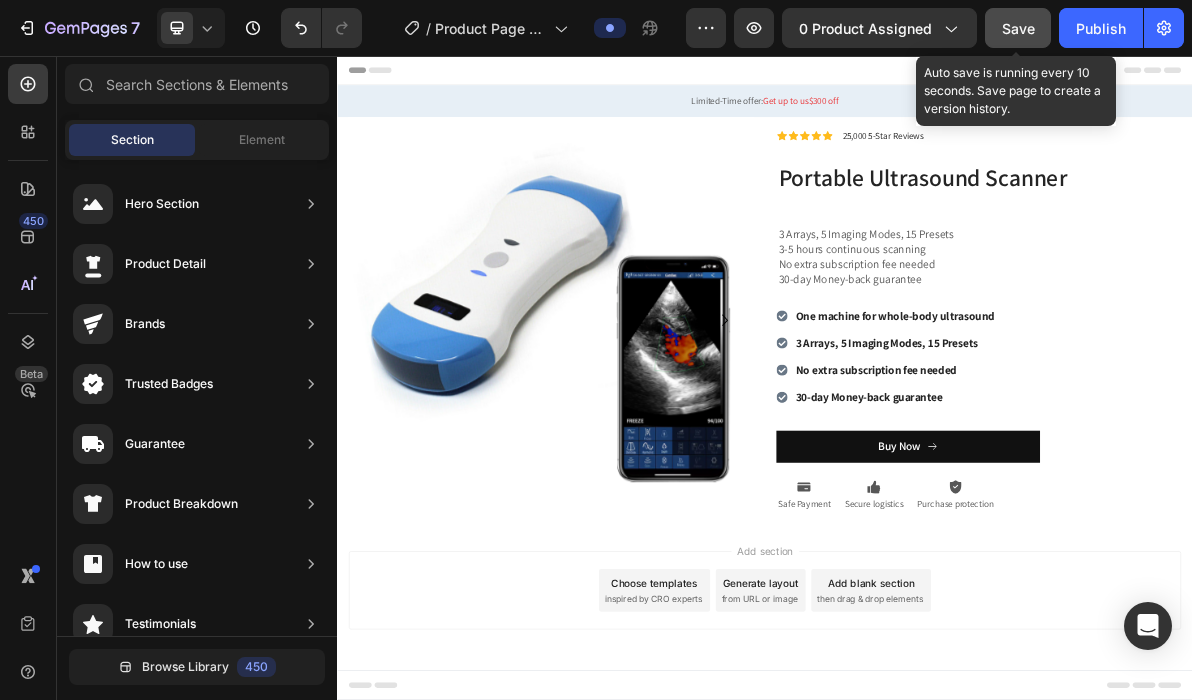 click on "Save" at bounding box center (1018, 28) 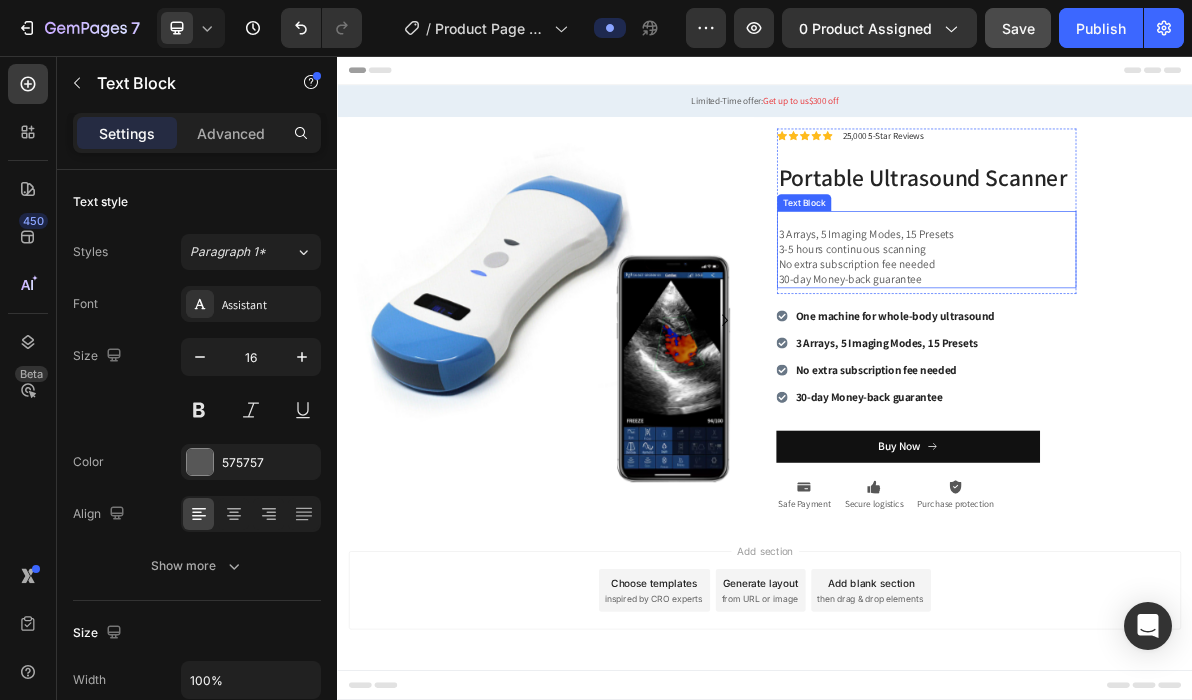 click on "Text Block" at bounding box center (992, 262) 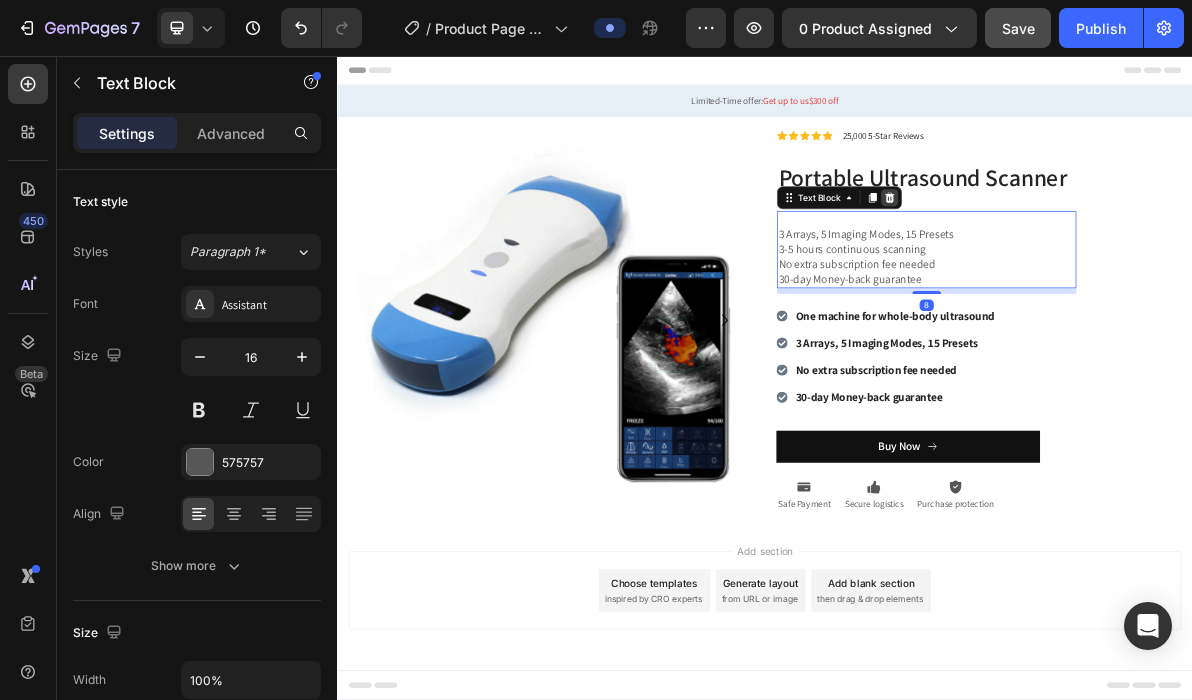 click 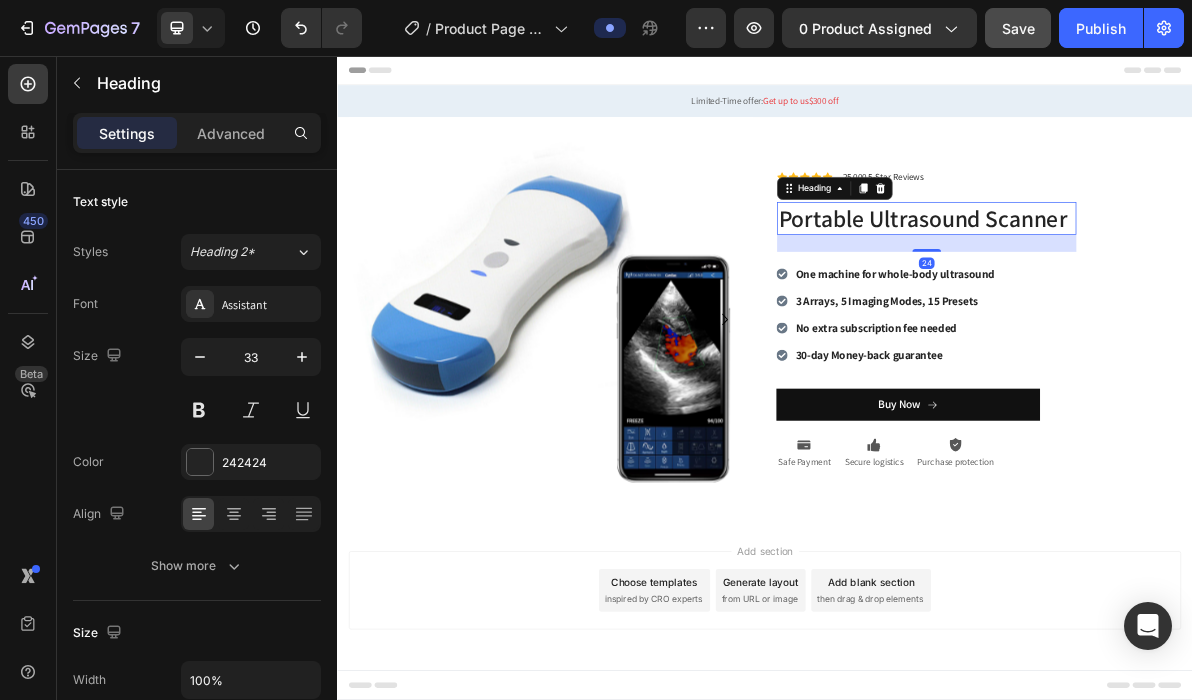 click on "Portable Ultrasound Scanner" at bounding box center [1164, 284] 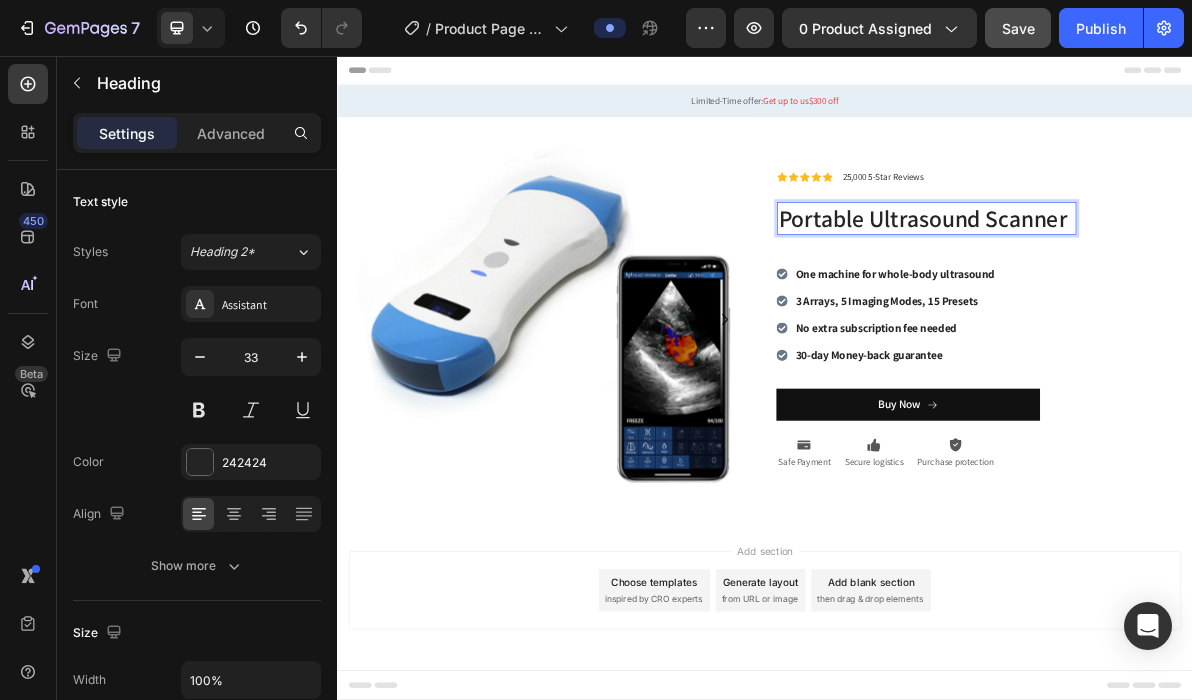 click on "Portable Ultrasound Scanner" at bounding box center [1164, 284] 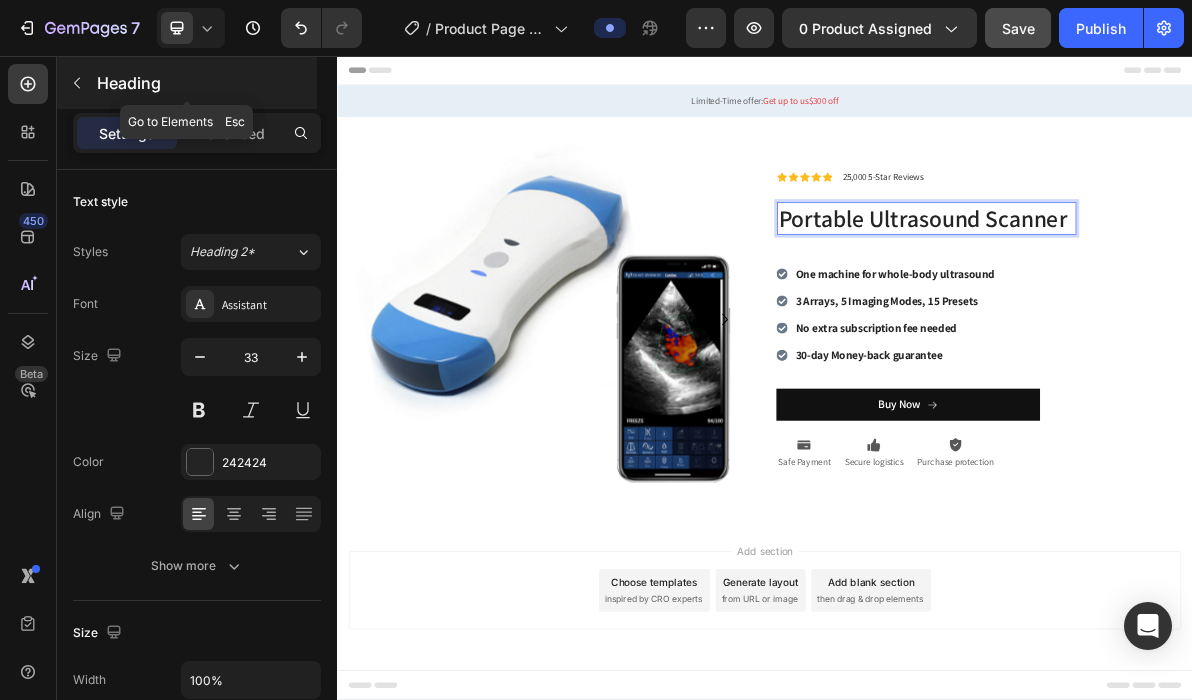 click 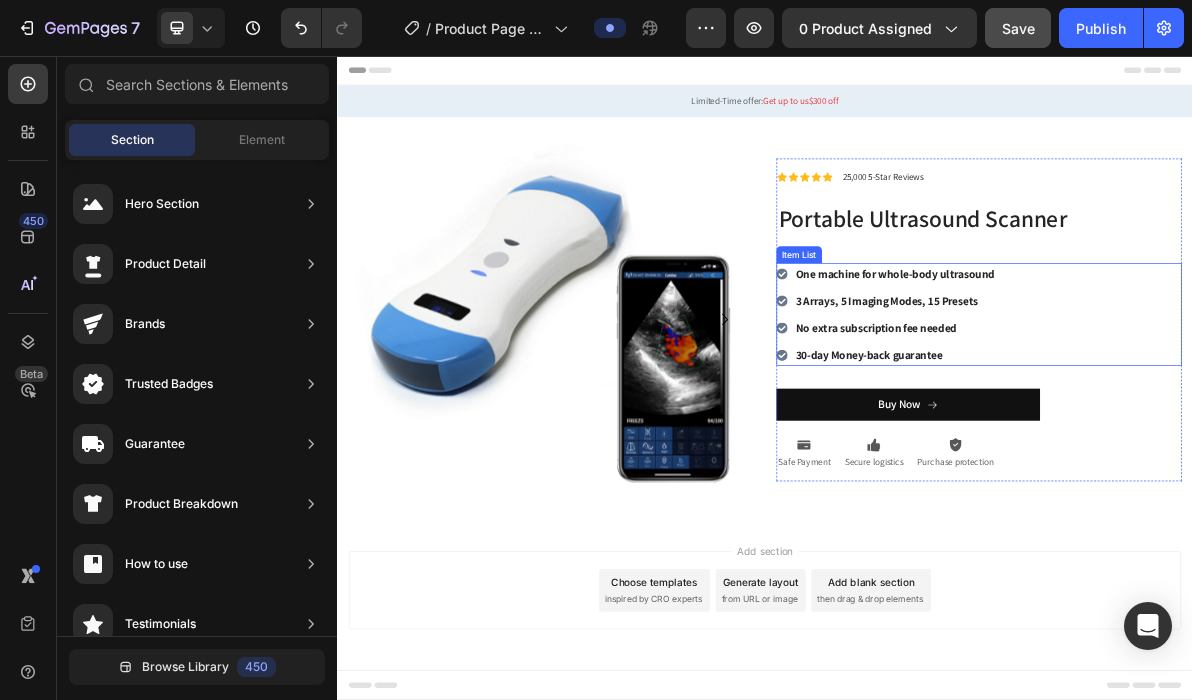 click on "One machine for whole-body ultrasound 3 Arrays, 5 Imaging Modes, 15 Presets No extra subscription fee needed 30-day Money-back guarantee" at bounding box center (1237, 419) 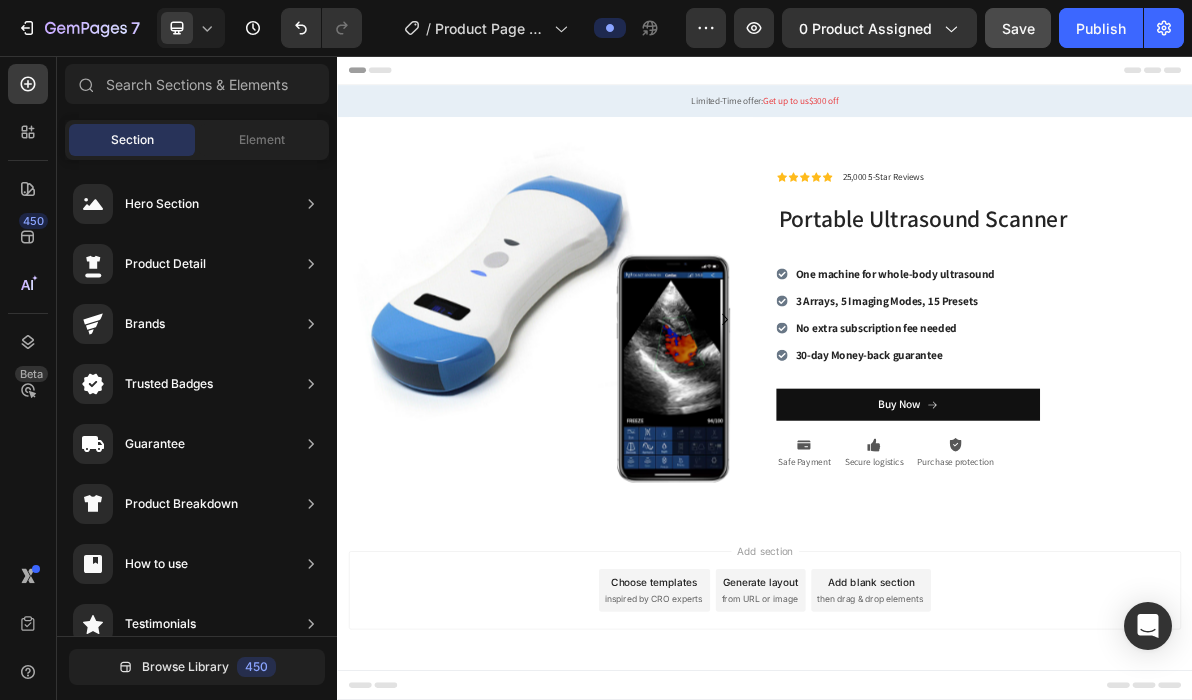 click on "Add section Choose templates inspired by CRO experts Generate layout from URL or image Add blank section then drag & drop elements" at bounding box center (937, 834) 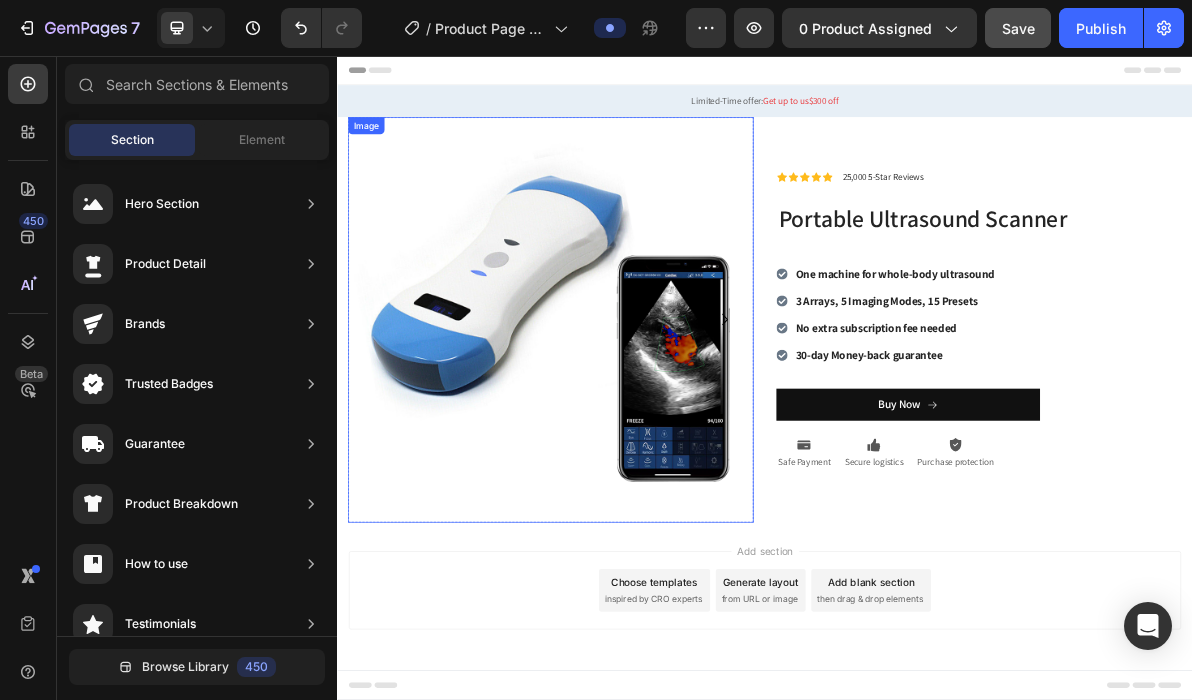 click at bounding box center [636, 426] 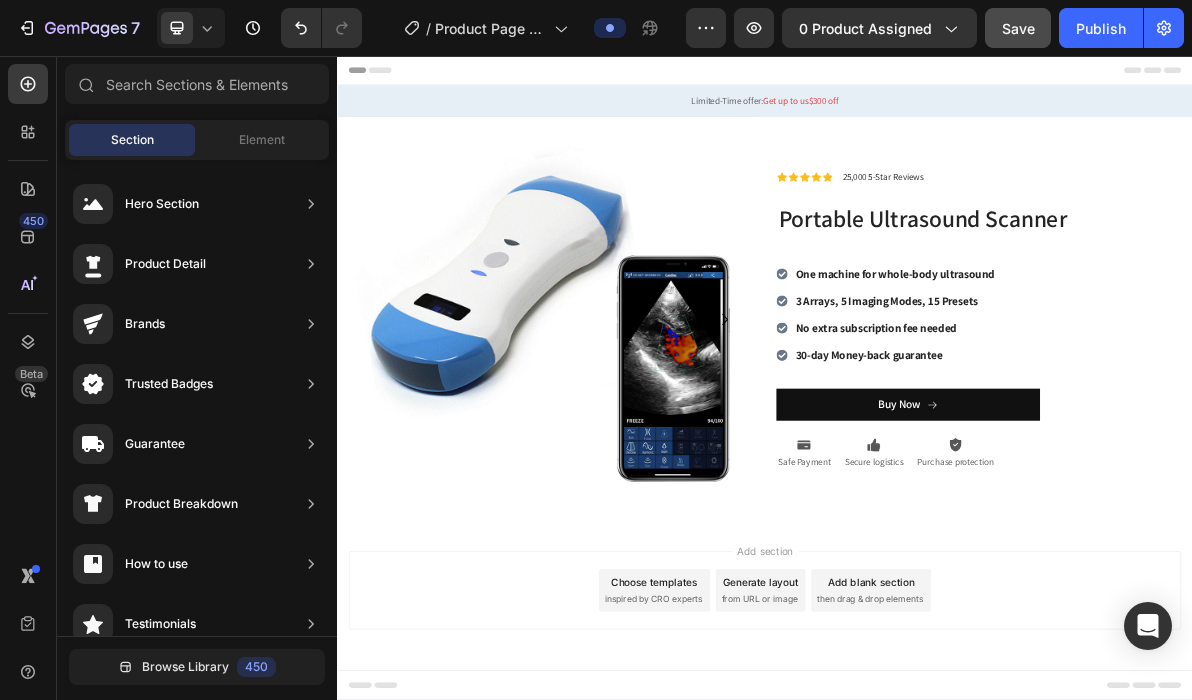 click on "Add section Choose templates inspired by CRO experts Generate layout from URL or image Add blank section then drag & drop elements" at bounding box center [937, 834] 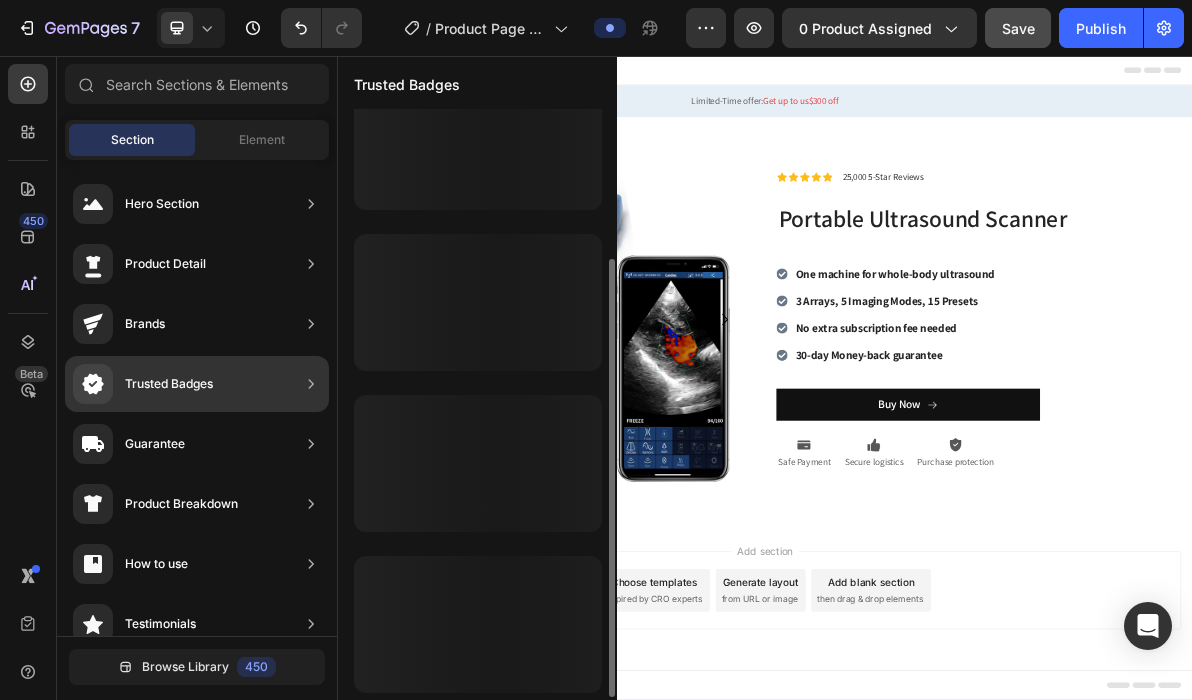 scroll, scrollTop: 202, scrollLeft: 0, axis: vertical 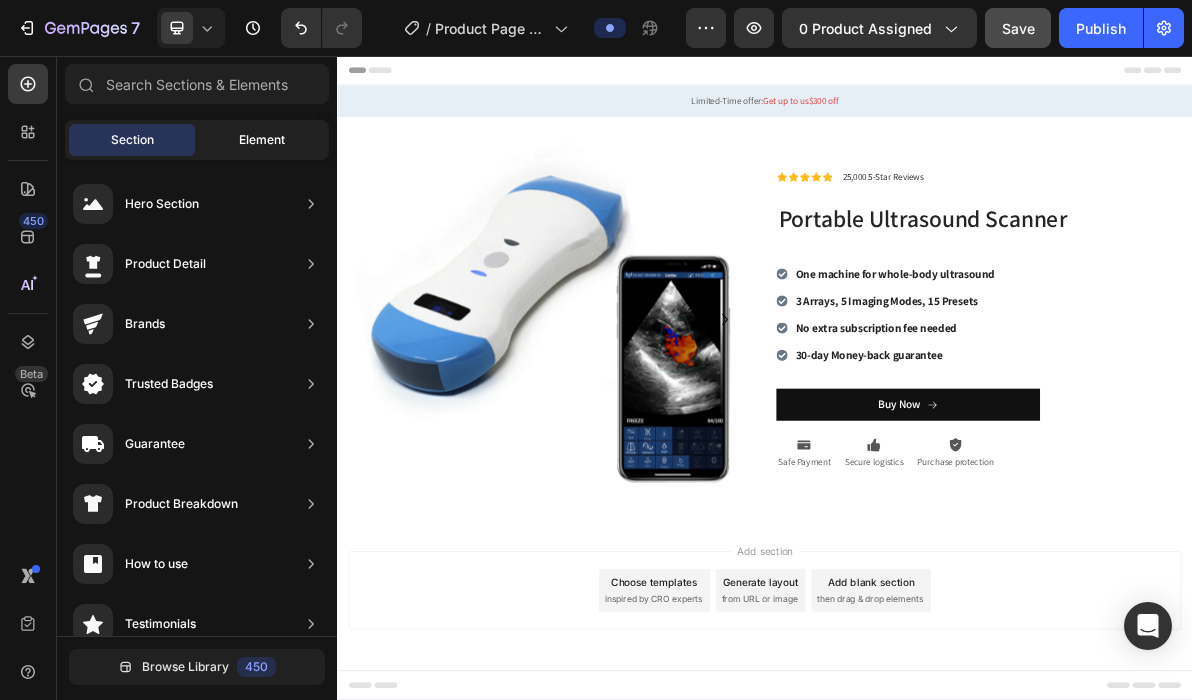 click on "Element" at bounding box center (262, 140) 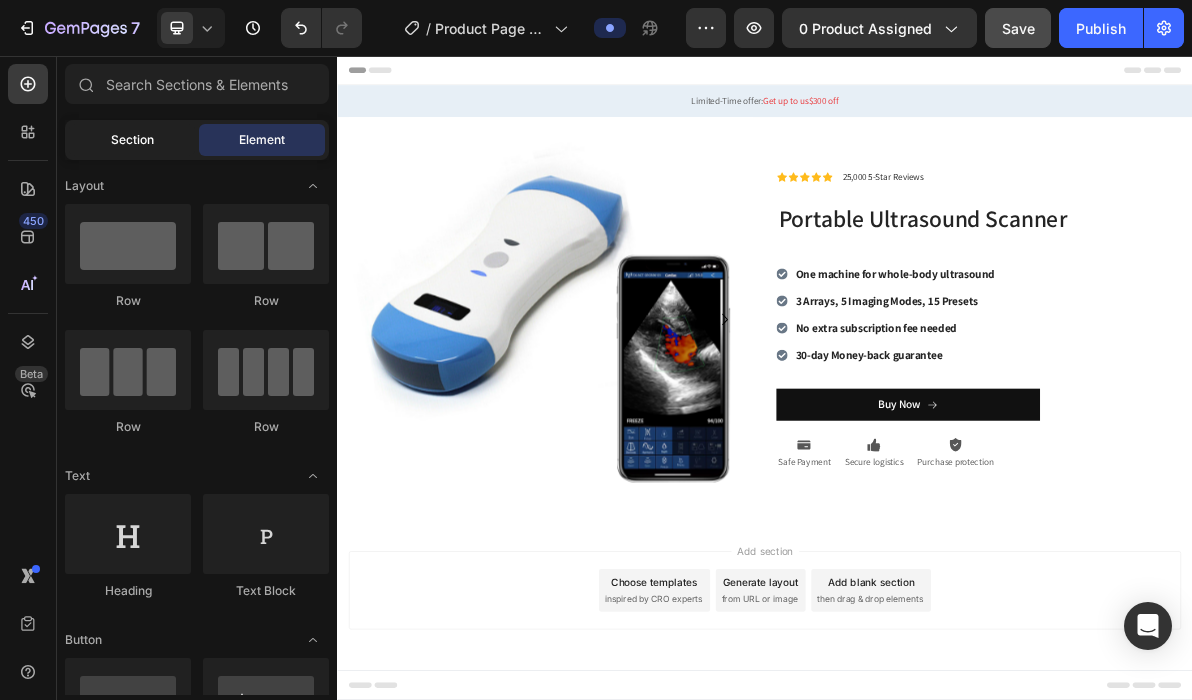 click on "Section" at bounding box center (132, 140) 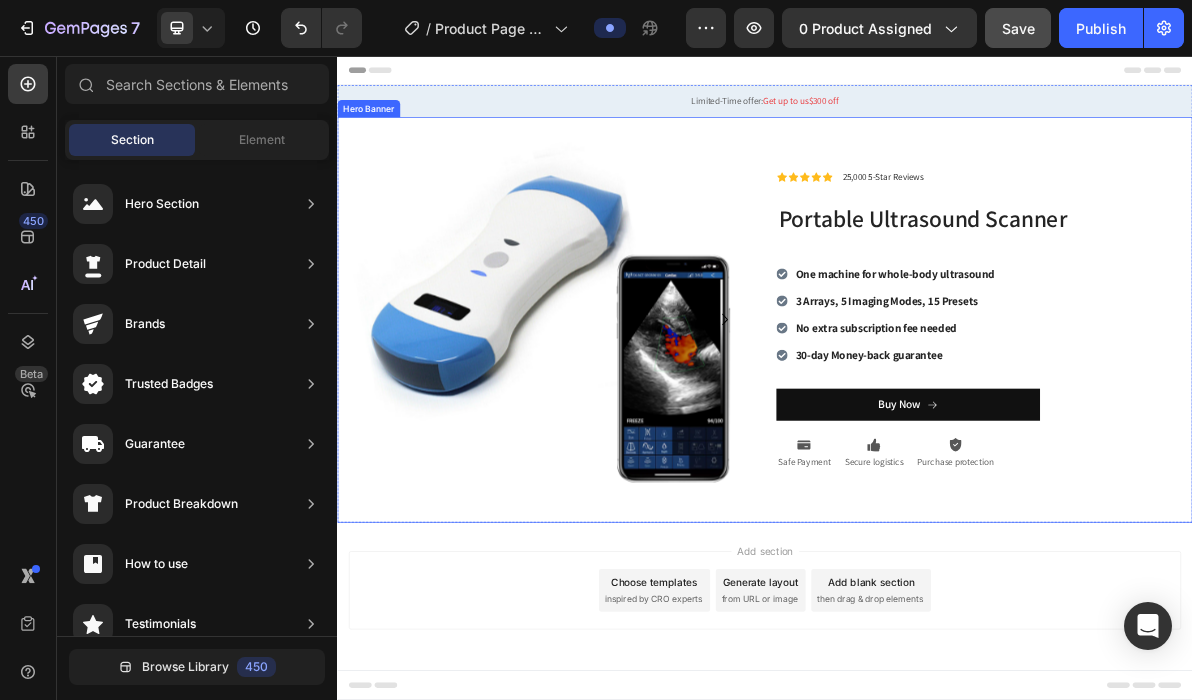 click on "Image Image
Carousel Icon Icon Icon Icon Icon Icon List 25,000 5-Star Reviews Text Block Row Portable Ultrasound Scanner Heading Row One machine for whole-body ultrasound 3 Arrays, 5 Imaging Modes, 15 Presets No extra subscription fee needed 30-day Money-back guarantee Item List
Buy Now Button
Icon Safe Payment Text Block
Icon Secure logistics Text Block
Icon Purchase protection Text Block Row Row" at bounding box center (937, 426) 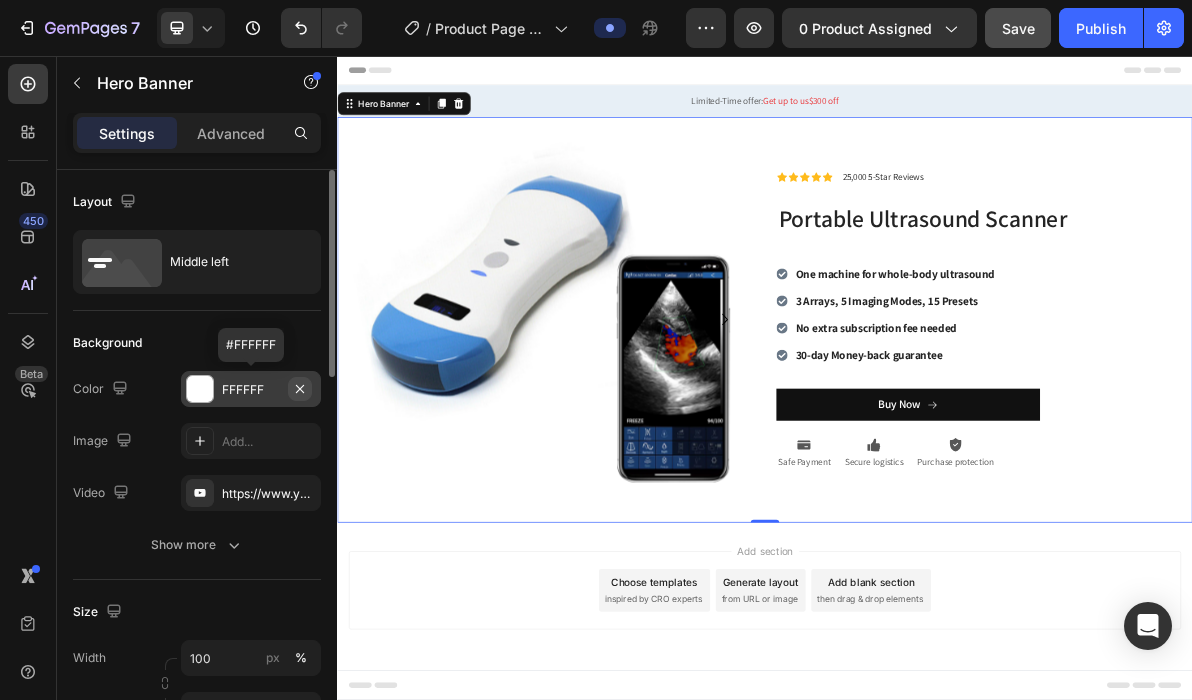 click 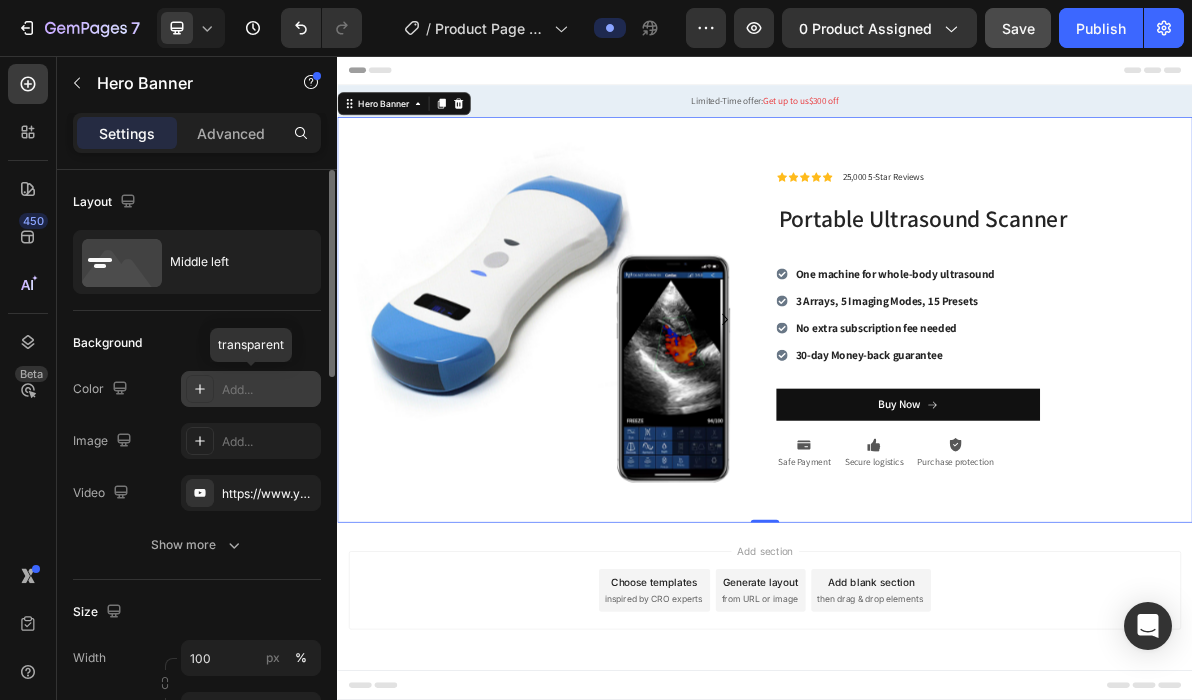 click on "Add..." at bounding box center [269, 390] 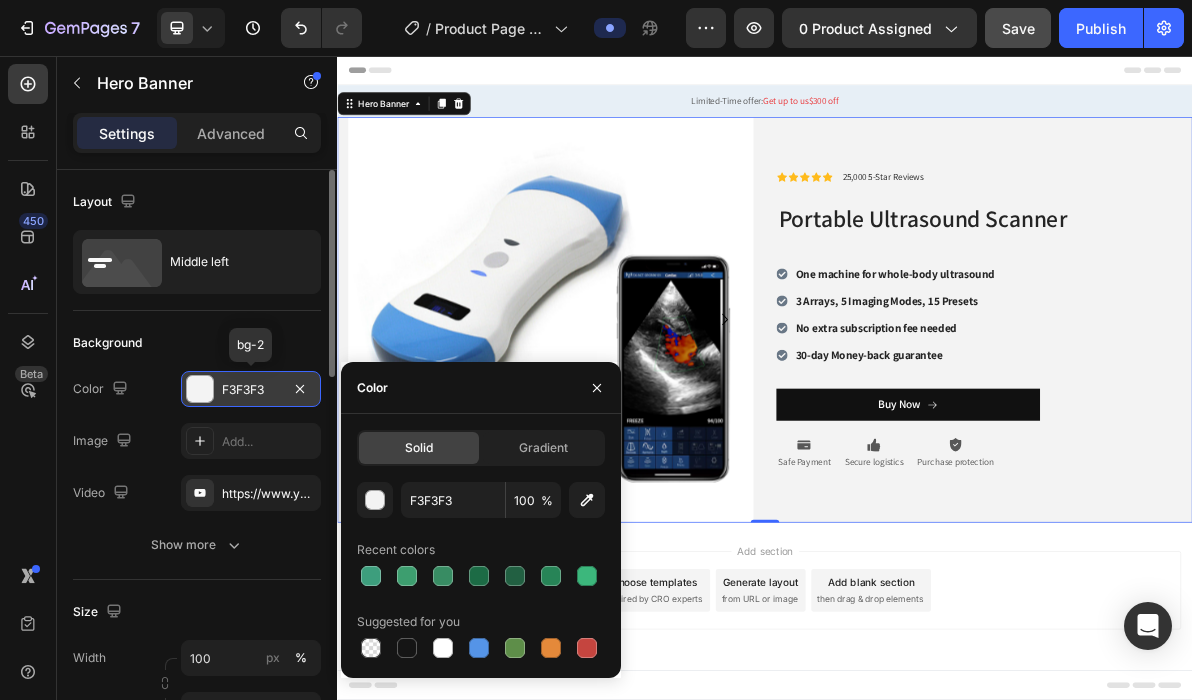 click on "F3F3F3" at bounding box center (251, 390) 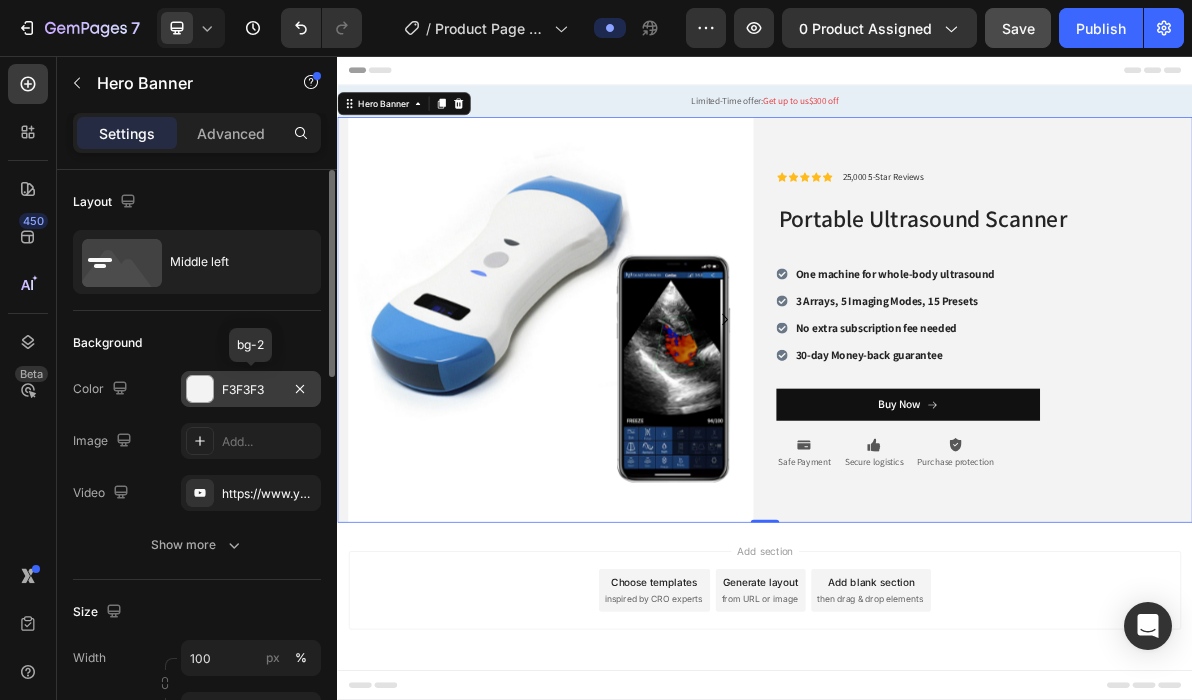 drag, startPoint x: 266, startPoint y: 387, endPoint x: 218, endPoint y: 388, distance: 48.010414 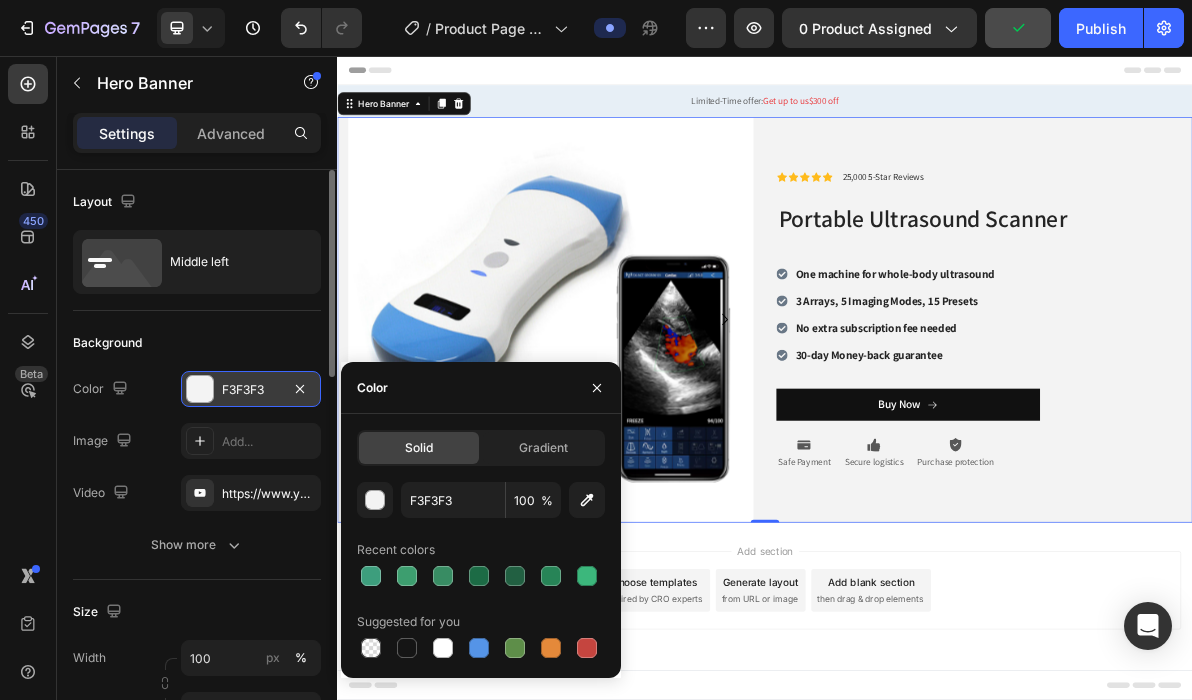 click at bounding box center (200, 389) 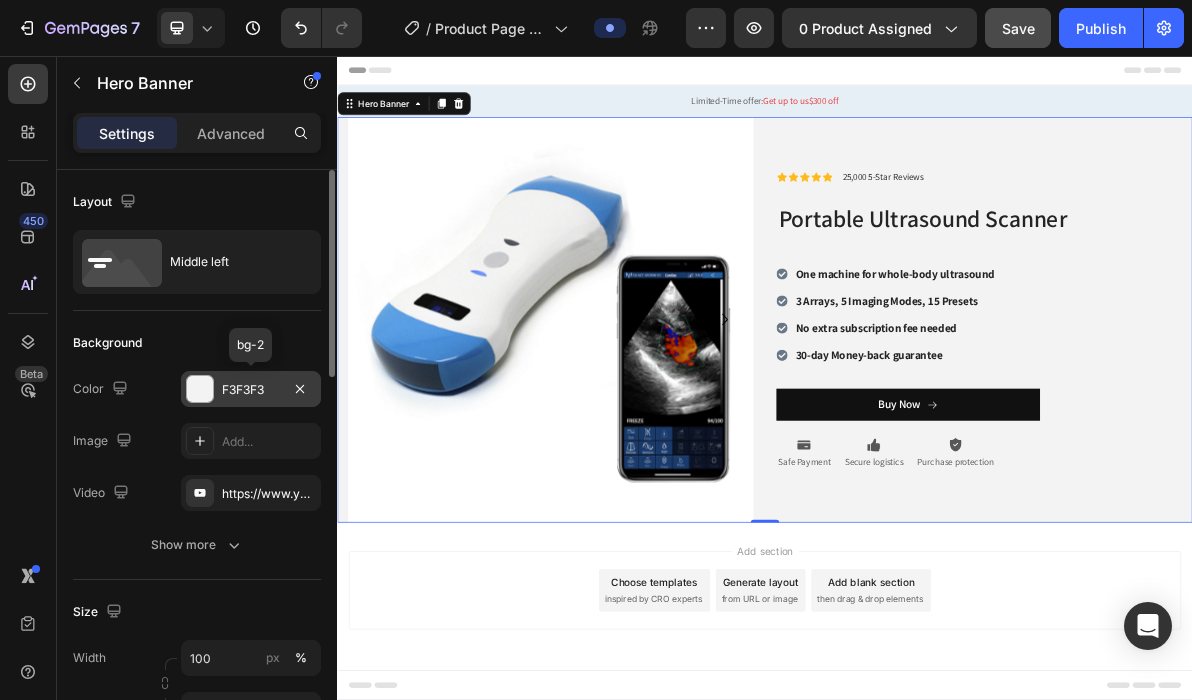 click on "F3F3F3" at bounding box center [251, 390] 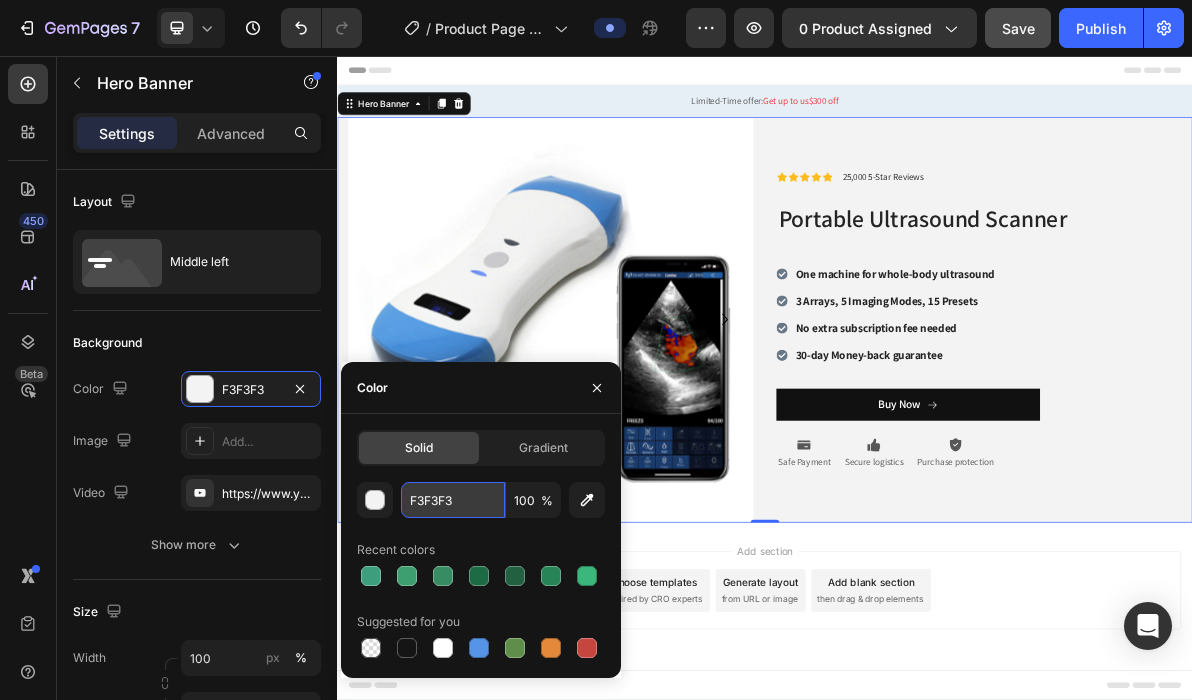 click on "F3F3F3" at bounding box center (453, 500) 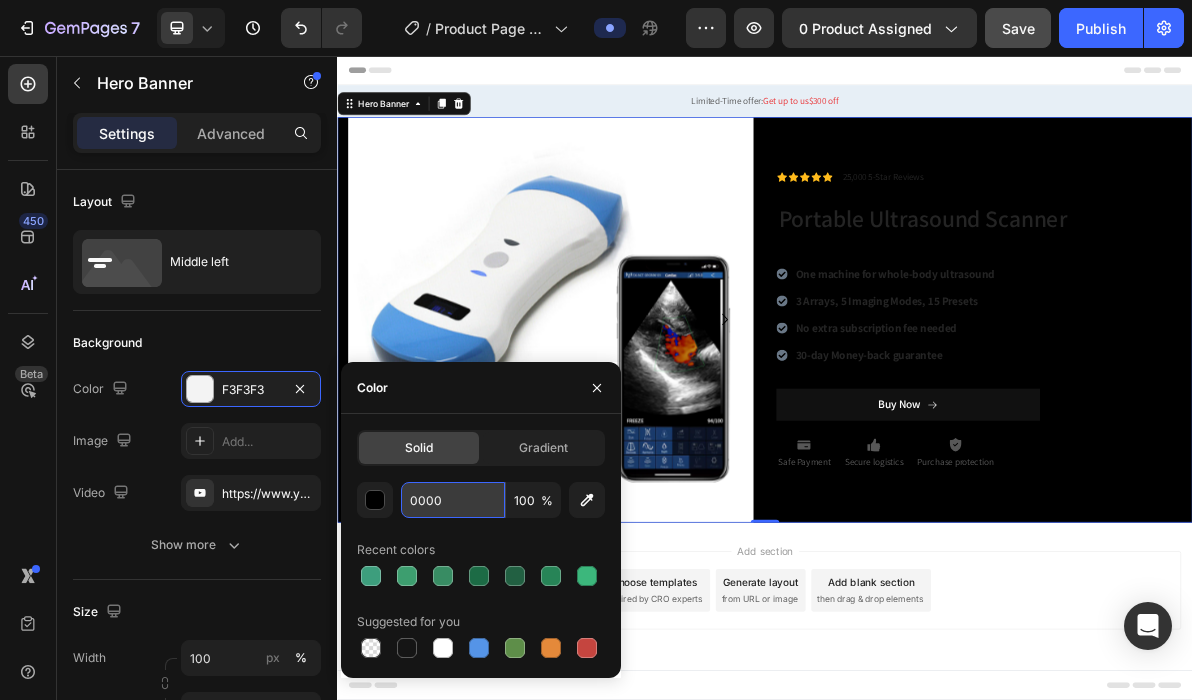 type on "00000" 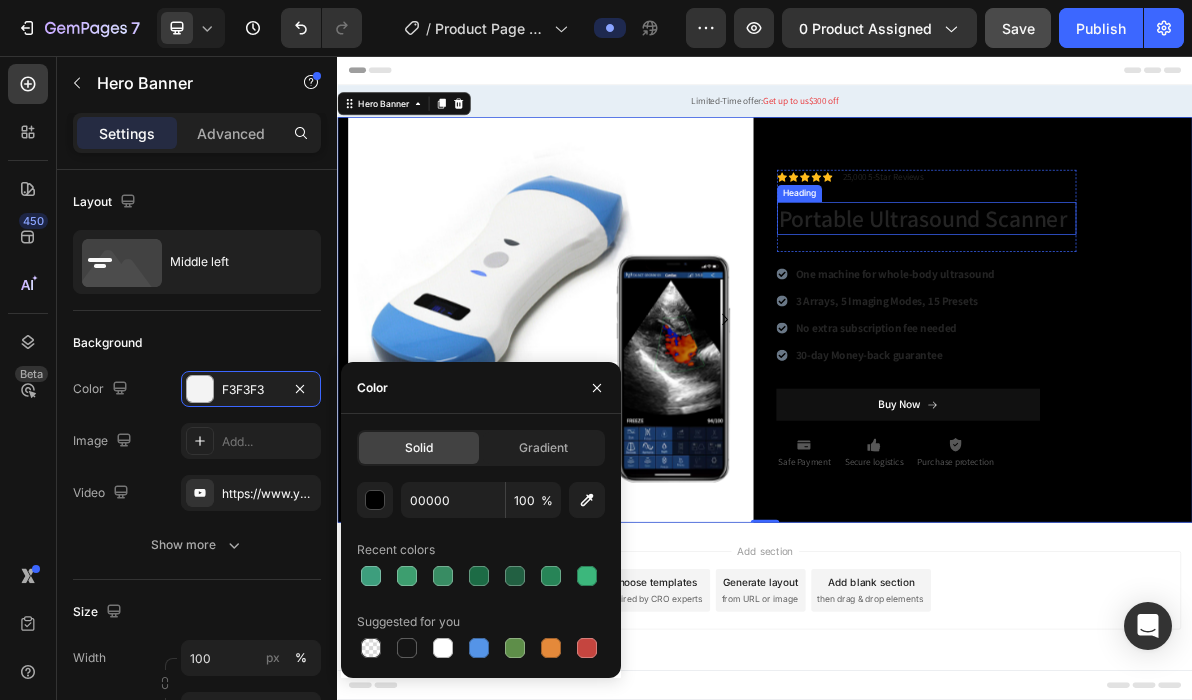 click on "Portable Ultrasound Scanner" at bounding box center (1164, 284) 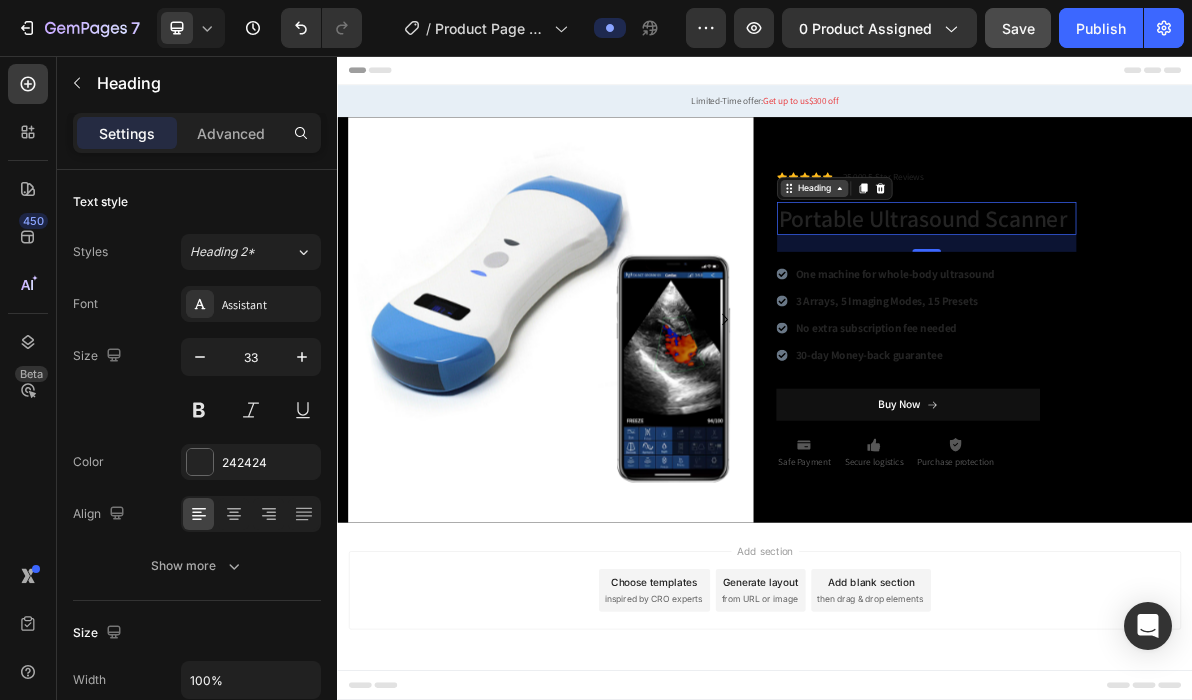 click on "Heading" at bounding box center [1006, 242] 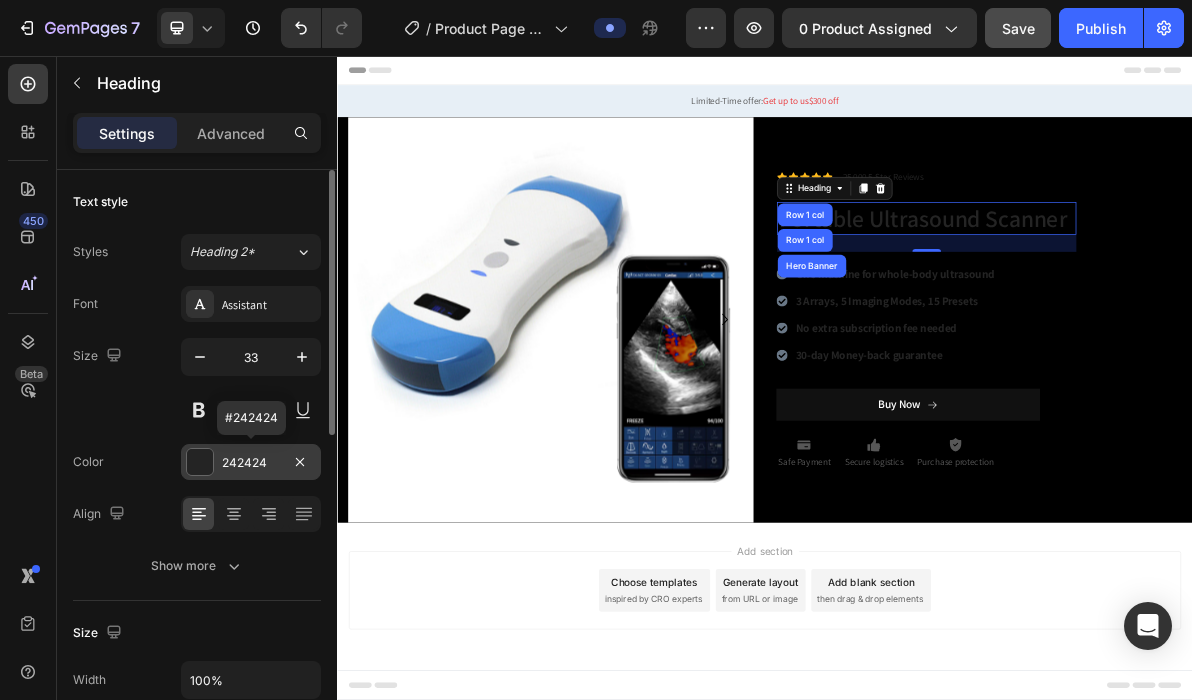click at bounding box center (200, 462) 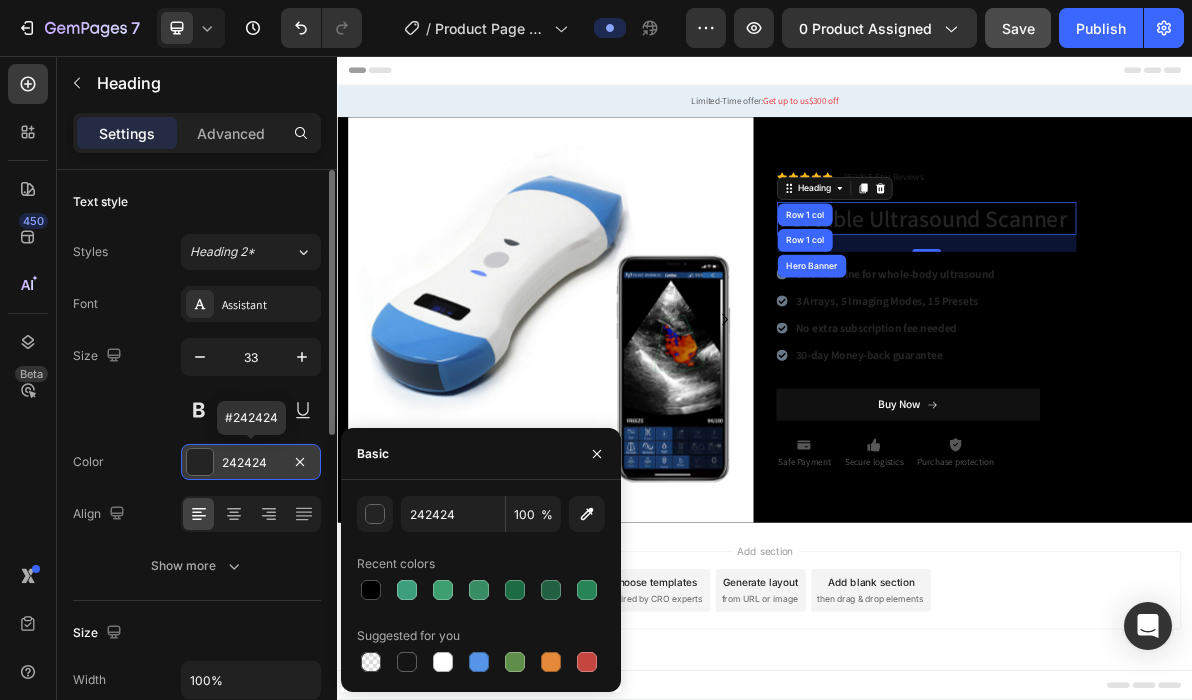 click on "242424" at bounding box center [251, 463] 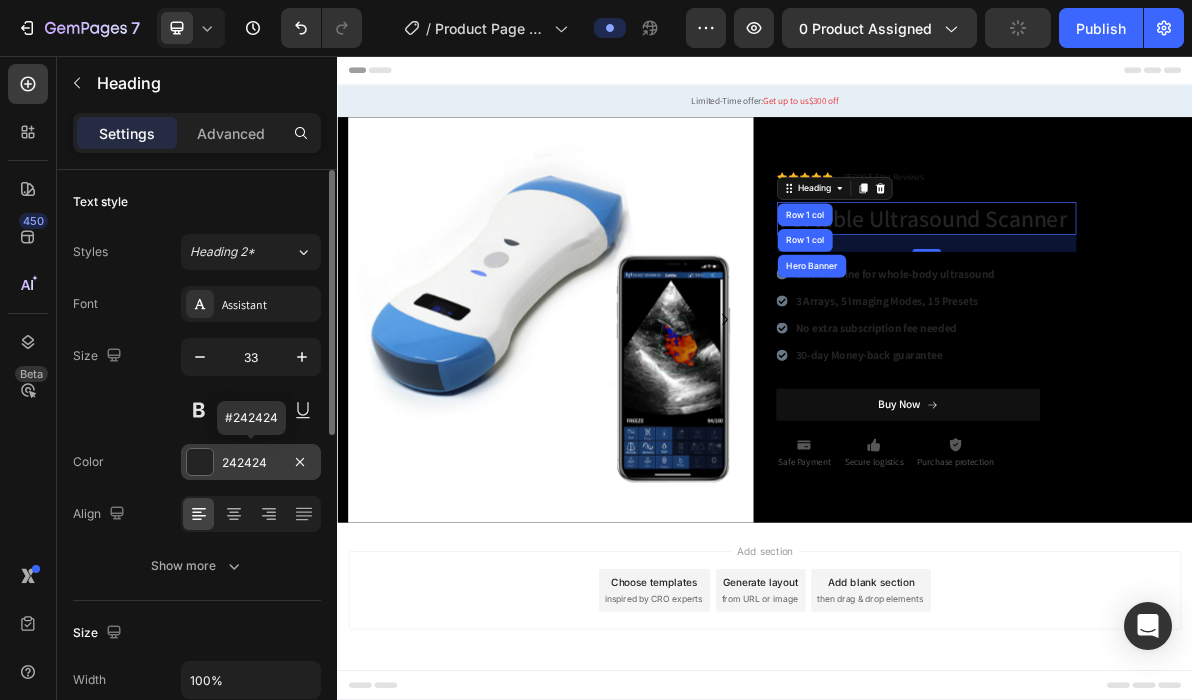 drag, startPoint x: 272, startPoint y: 456, endPoint x: 203, endPoint y: 461, distance: 69.18092 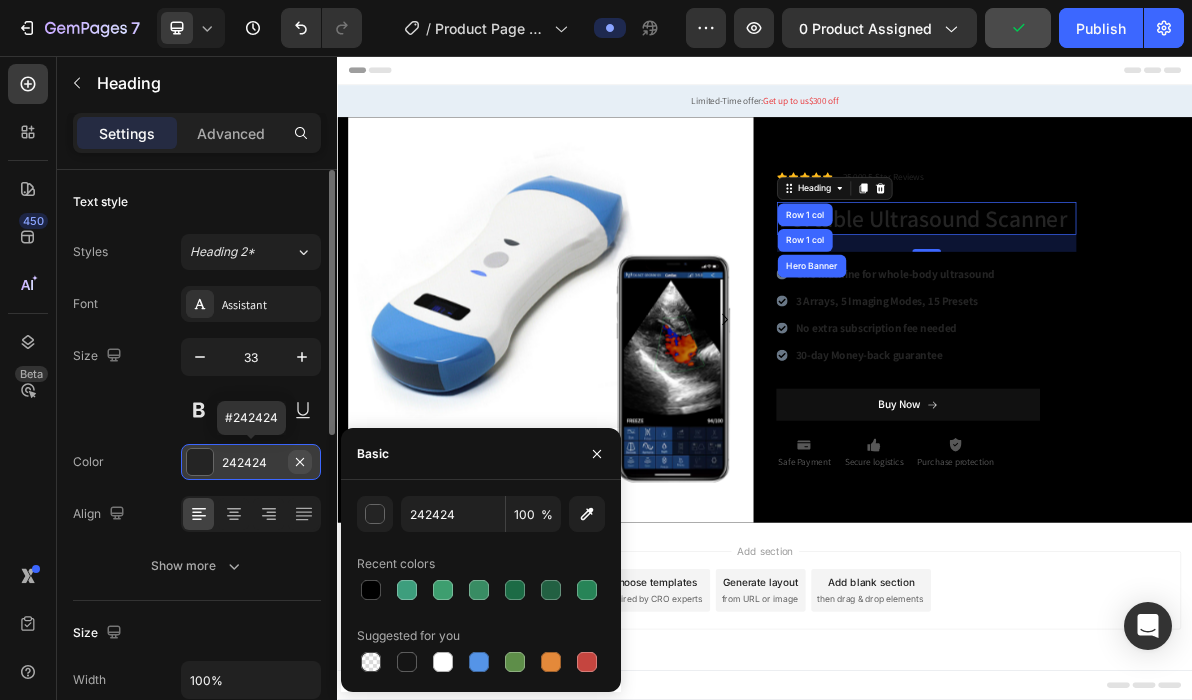 click 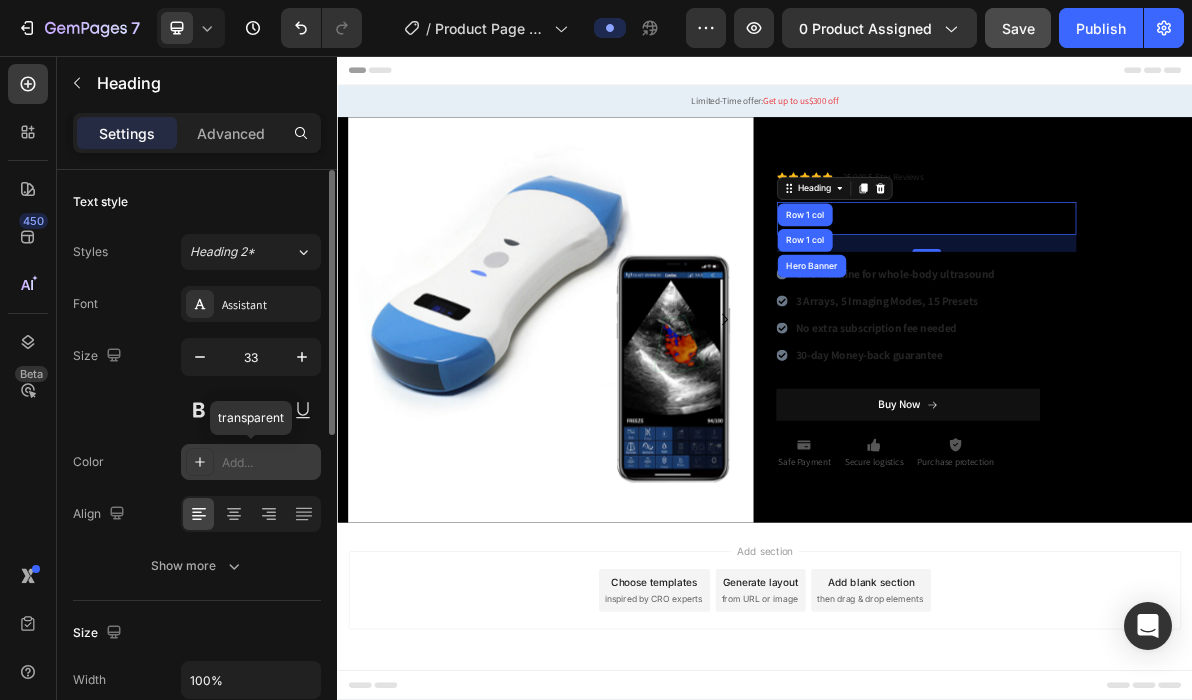 click on "Add..." at bounding box center [269, 463] 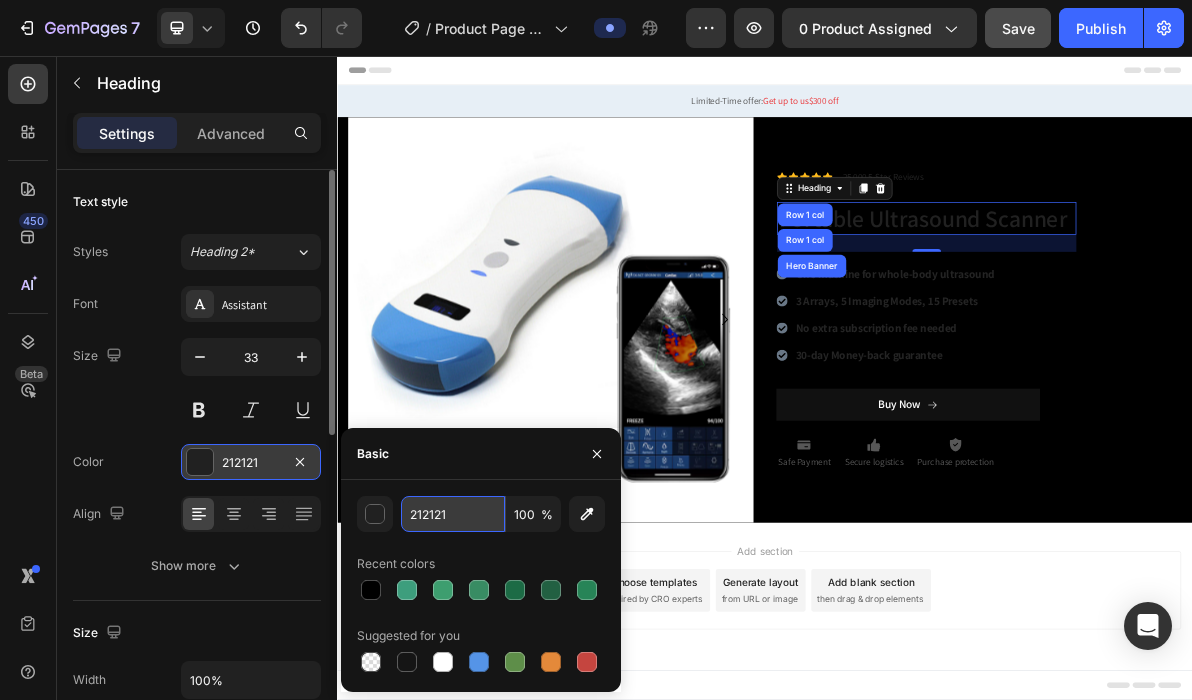 click on "212121" at bounding box center [453, 514] 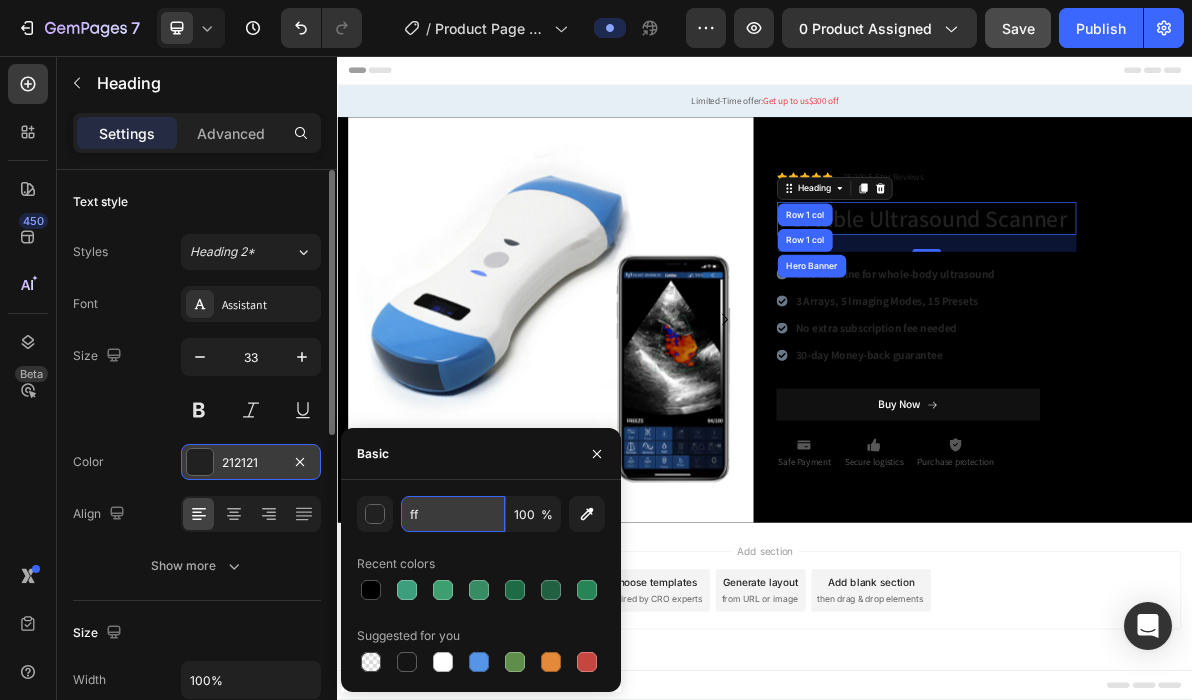 type on "FFFFFF" 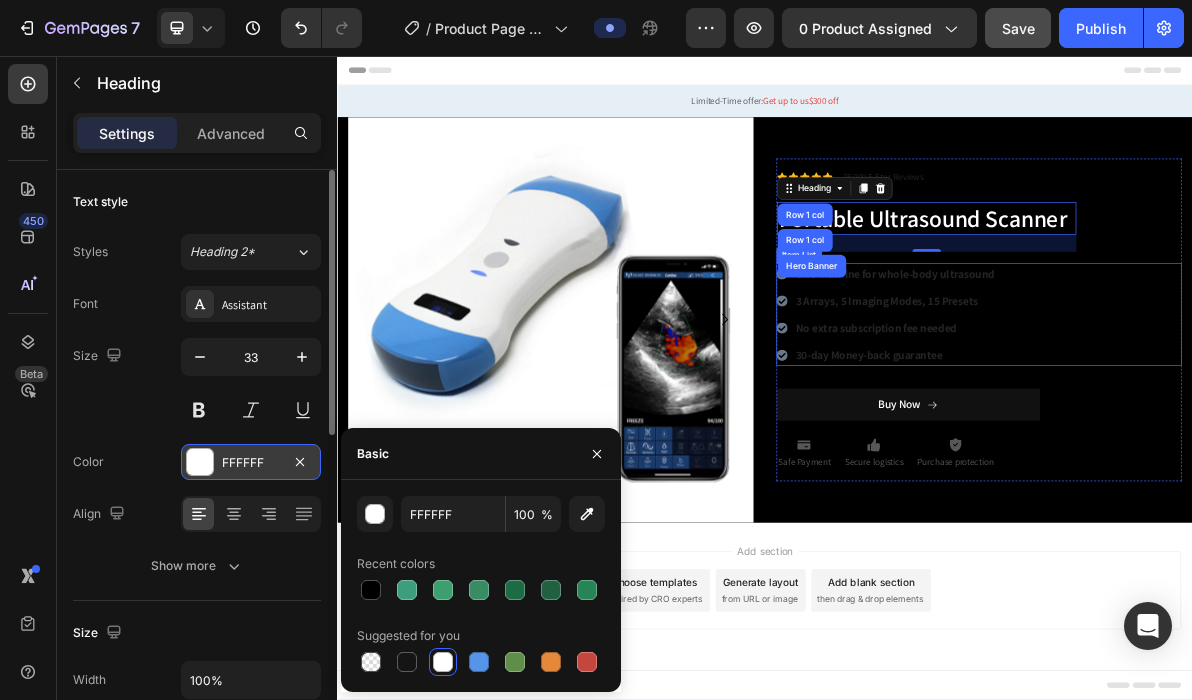 click on "One machine for whole-body ultrasound" at bounding box center (1119, 361) 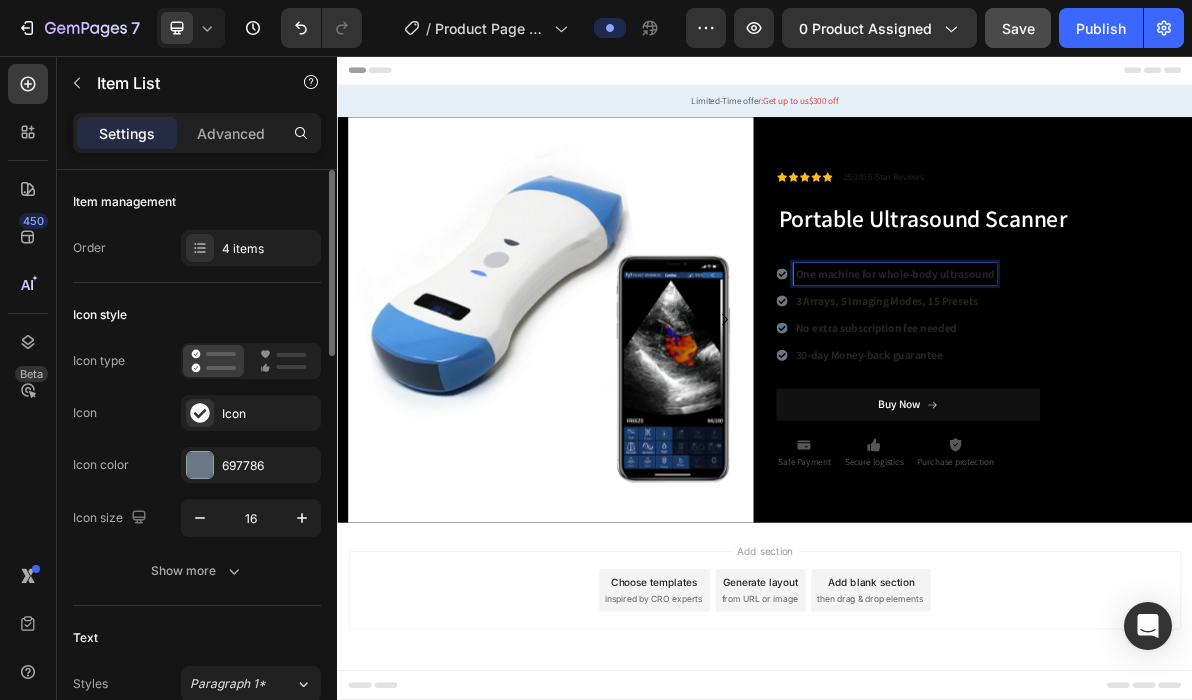 click on "One machine for whole-body ultrasound" at bounding box center [1119, 361] 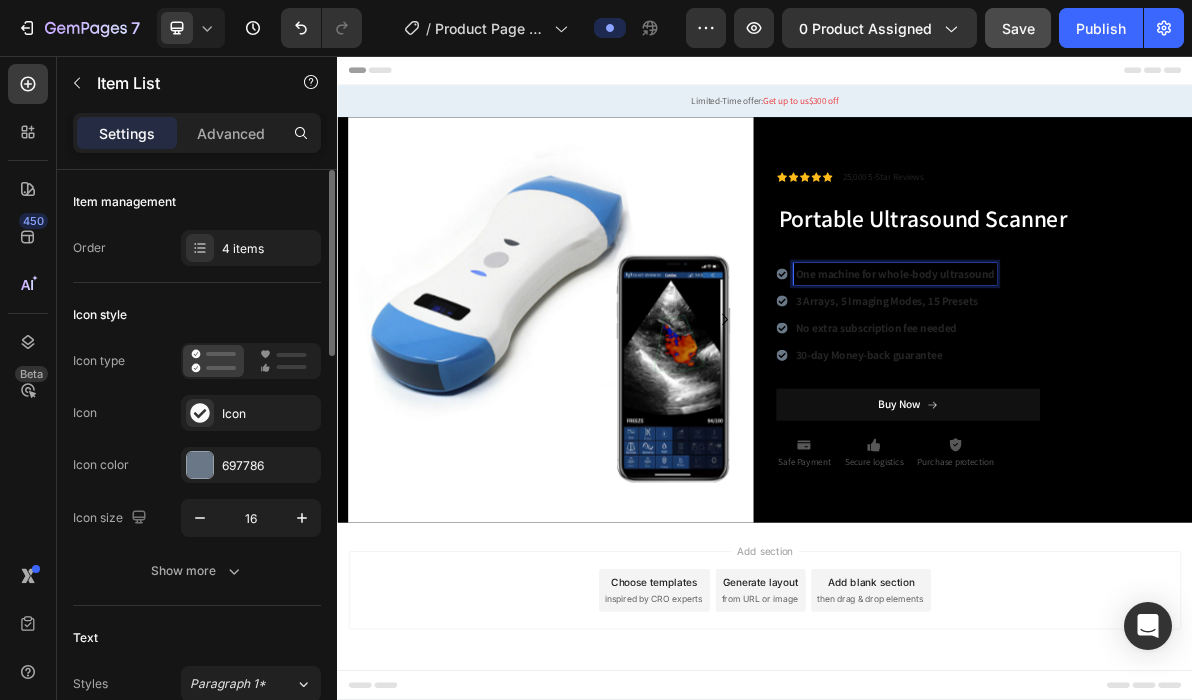 click on "One machine for whole-body ultrasound" at bounding box center (1119, 361) 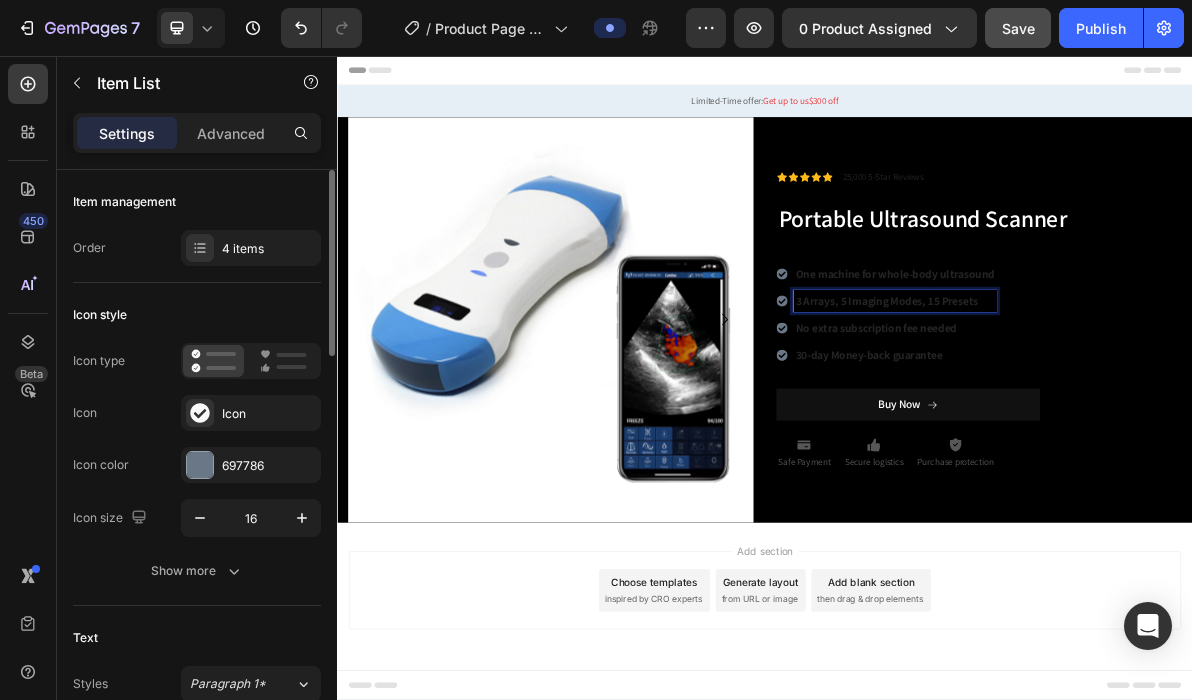 click on "3 Arrays, 5 Imaging Modes, 15 Presets" at bounding box center (1108, 399) 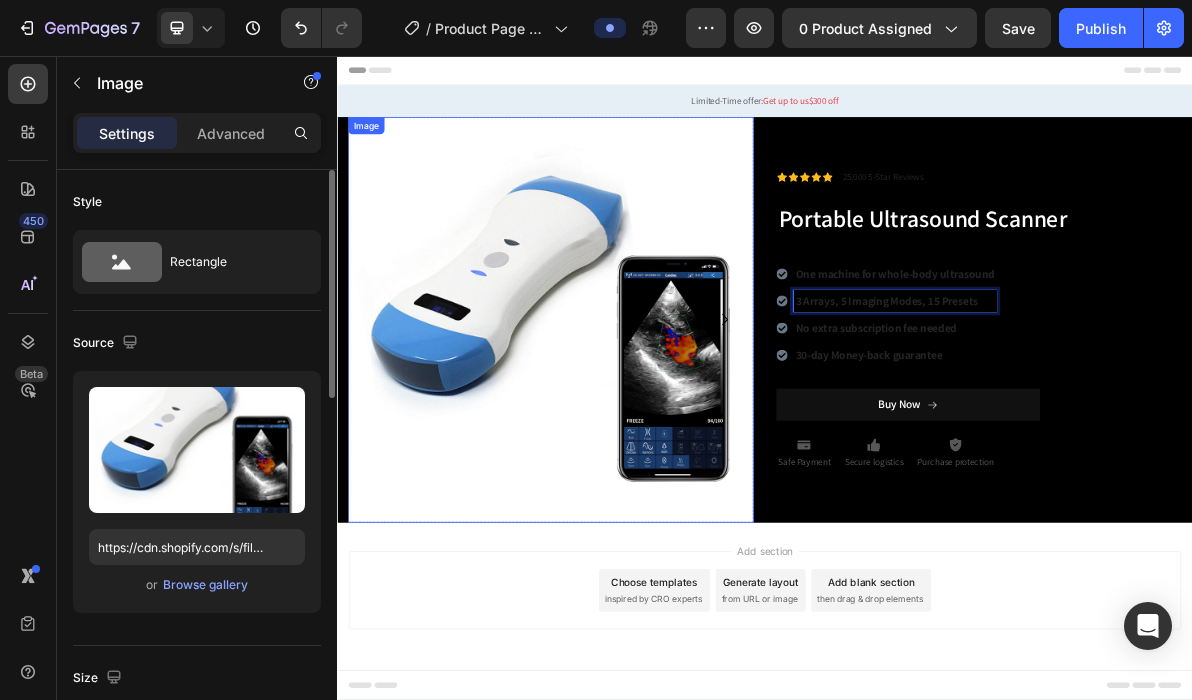 click at bounding box center [636, 426] 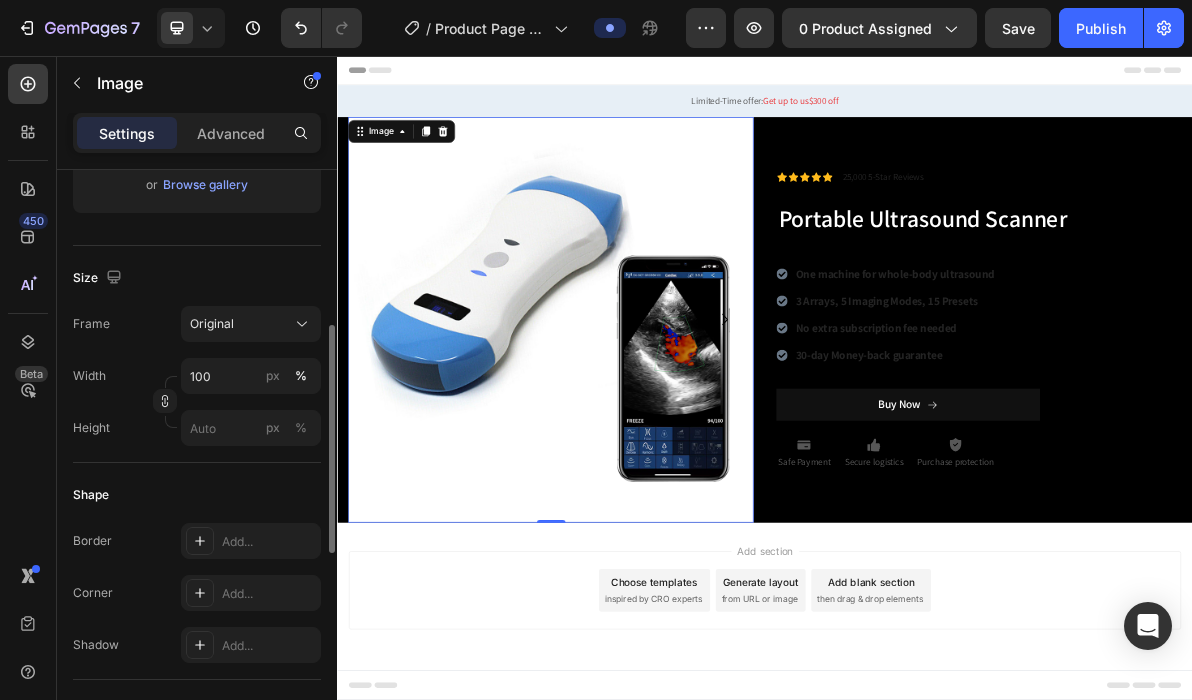 scroll, scrollTop: 500, scrollLeft: 0, axis: vertical 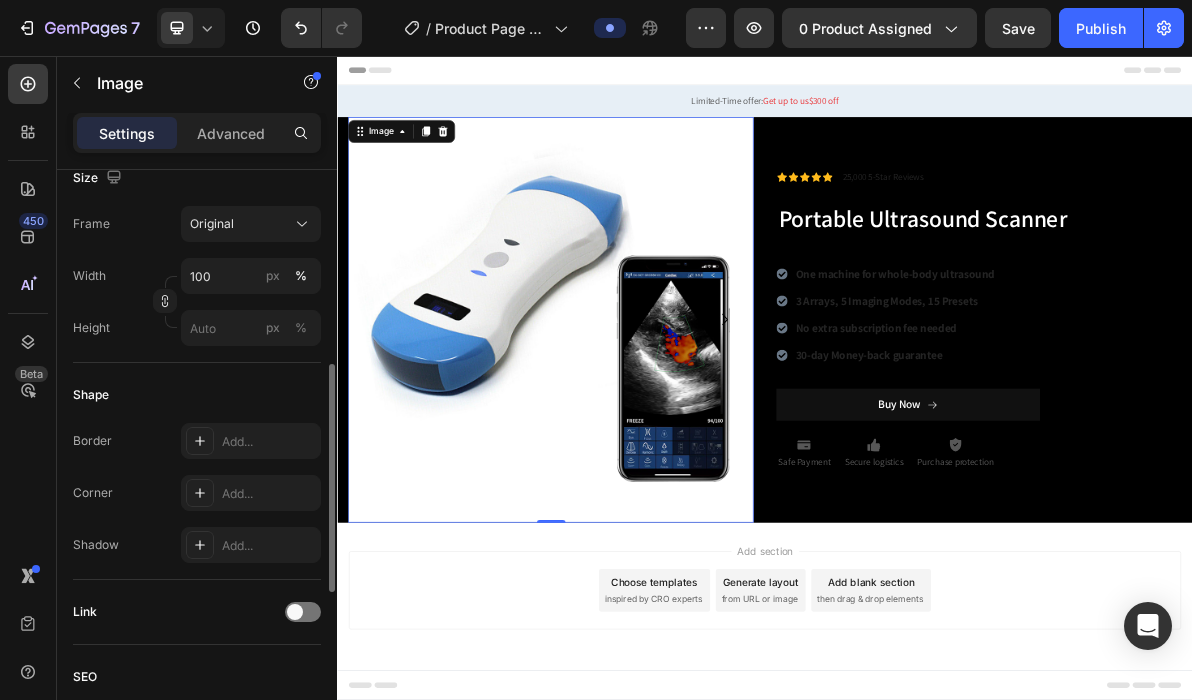 click on "Corner" at bounding box center (93, 493) 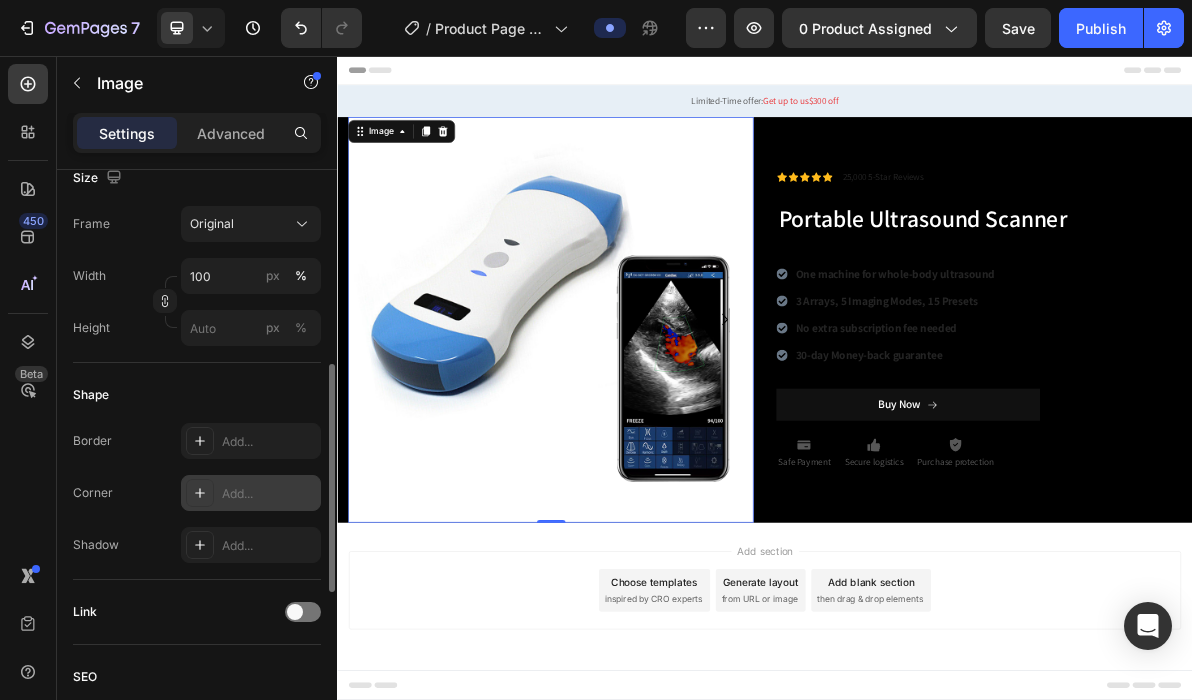 click at bounding box center (200, 493) 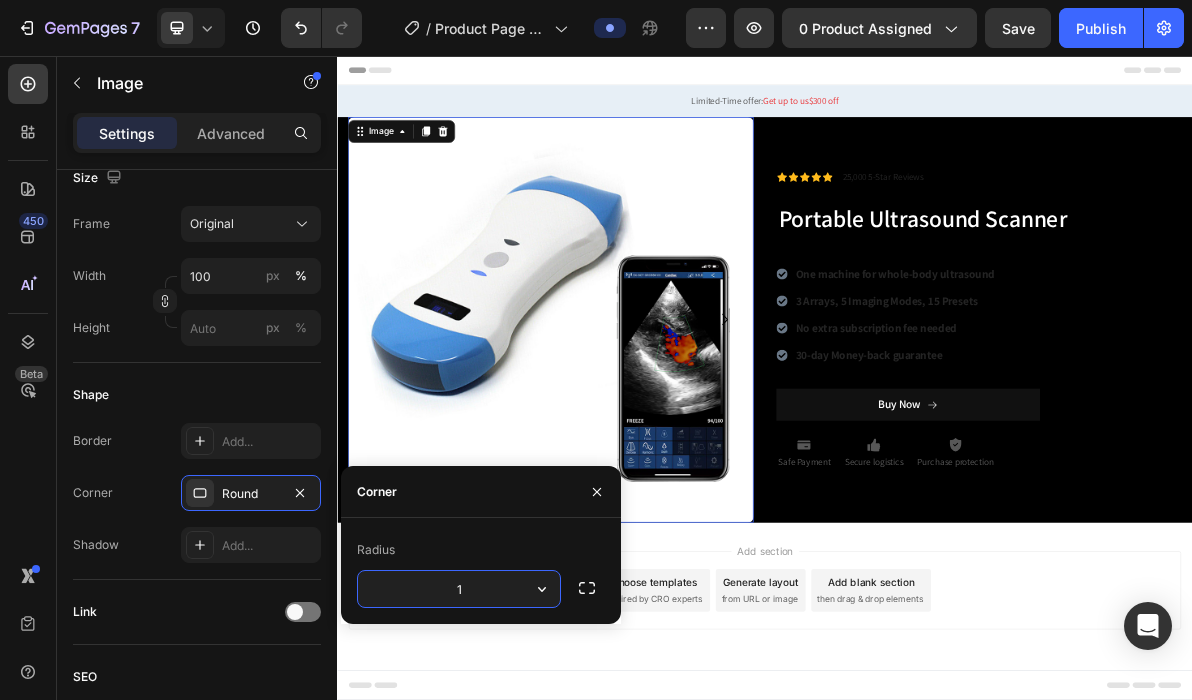 type on "15" 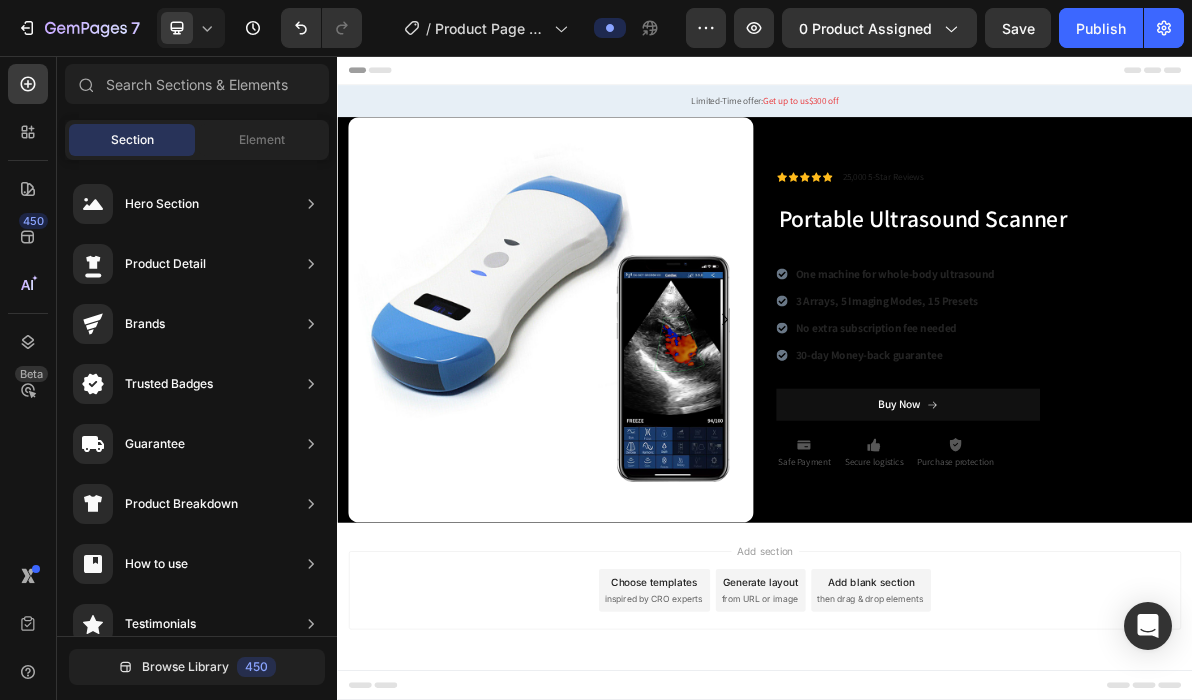 click on "Add section Choose templates inspired by CRO experts Generate layout from URL or image Add blank section then drag & drop elements" at bounding box center [937, 834] 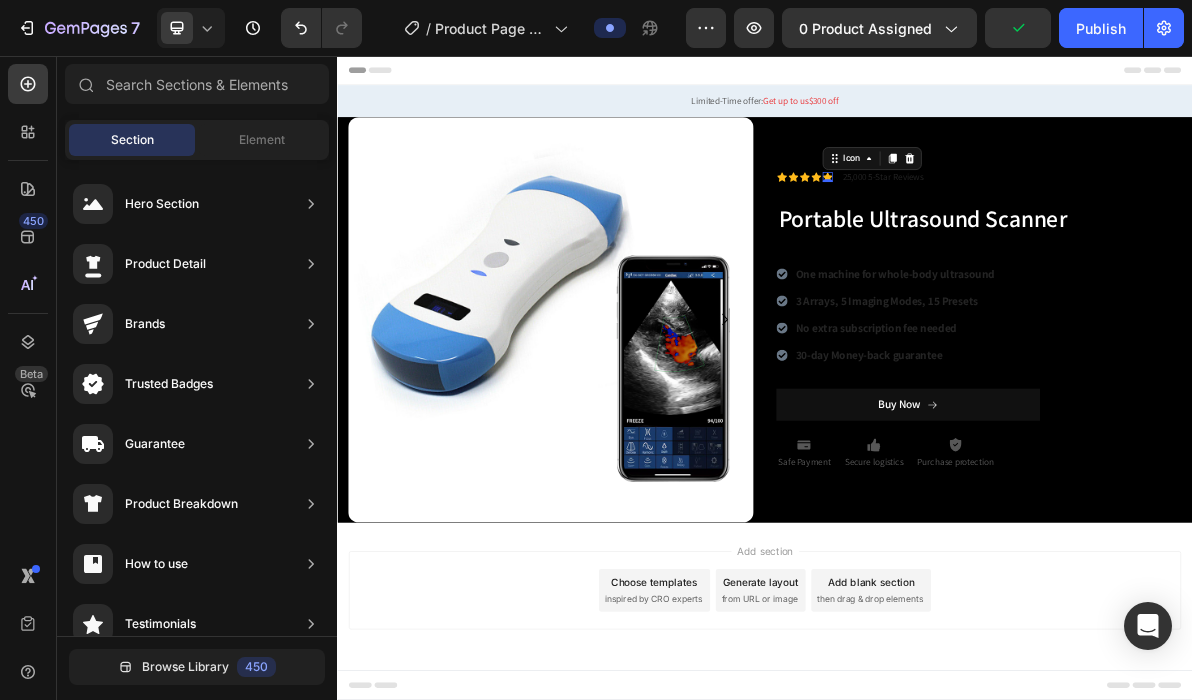 click on "Icon   0" at bounding box center [1025, 226] 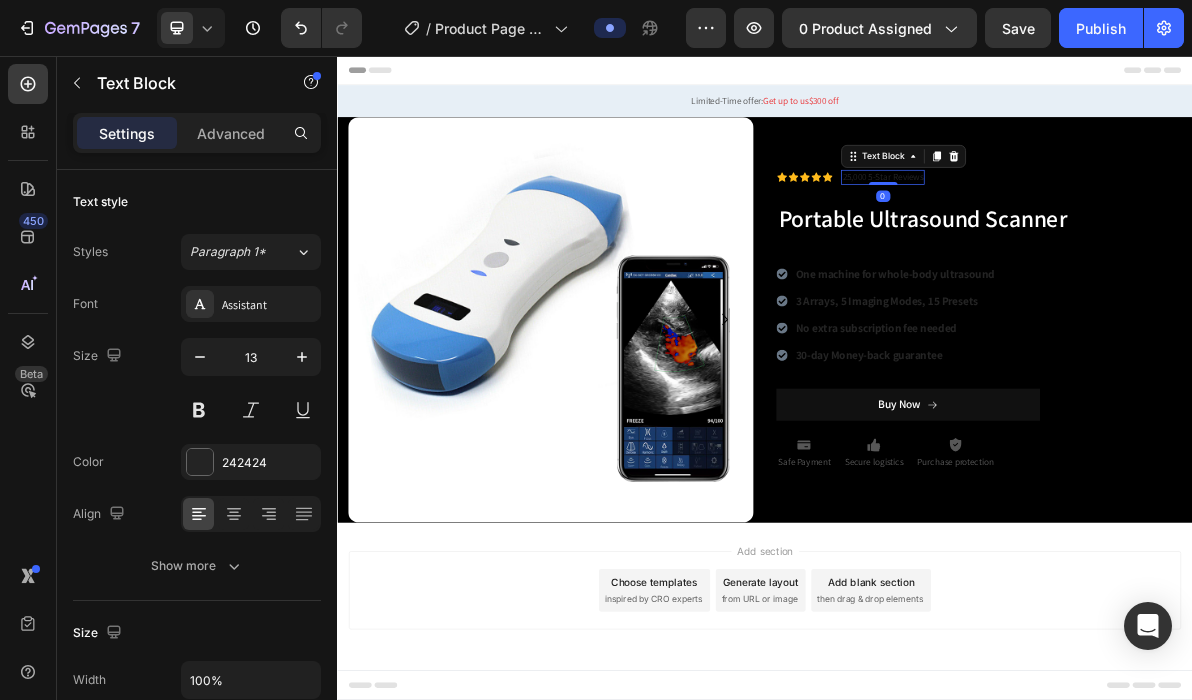 click on "25,000 5-Star Reviews" at bounding box center [1102, 226] 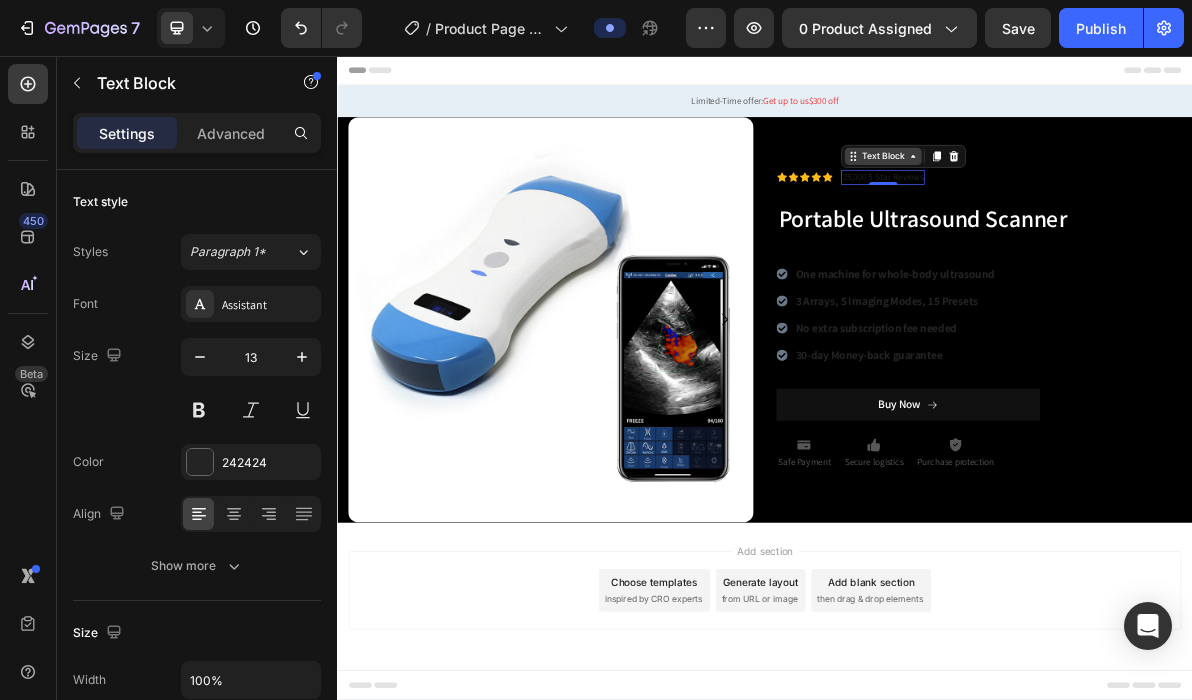 click on "Text Block" at bounding box center [1103, 197] 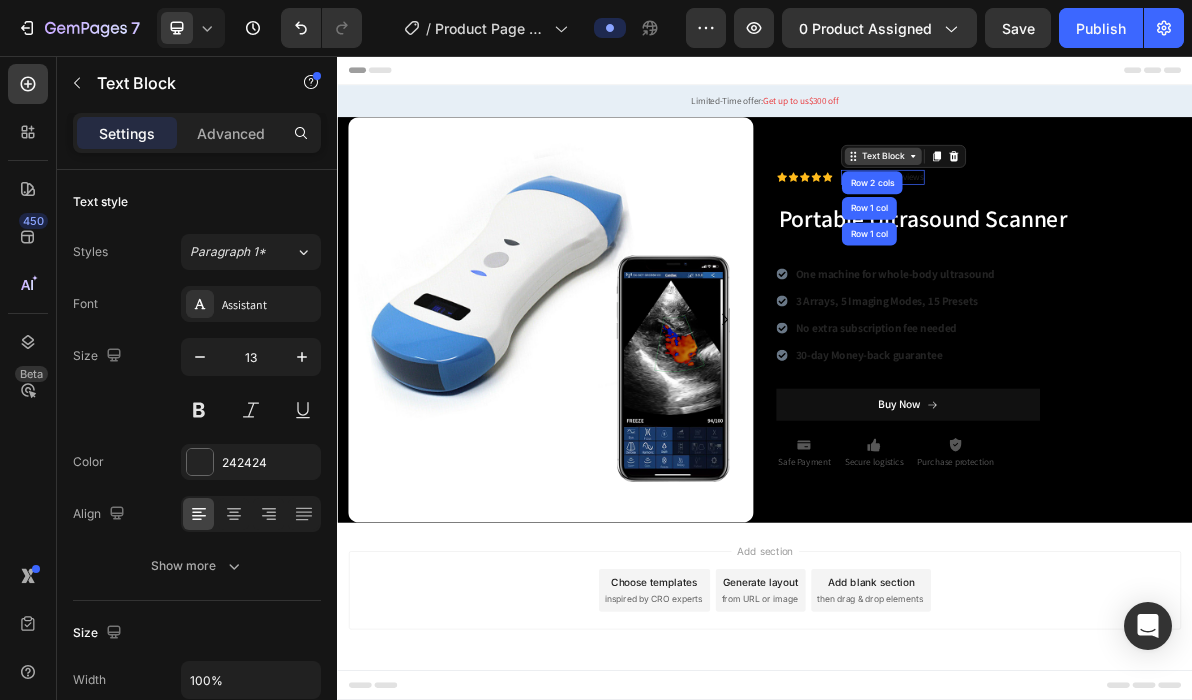 click on "Text Block" at bounding box center [1103, 197] 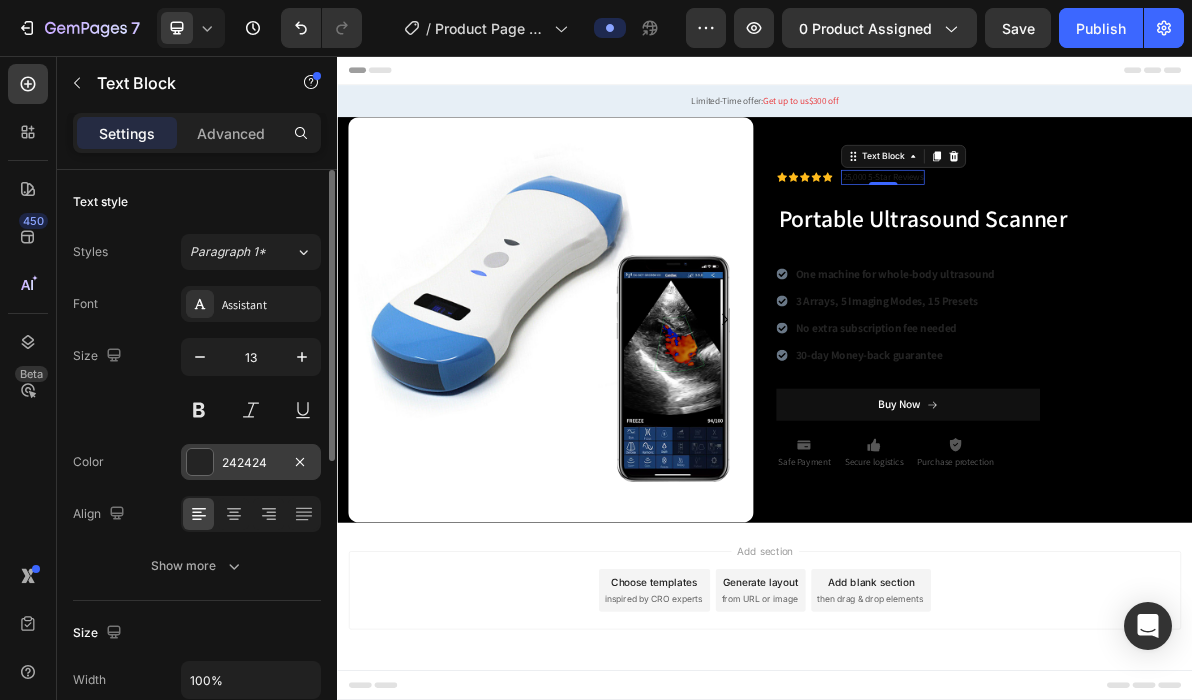 click on "242424" at bounding box center [251, 463] 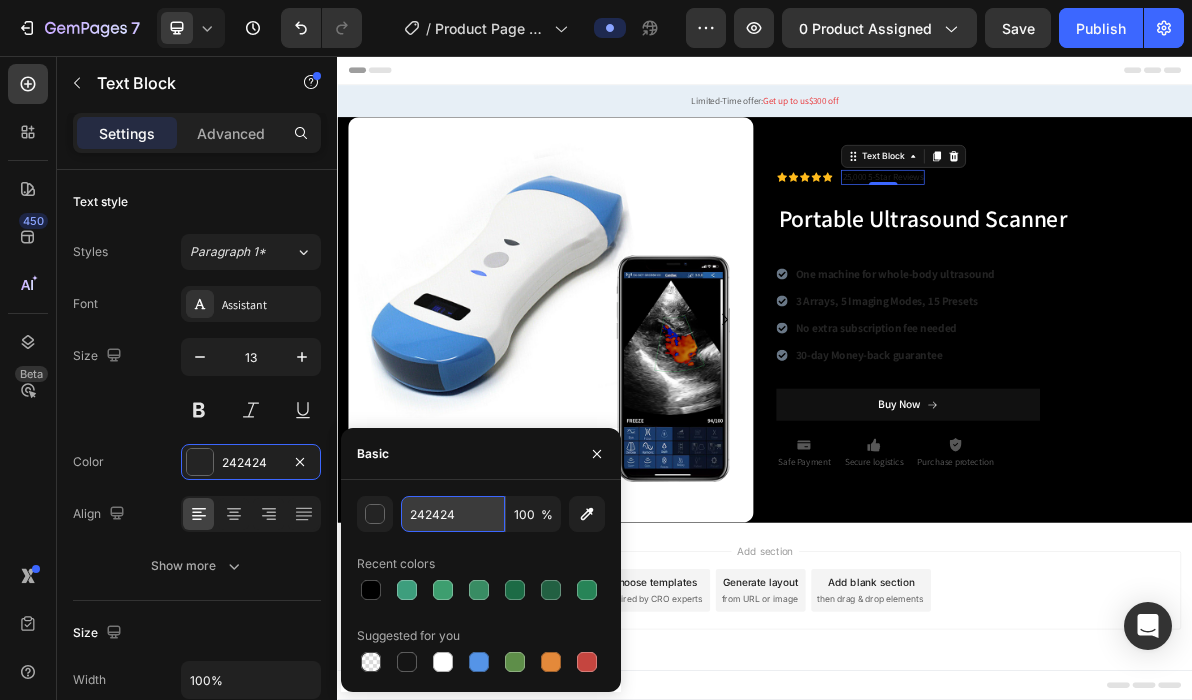 click on "242424" at bounding box center (453, 514) 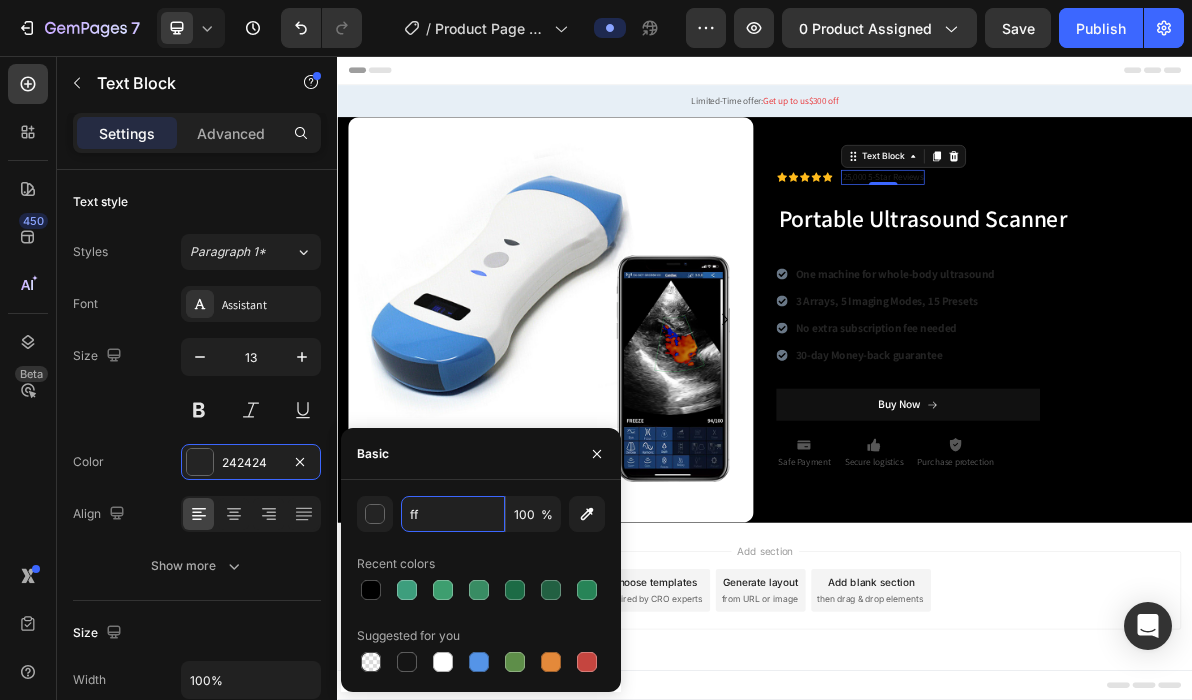 type on "FFFFFF" 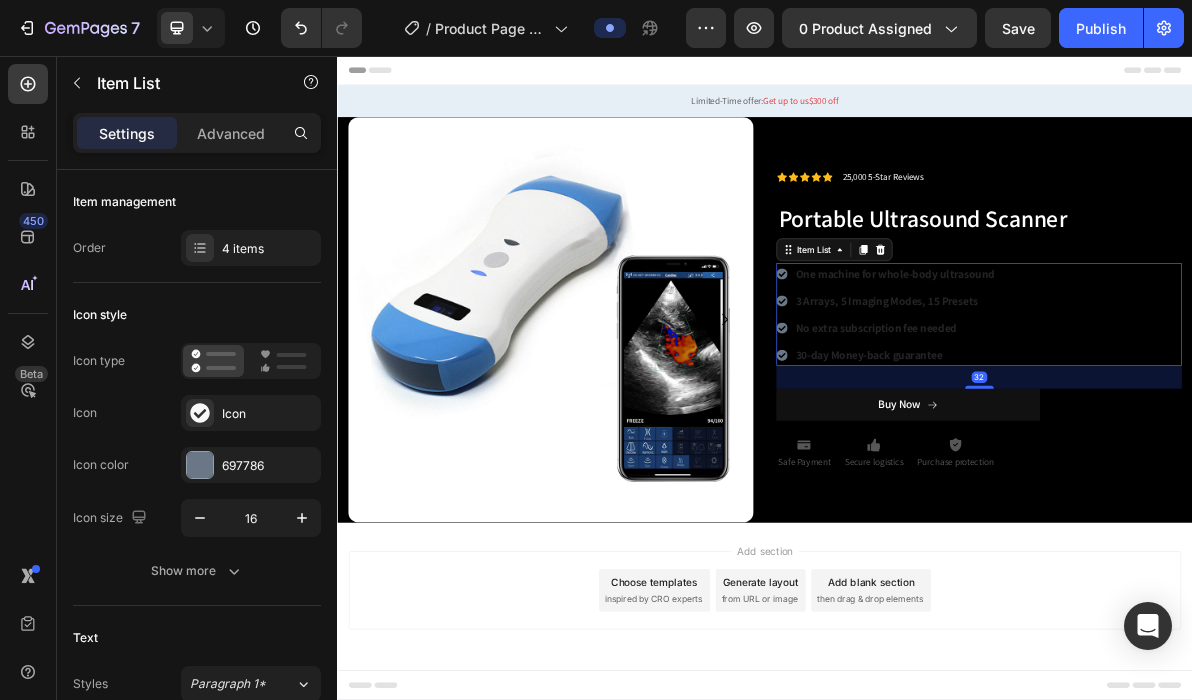 click on "One machine for whole-body ultrasound" at bounding box center [1119, 361] 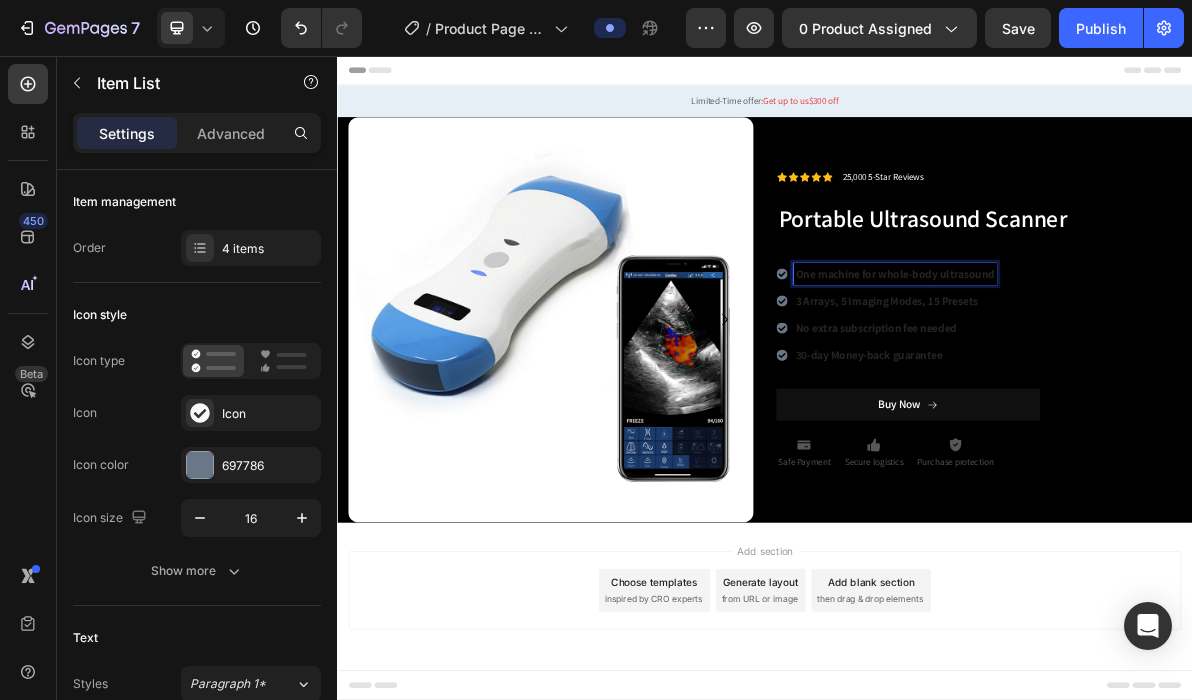 click on "One machine for whole-body ultrasound" at bounding box center (1119, 361) 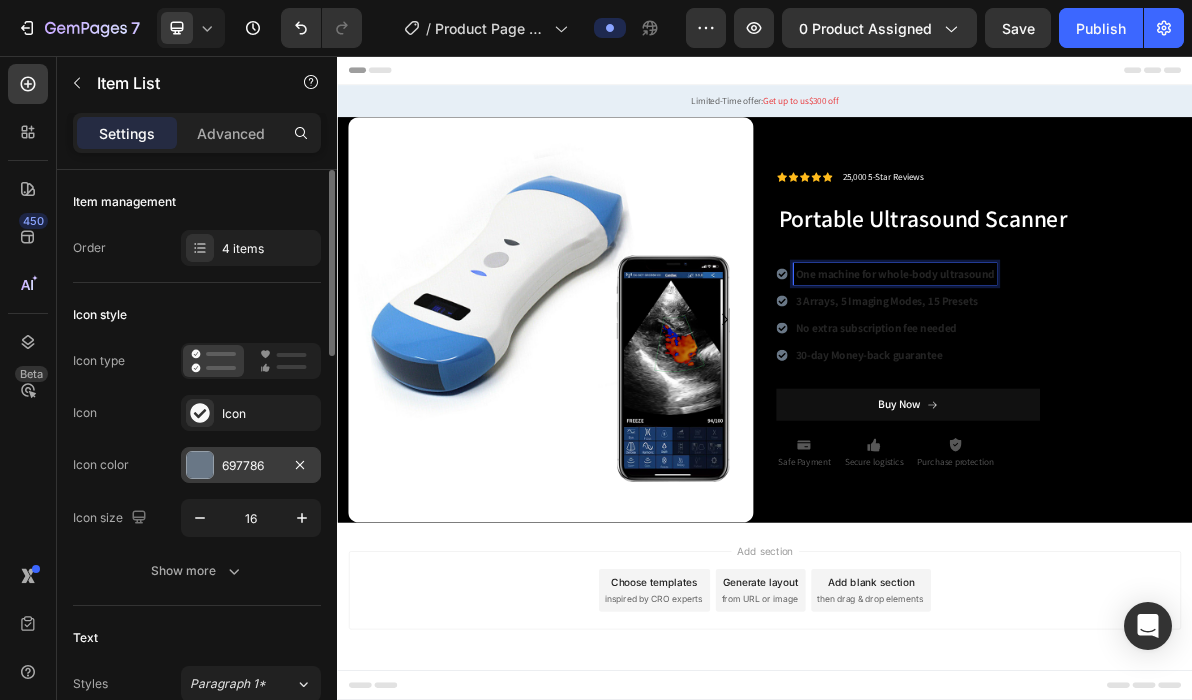 click on "697786" at bounding box center (251, 466) 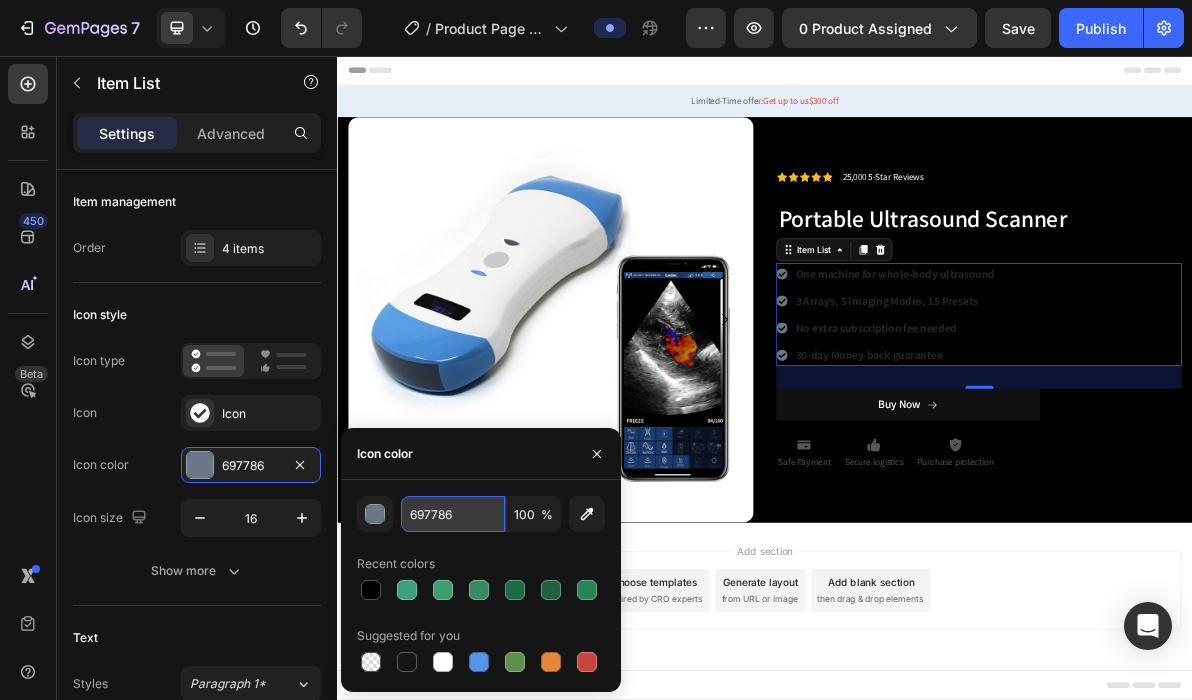 click on "697786" at bounding box center (453, 514) 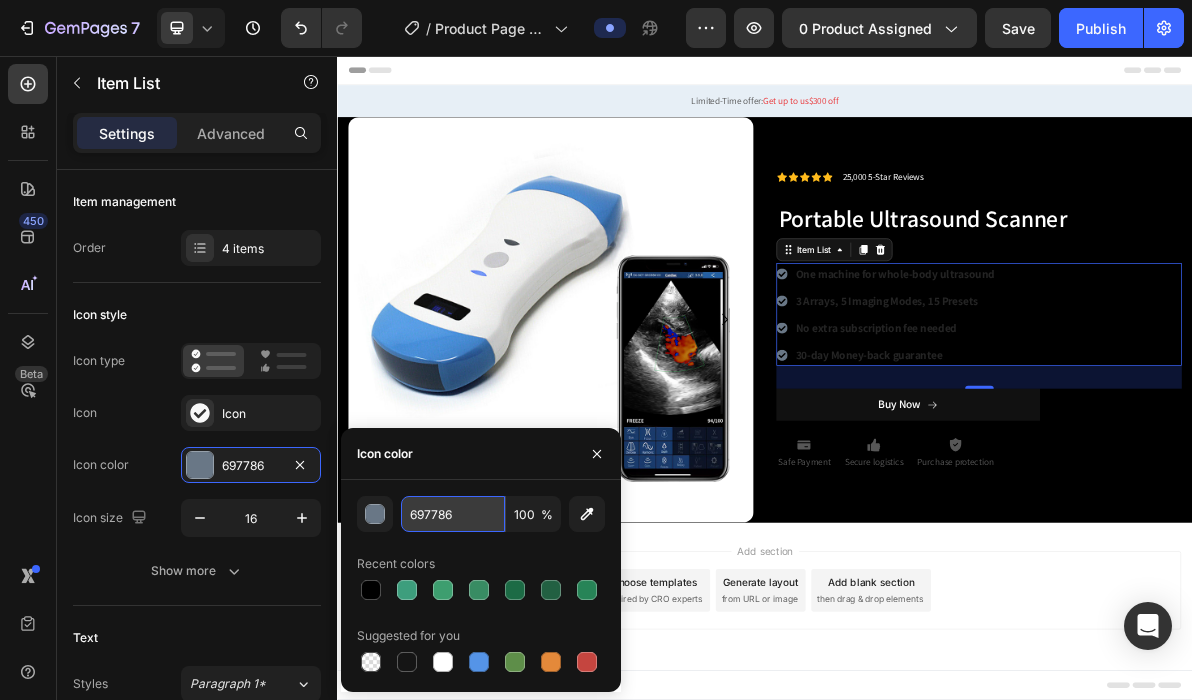 click on "697786" at bounding box center [453, 514] 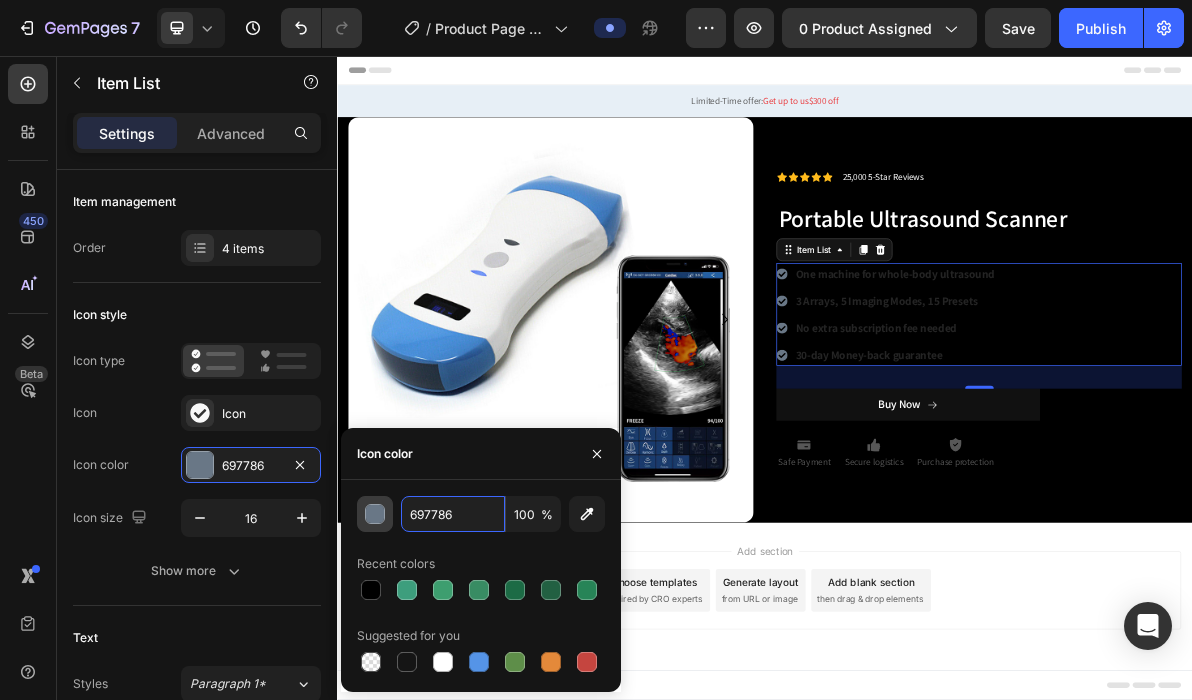 drag, startPoint x: 470, startPoint y: 514, endPoint x: 374, endPoint y: 506, distance: 96.332756 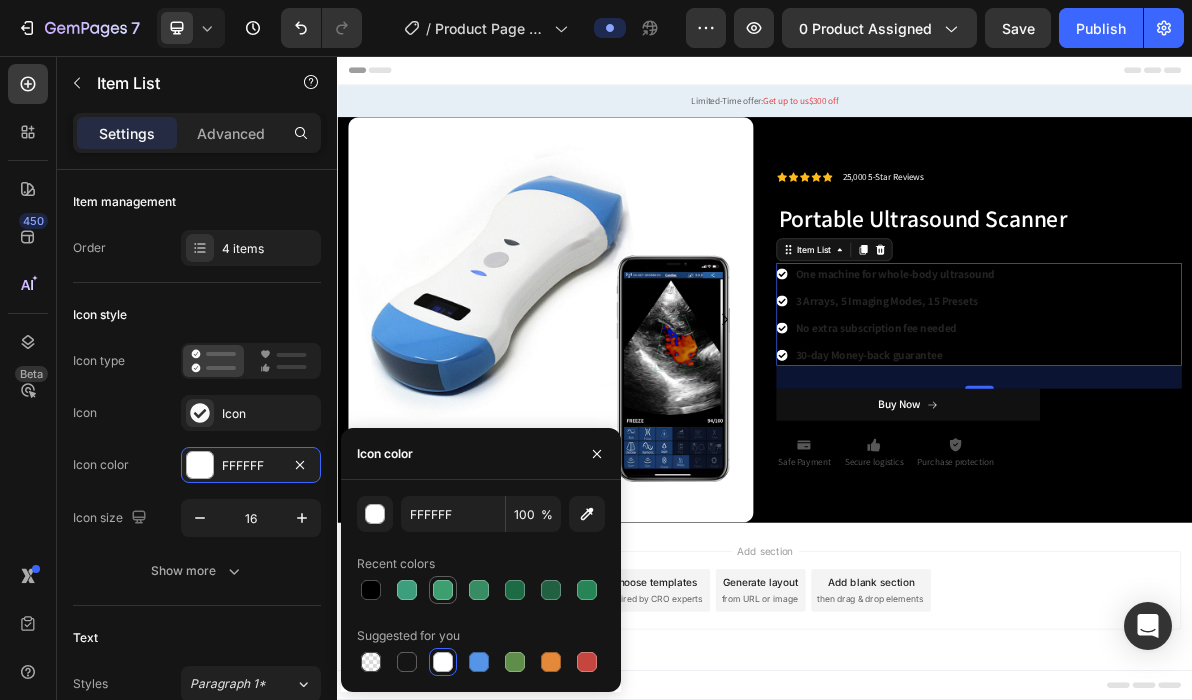 click at bounding box center [443, 590] 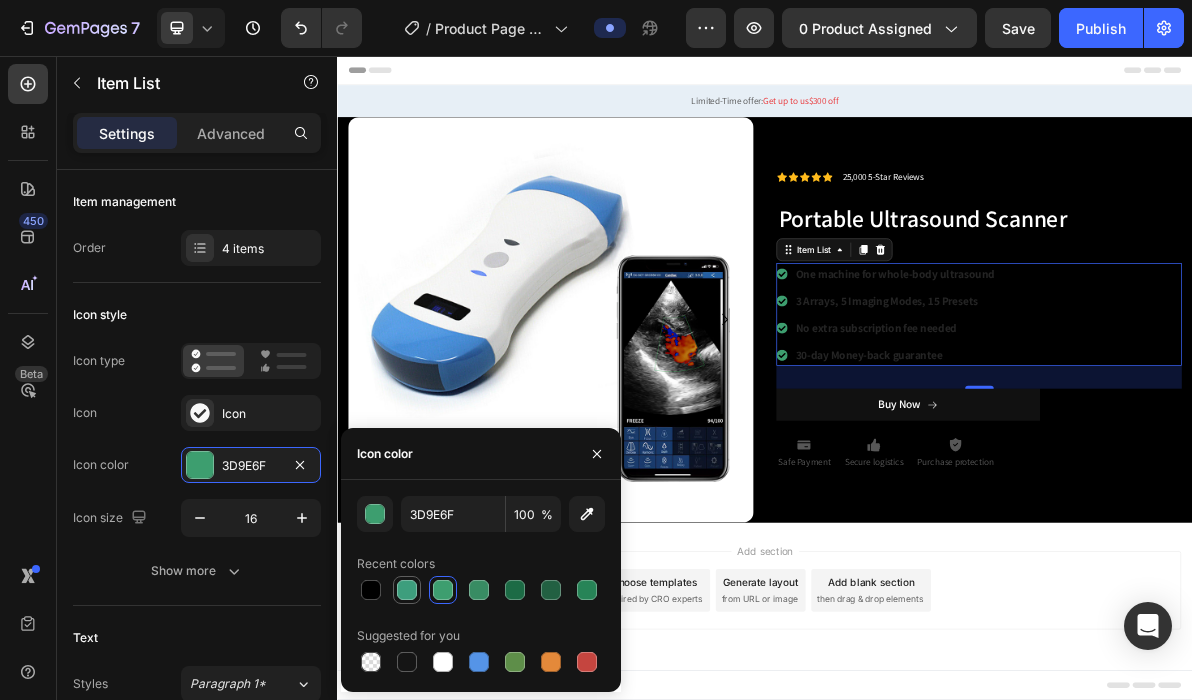 click at bounding box center [407, 590] 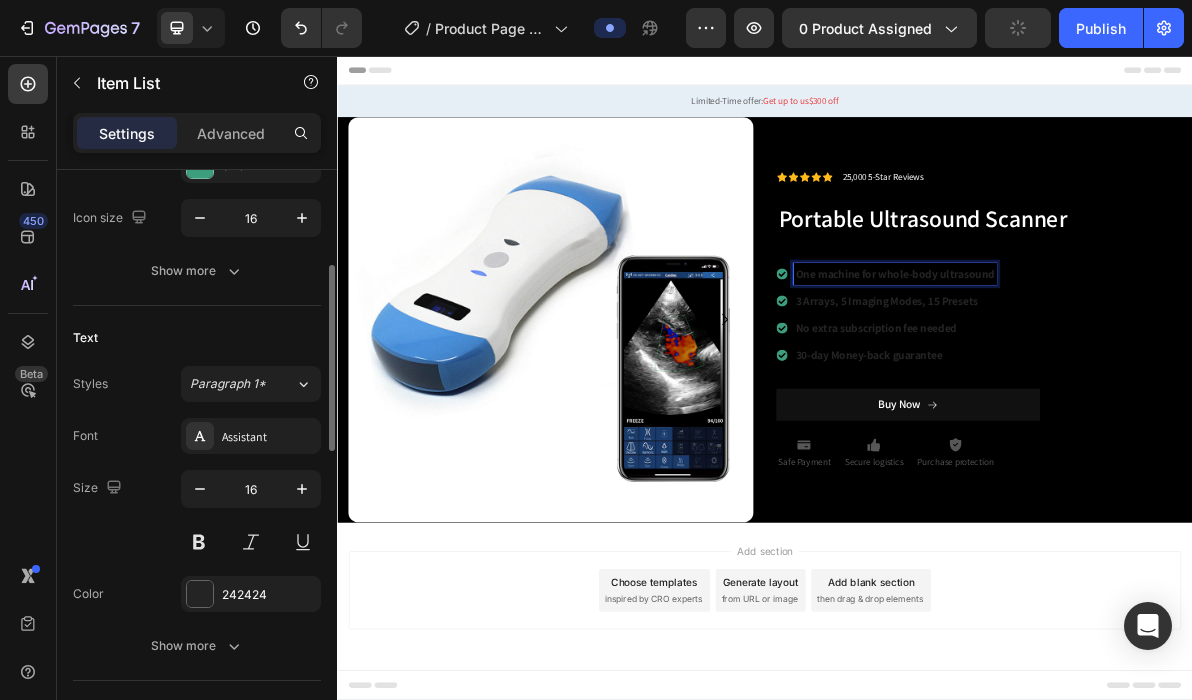 scroll, scrollTop: 400, scrollLeft: 0, axis: vertical 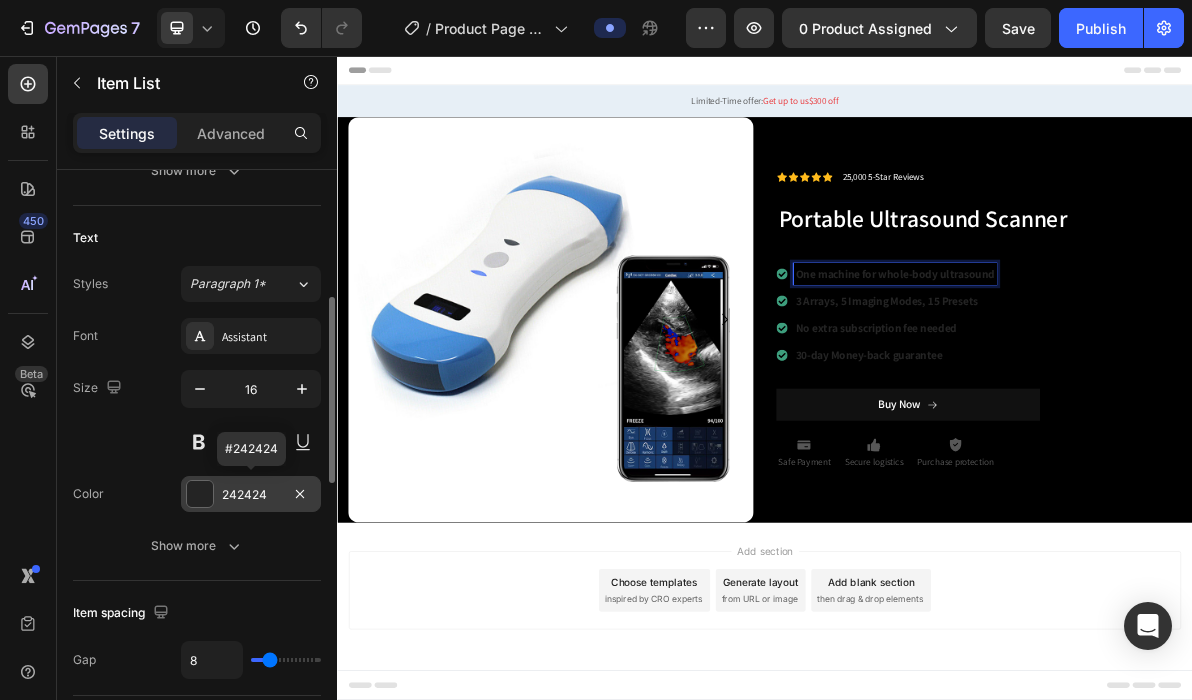 click on "242424" at bounding box center (251, 495) 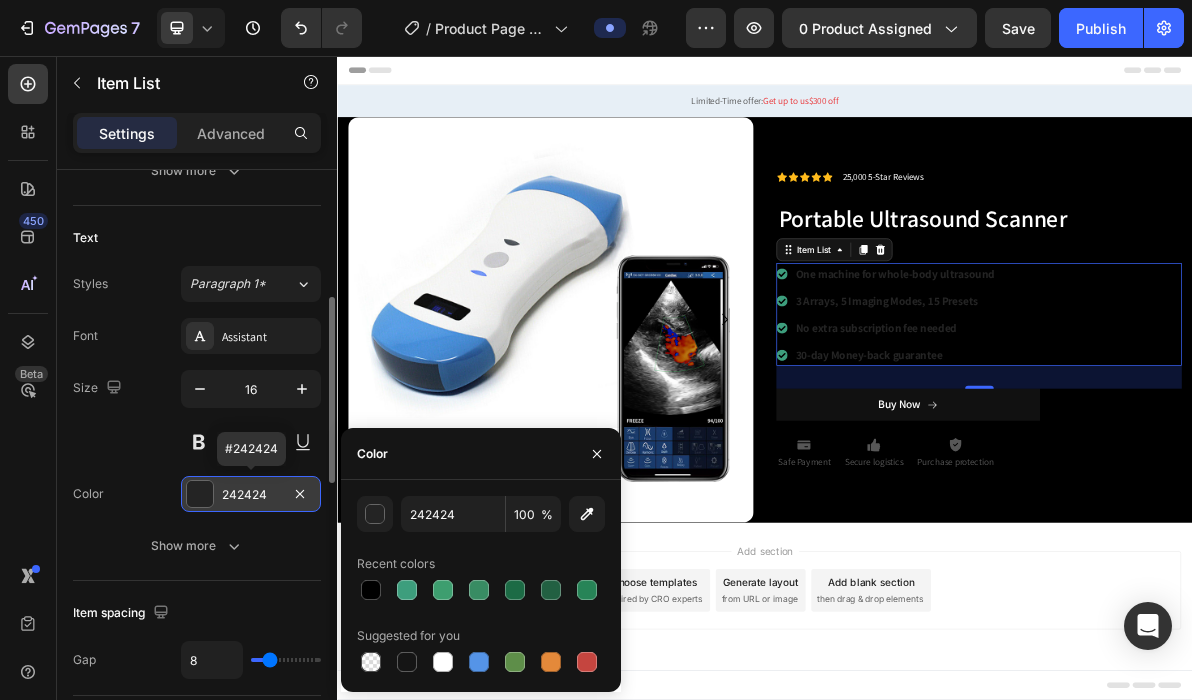 drag, startPoint x: 272, startPoint y: 489, endPoint x: 226, endPoint y: 488, distance: 46.010868 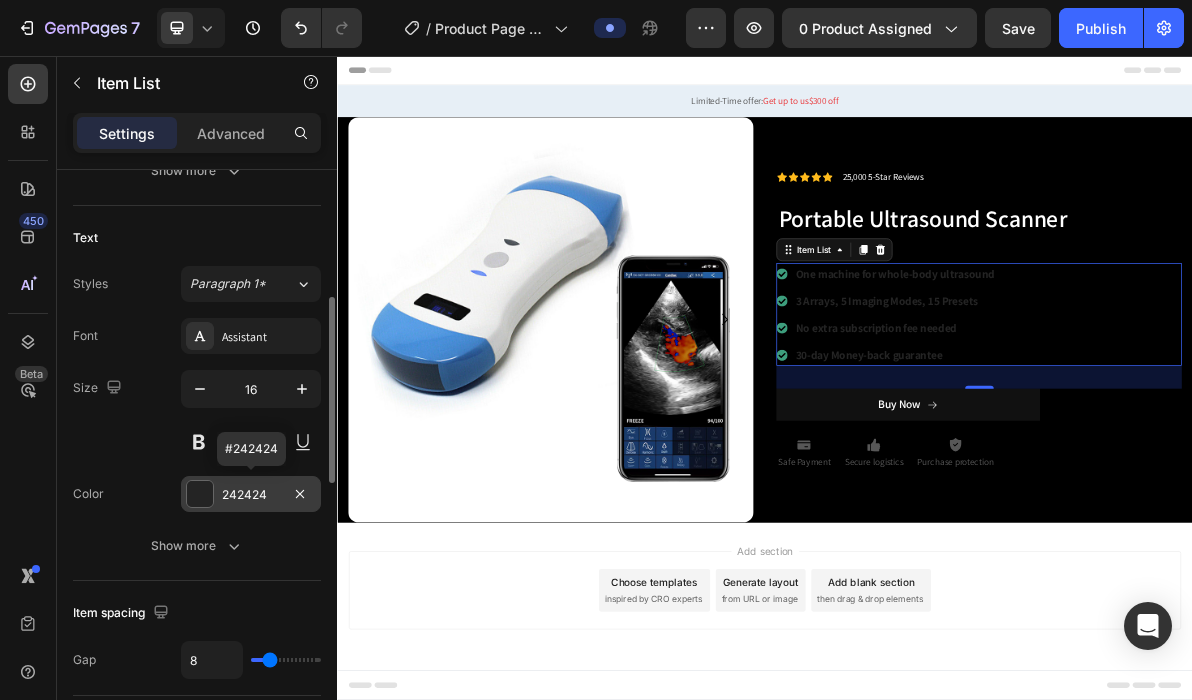 click on "242424" at bounding box center (251, 495) 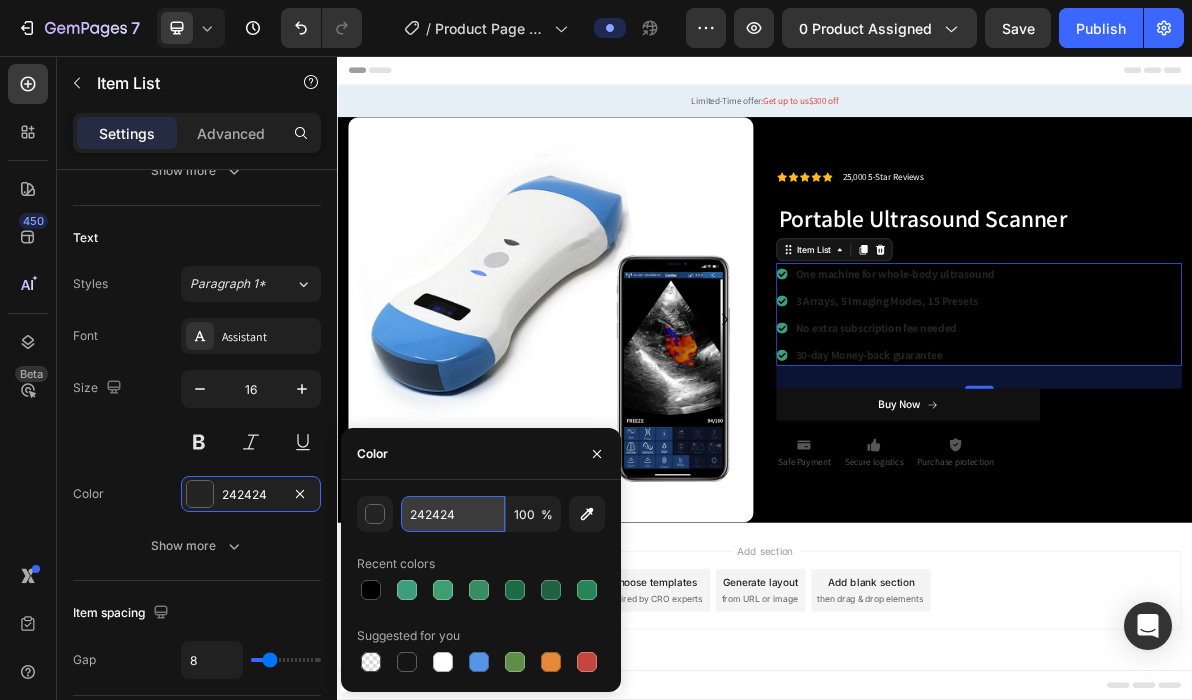 click on "242424" at bounding box center [0, 0] 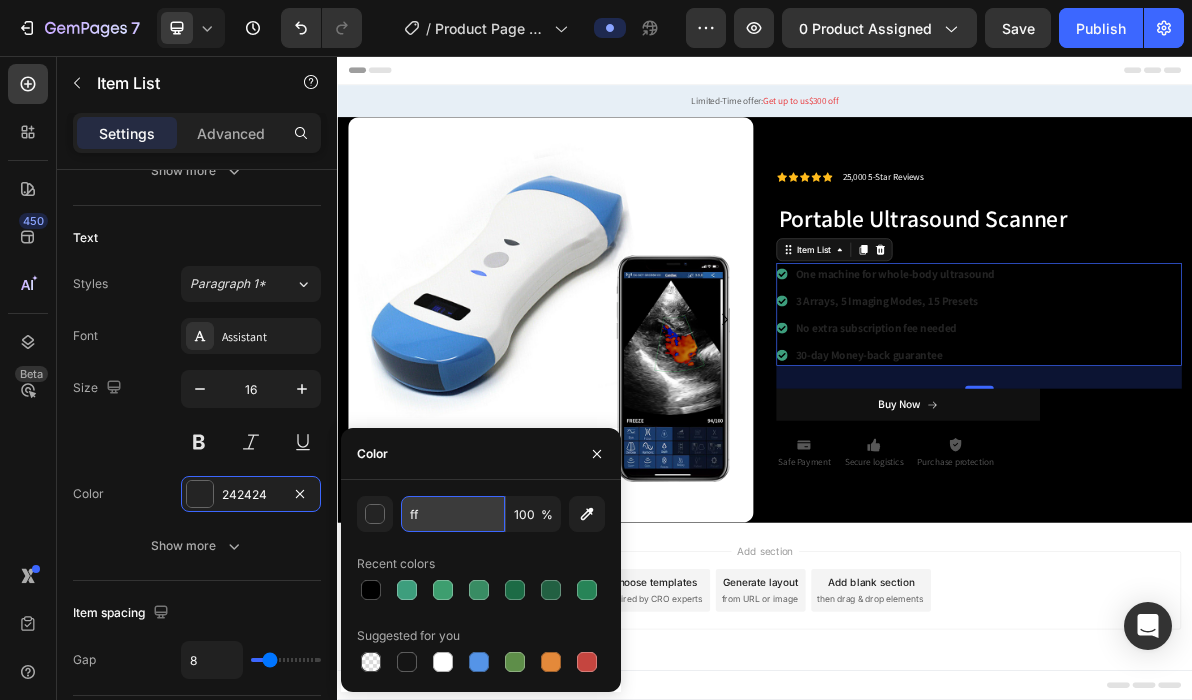 type on "FFFFFF" 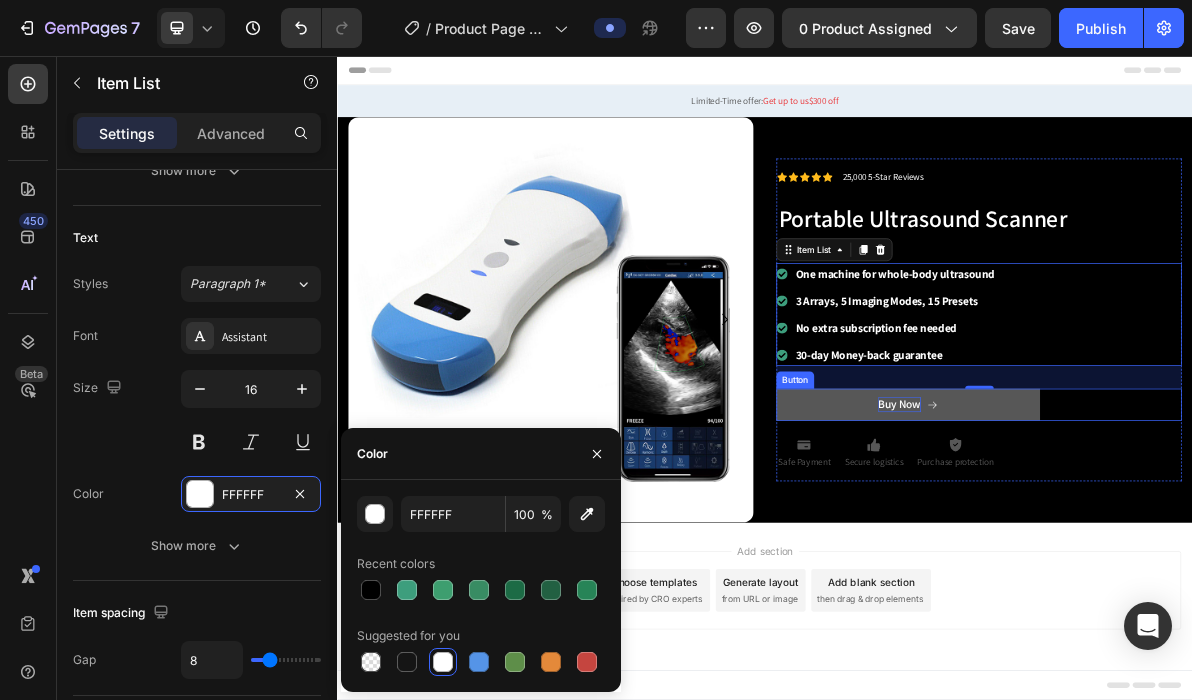 click on "Buy Now" at bounding box center [1126, 545] 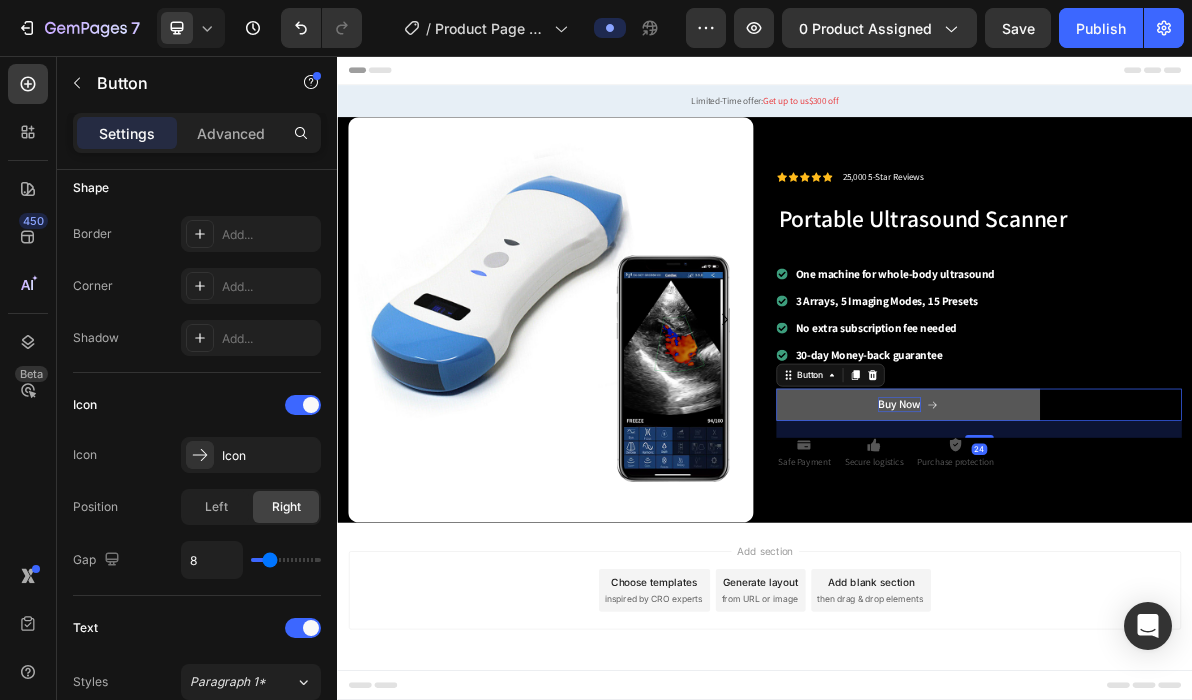scroll, scrollTop: 0, scrollLeft: 0, axis: both 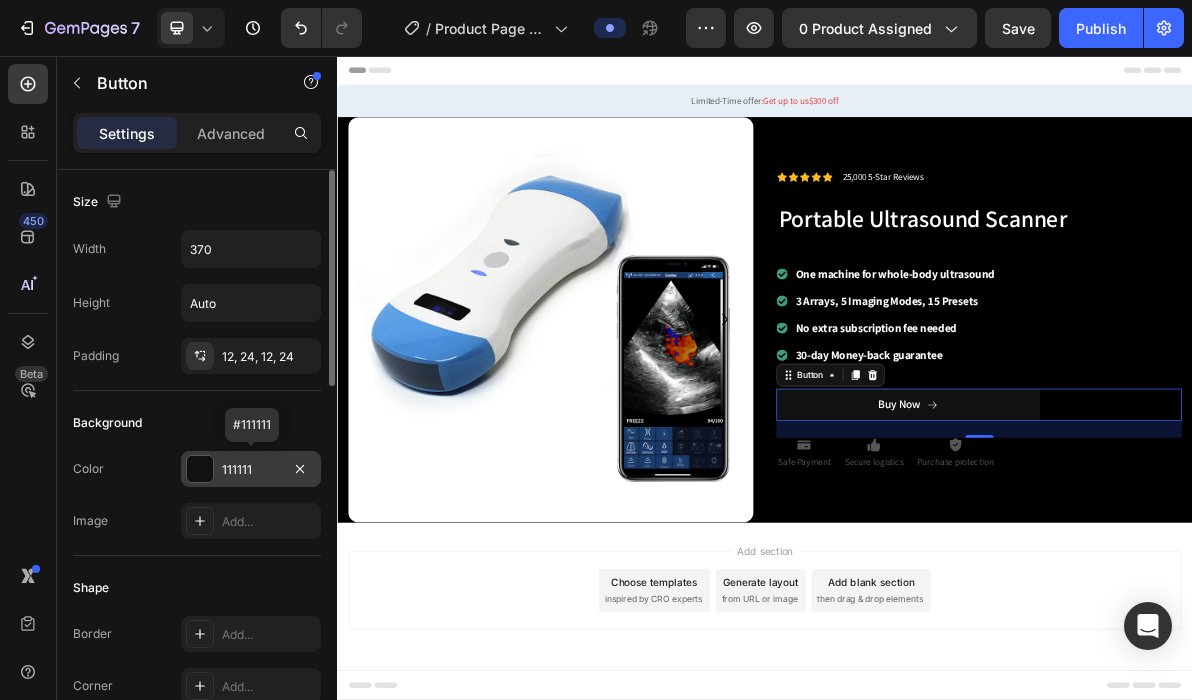click at bounding box center (200, 469) 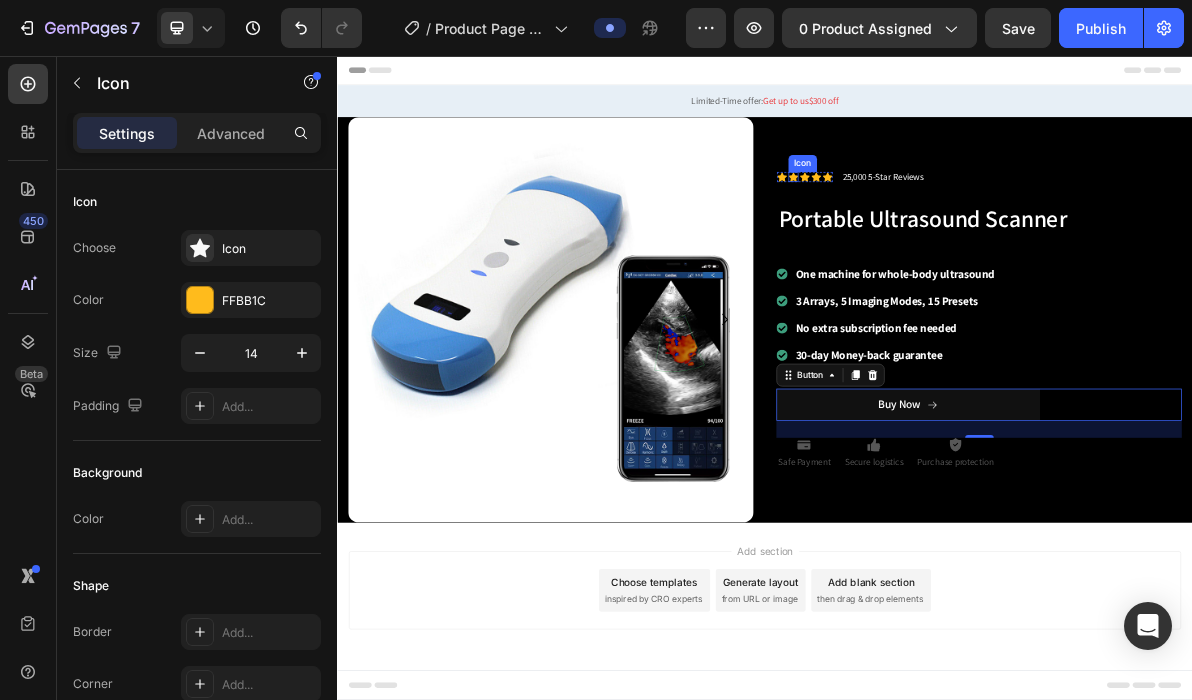 click on "Icon" at bounding box center (977, 226) 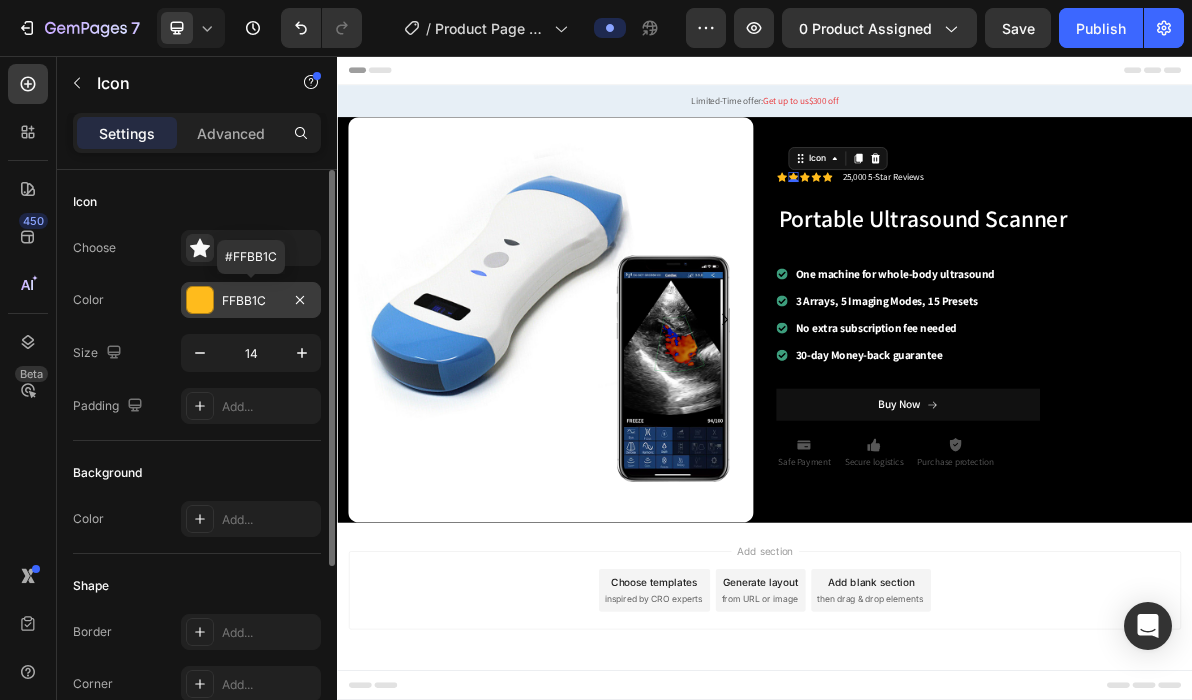 click on "FFBB1C" at bounding box center [251, 301] 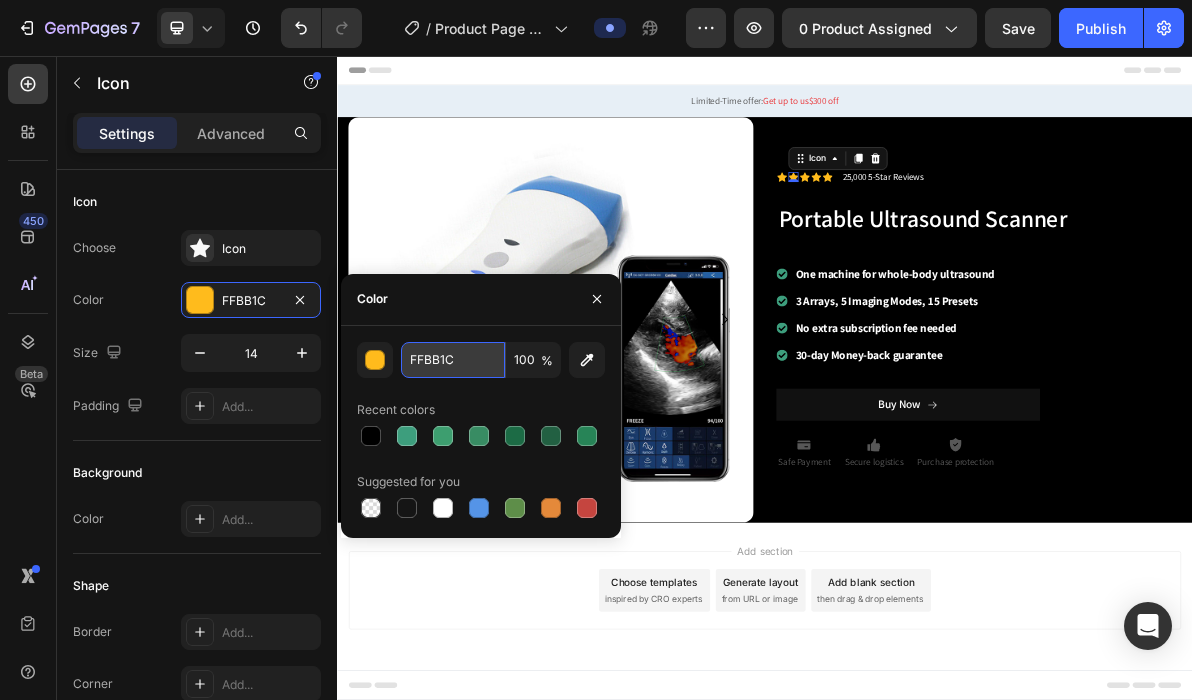 click on "FFBB1C" at bounding box center (453, 360) 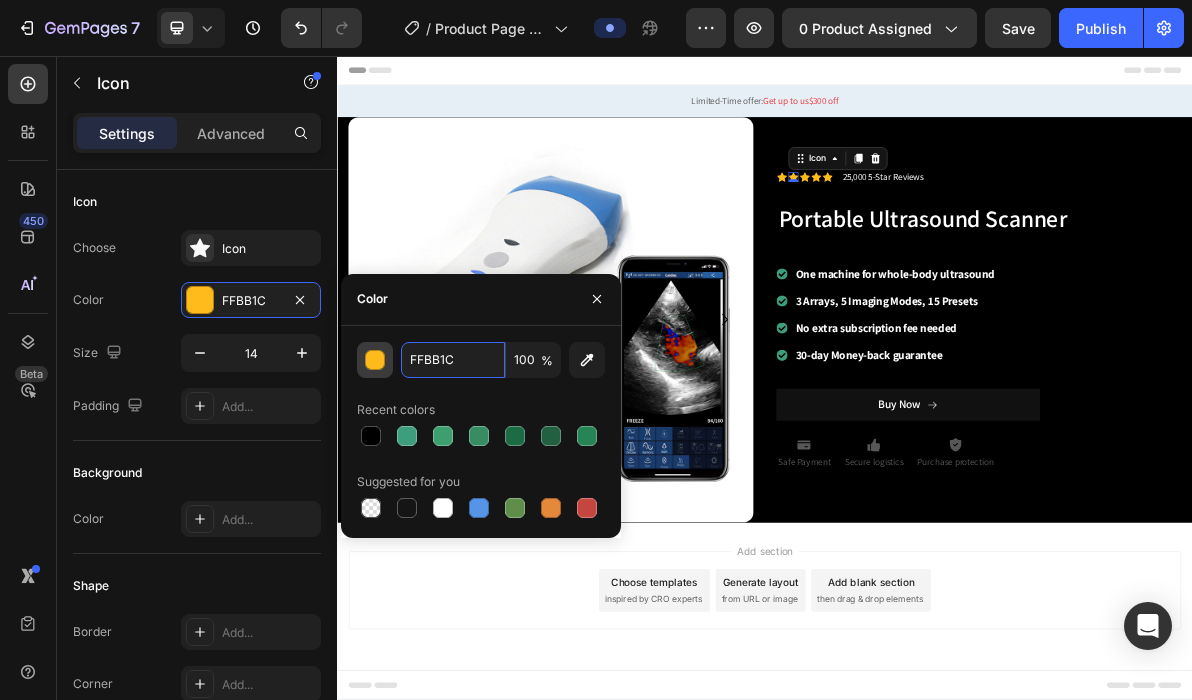 drag, startPoint x: 472, startPoint y: 359, endPoint x: 388, endPoint y: 356, distance: 84.05355 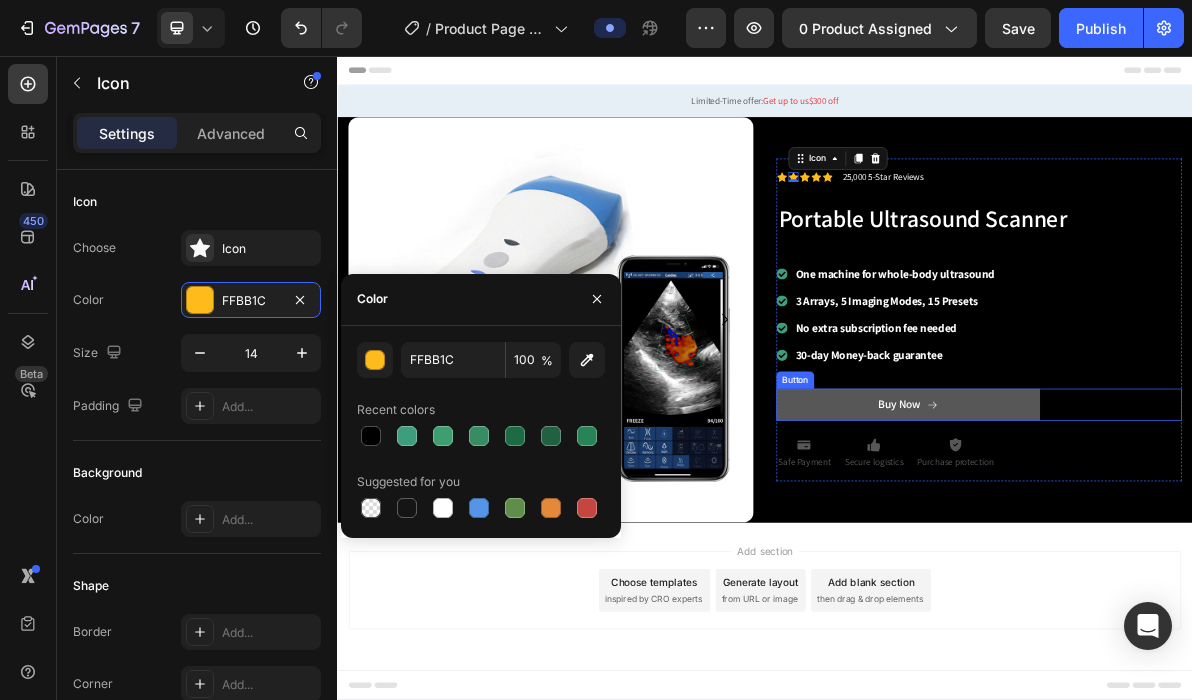 click on "Buy Now" at bounding box center (1138, 545) 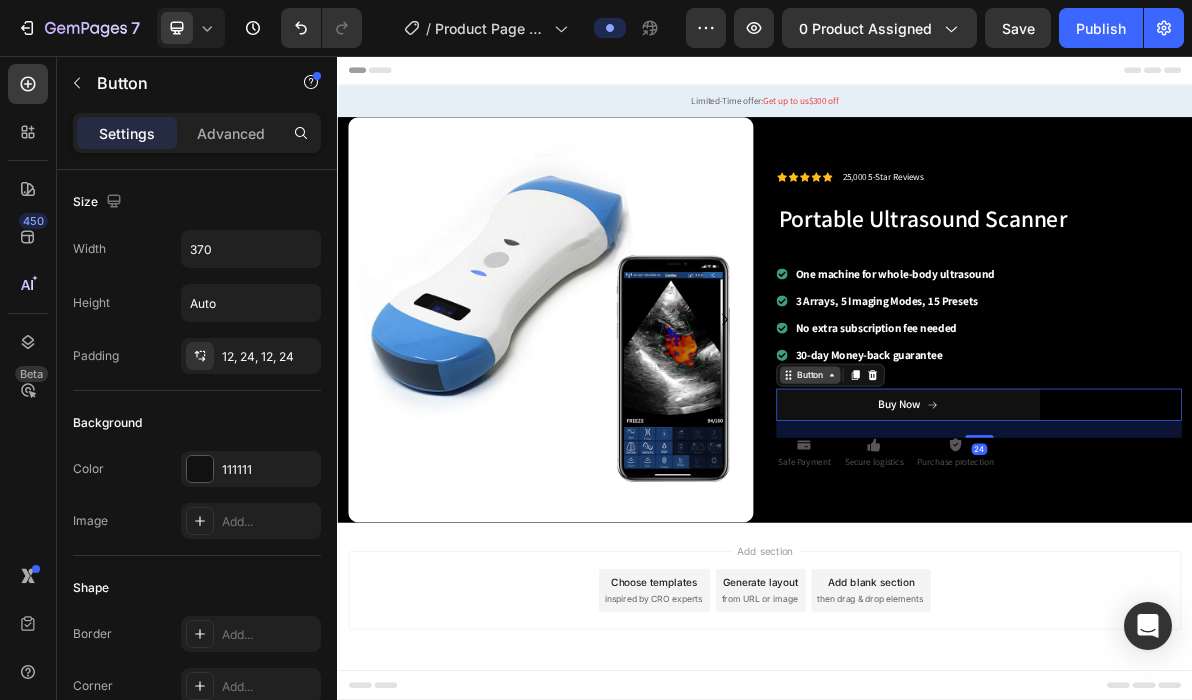 click on "Button" at bounding box center (1000, 504) 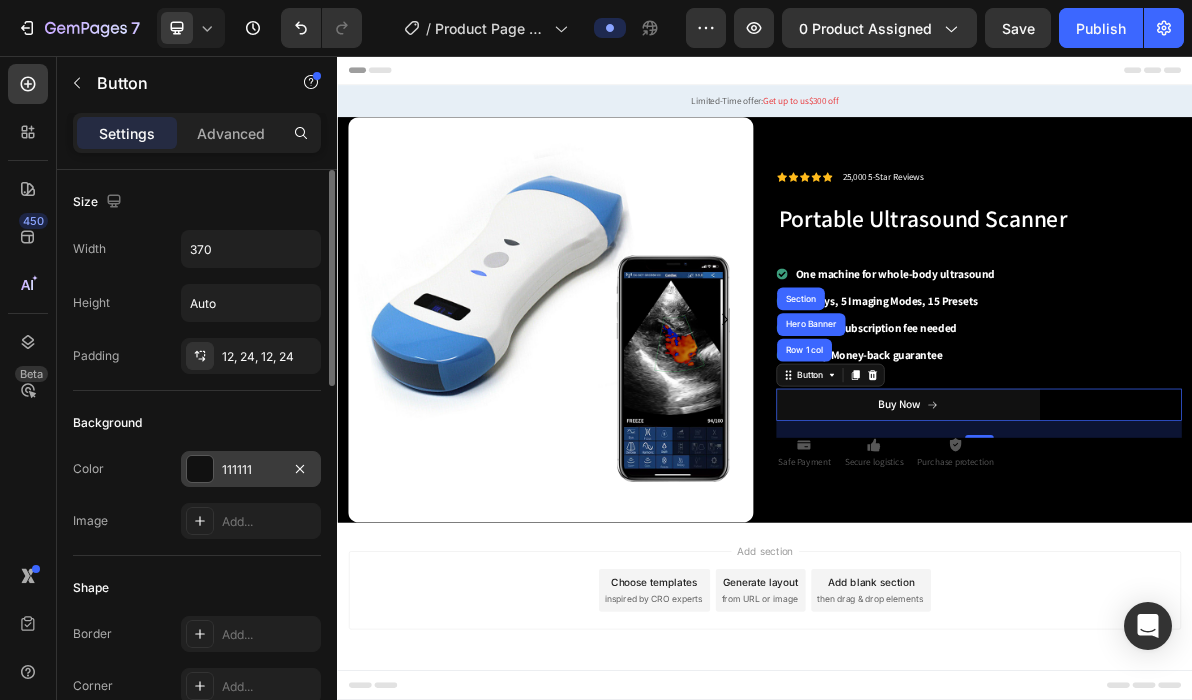 click on "111111" at bounding box center [251, 470] 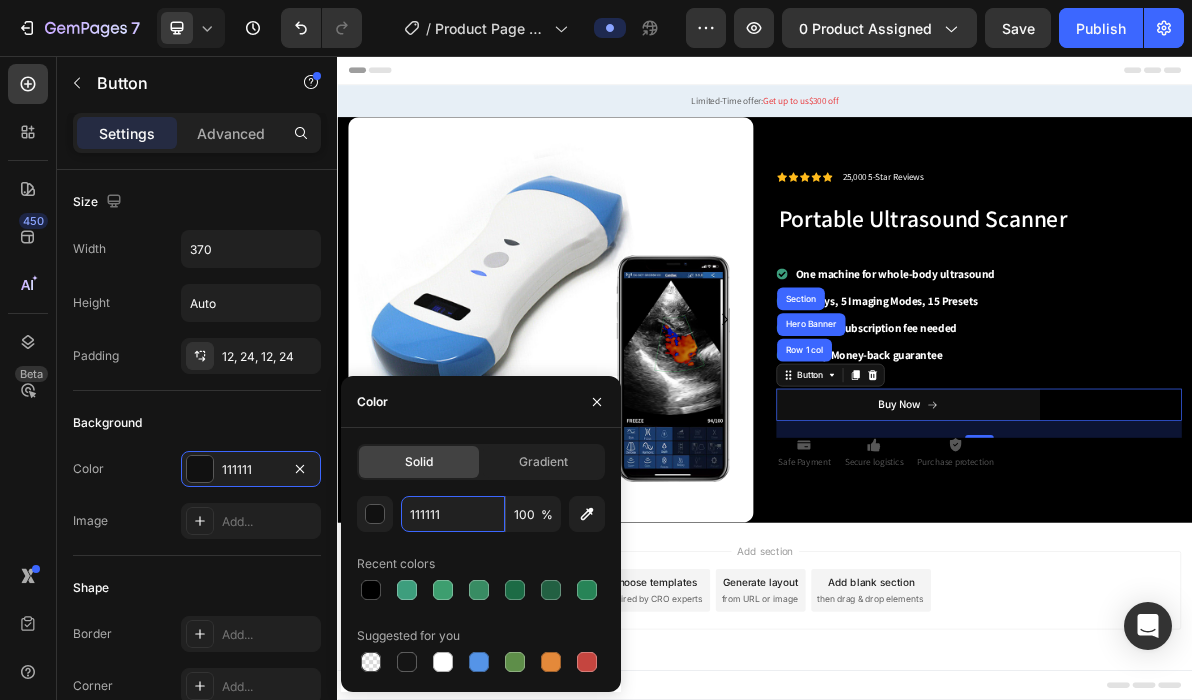 paste on "FFBB1C" 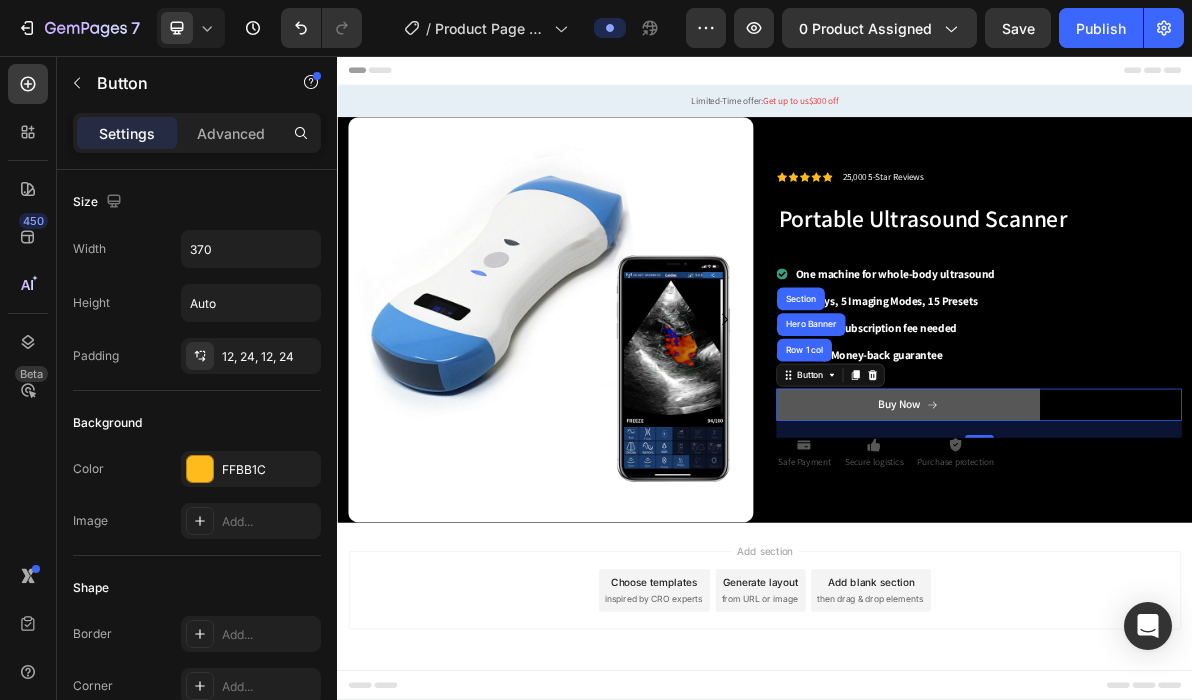 click on "Buy Now" at bounding box center [1138, 545] 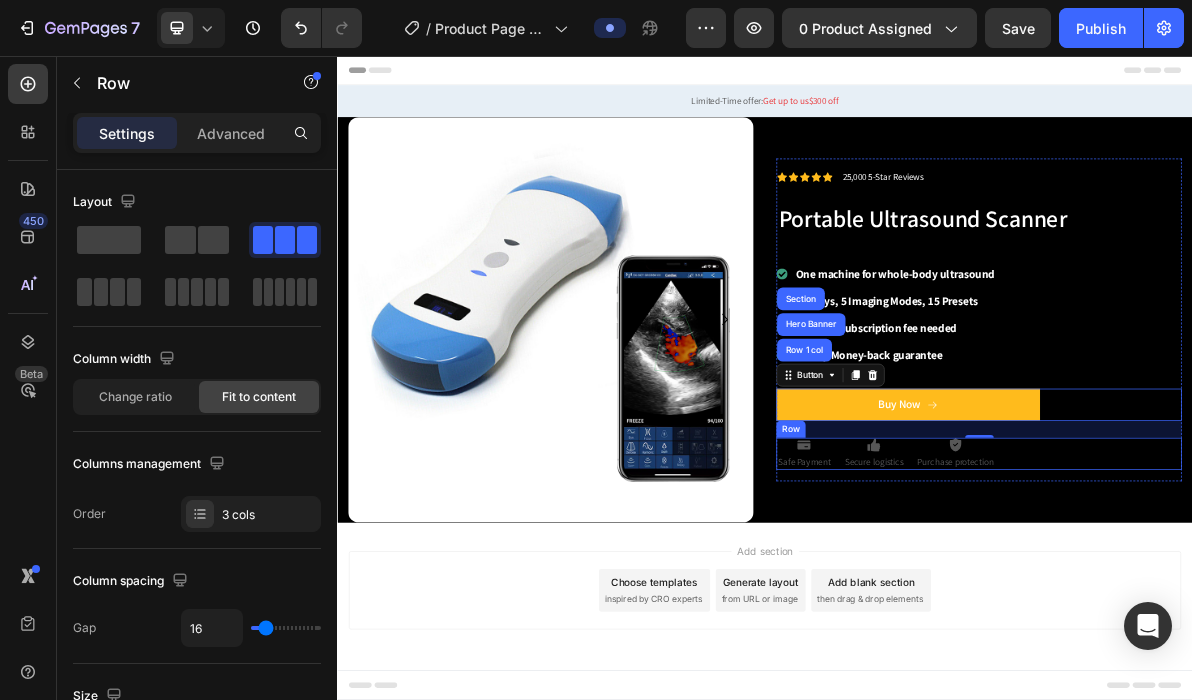 click on "Icon Safe Payment Text Block
Icon Secure logistics Text Block
Icon Purchase protection Text Block Row" at bounding box center [1237, 614] 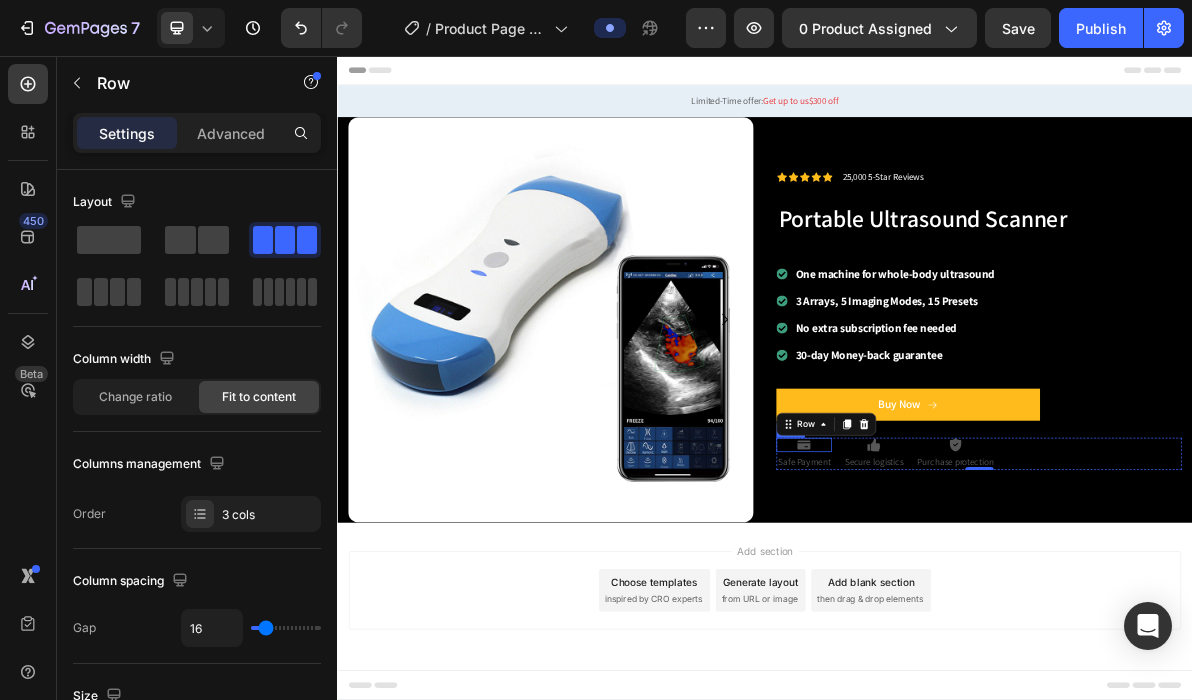 click 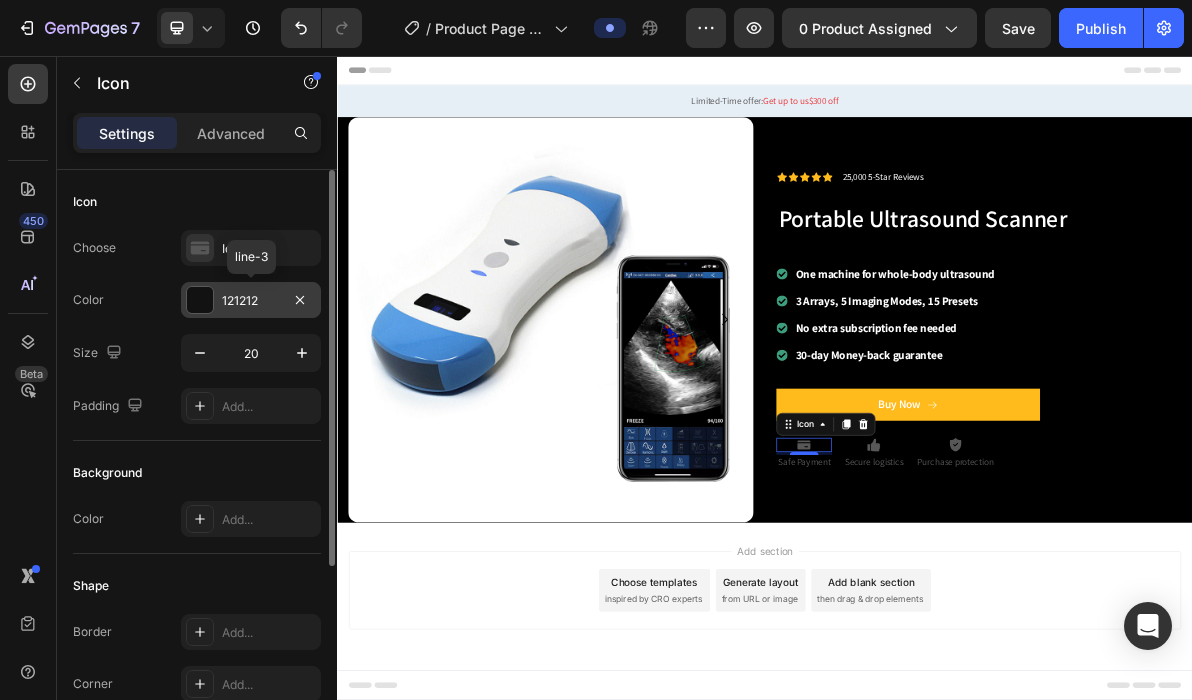 click on "121212" at bounding box center [251, 301] 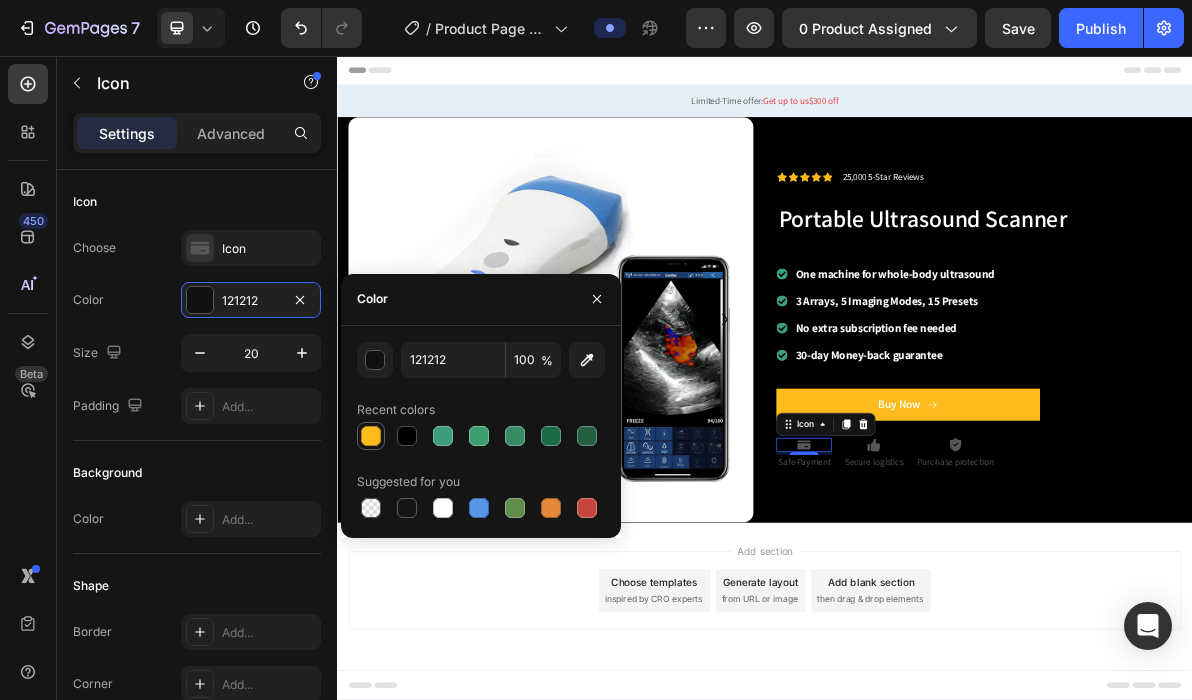 click at bounding box center [371, 436] 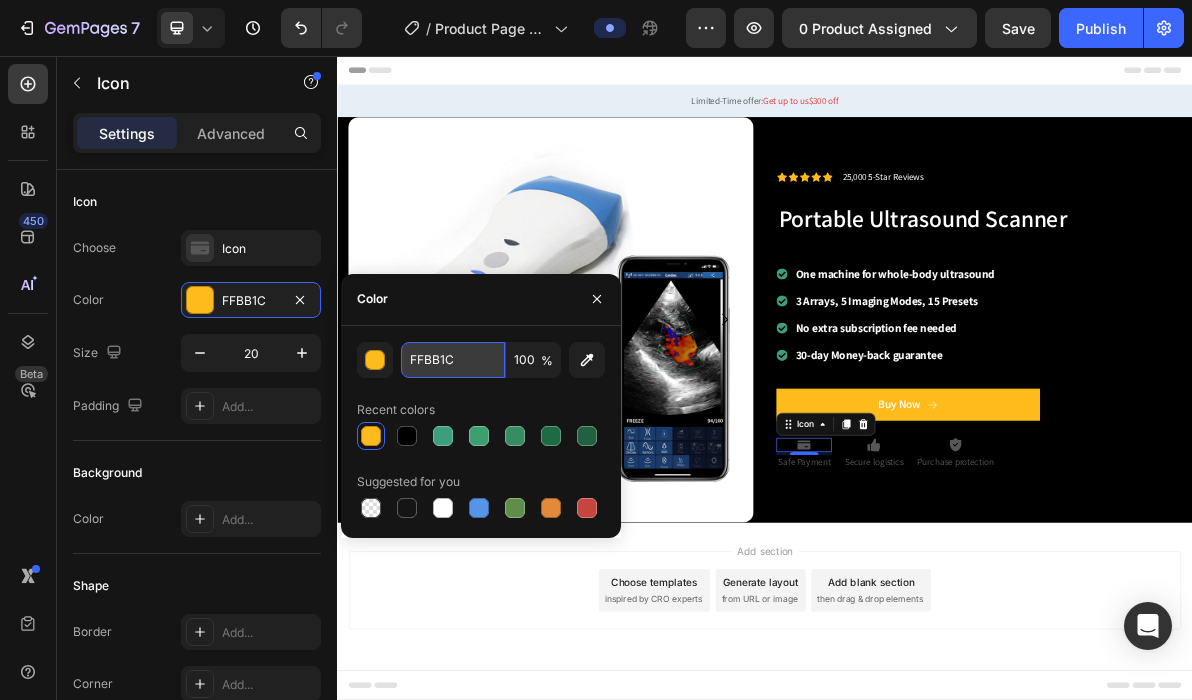 click on "FFBB1C" at bounding box center [453, 360] 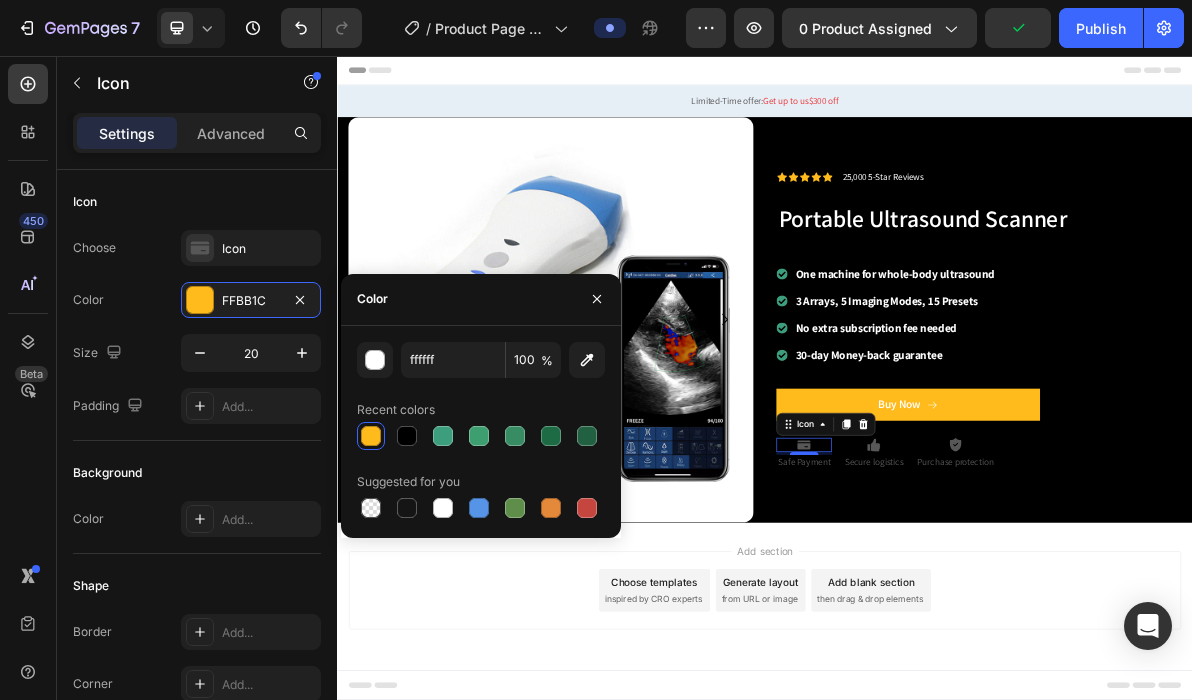 type on "FFFFFF" 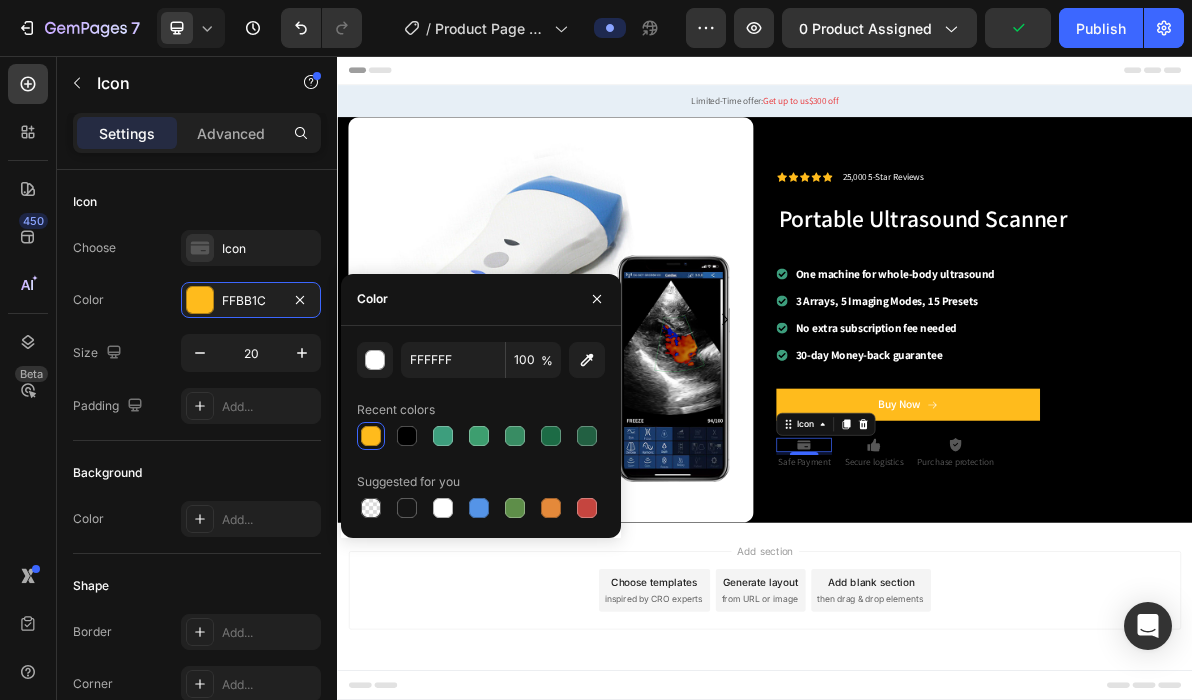 click on "Recent colors" at bounding box center (481, 410) 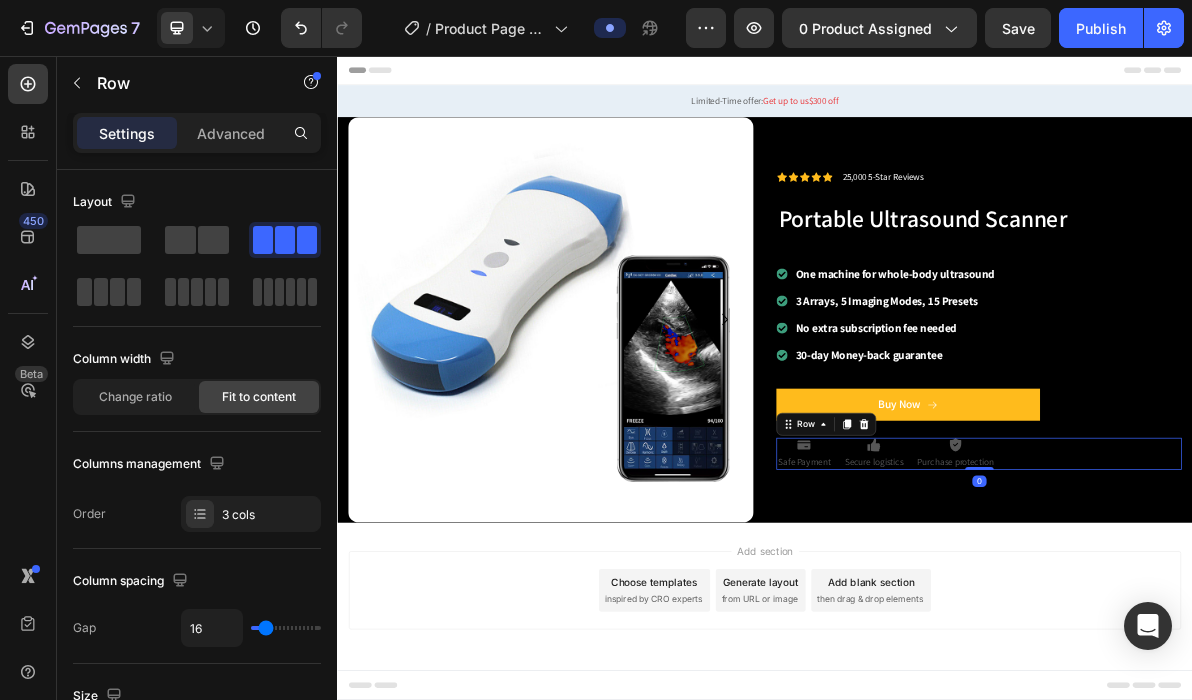 click on "Icon Safe Payment Text Block
Icon Secure logistics Text Block
Icon Purchase protection Text Block Row   0" at bounding box center [1237, 614] 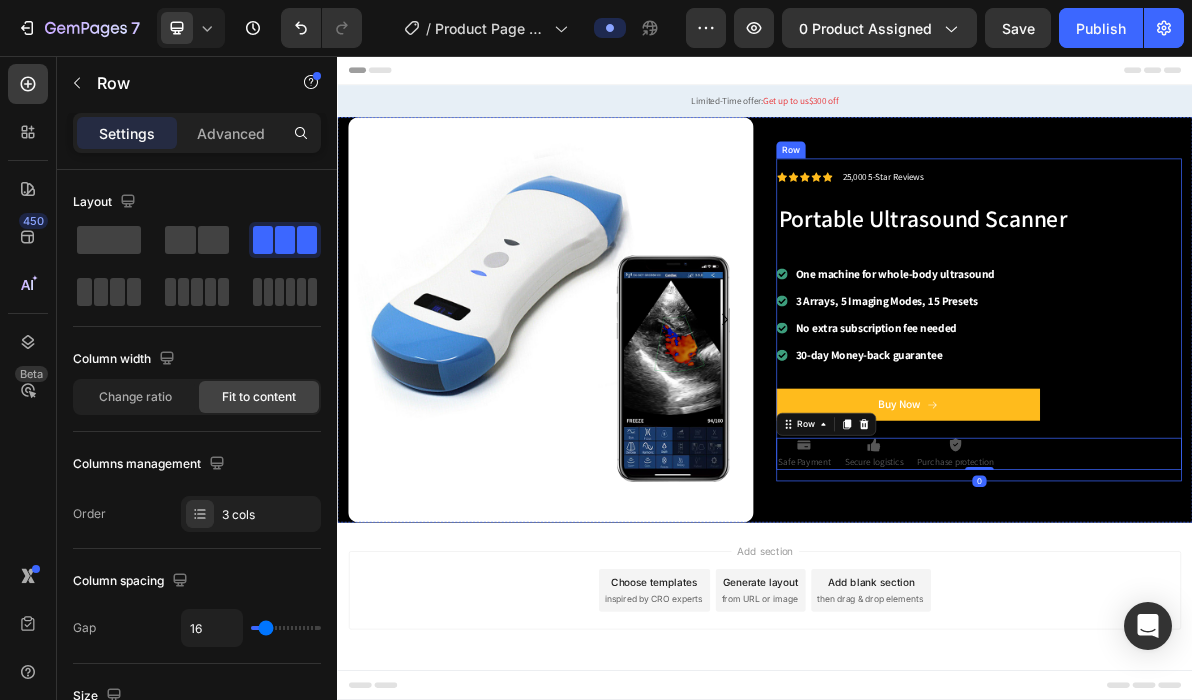 click on "Icon Icon Icon Icon Icon Icon List 25,000 5-Star Reviews Text Block Row Portable Ultrasound Scanner Heading Row One machine for whole-body ultrasound 3 Arrays, 5 Imaging Modes, 15 Presets No extra subscription fee needed 30-day Money-back guarantee Item List
Buy Now Button
Icon Safe Payment Text Block
Icon Secure logistics Text Block
Icon Purchase protection Text Block Row   0" at bounding box center [1237, 427] 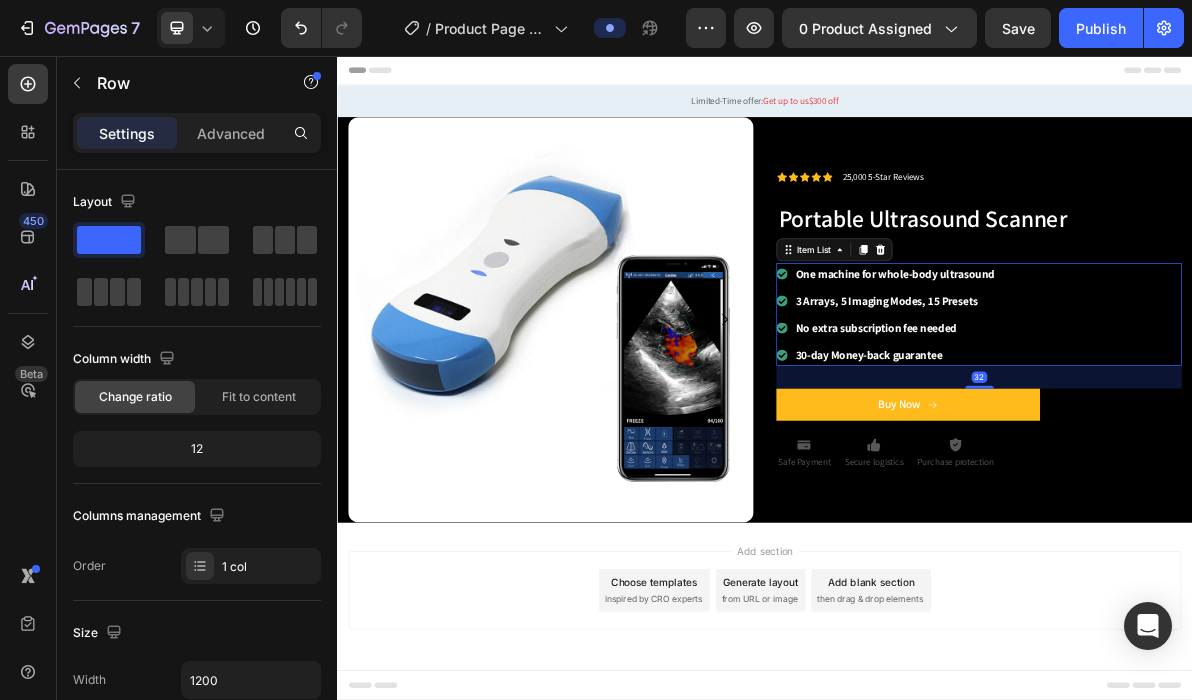click on "One machine for whole-body ultrasound 3 Arrays, 5 Imaging Modes, 15 Presets No extra subscription fee needed 30-day Money-back guarantee" at bounding box center [1237, 419] 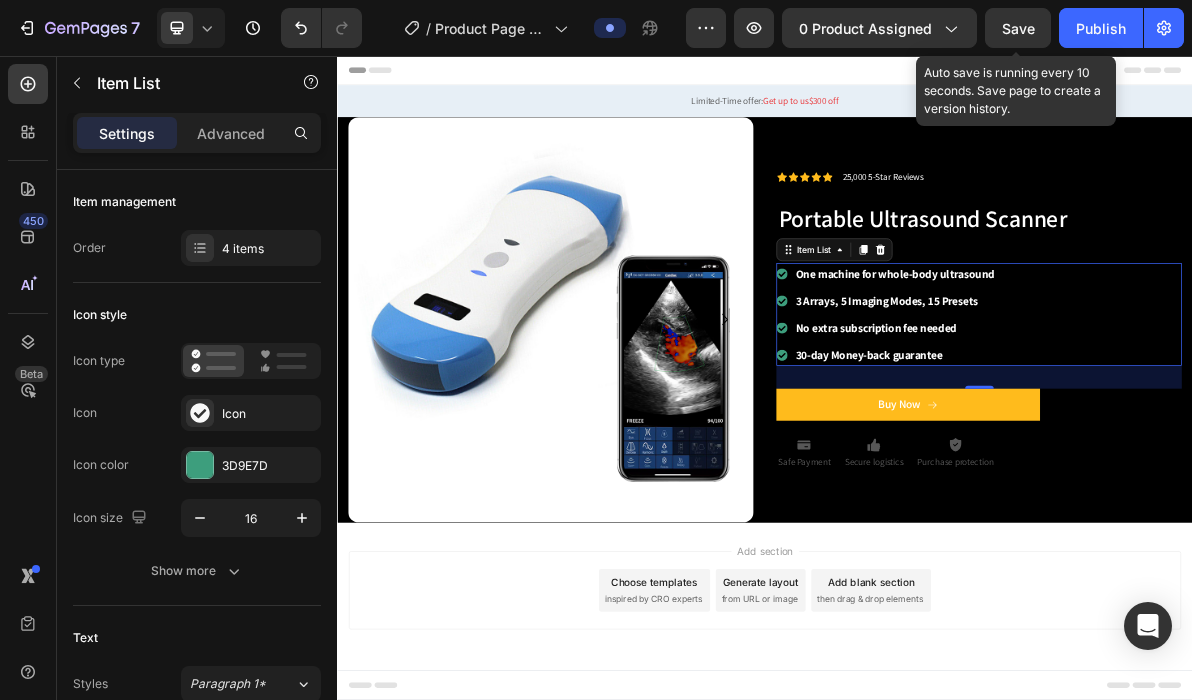 click on "Save" 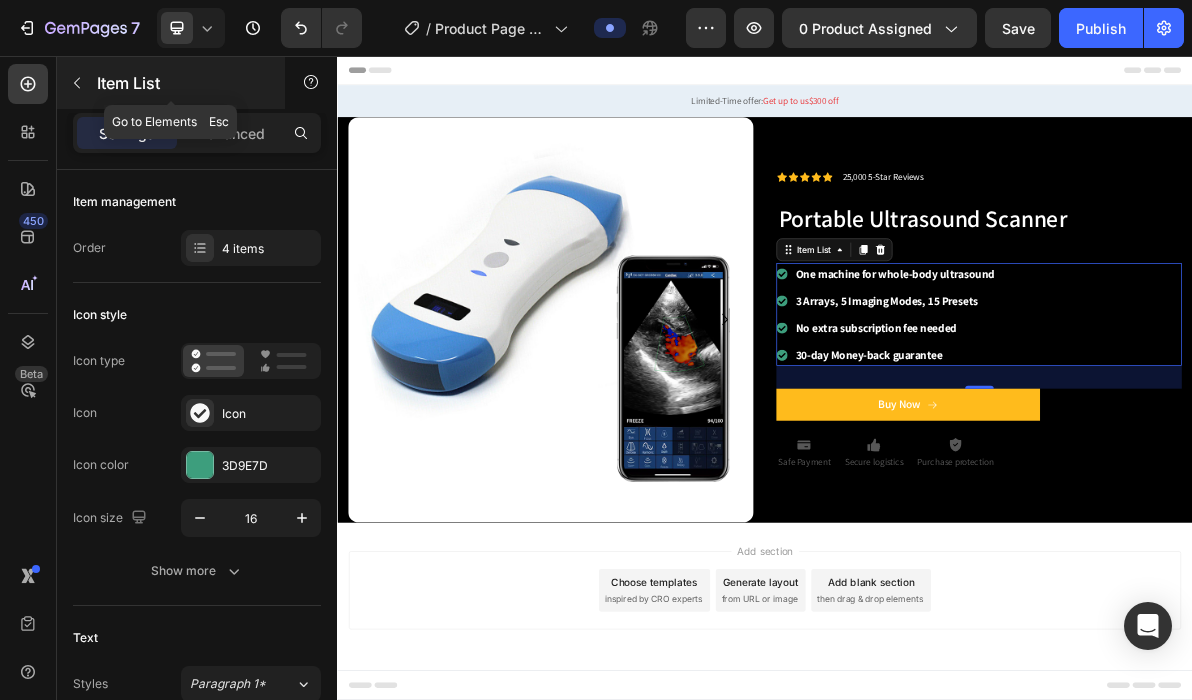 click 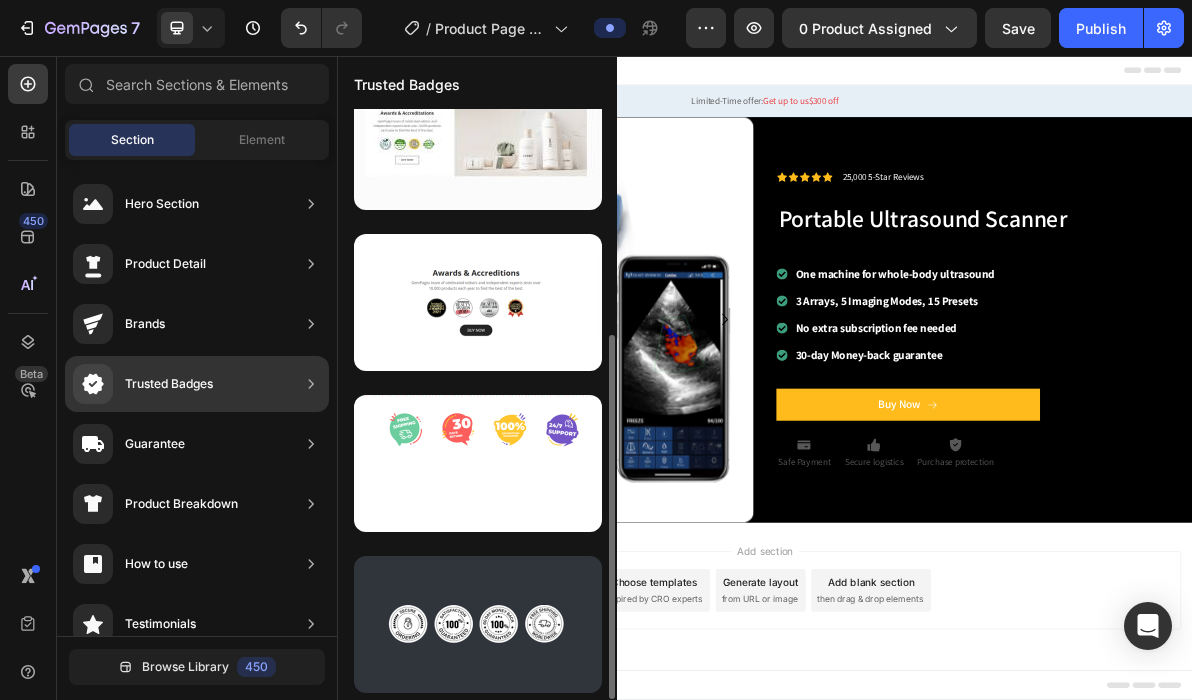 scroll, scrollTop: 364, scrollLeft: 0, axis: vertical 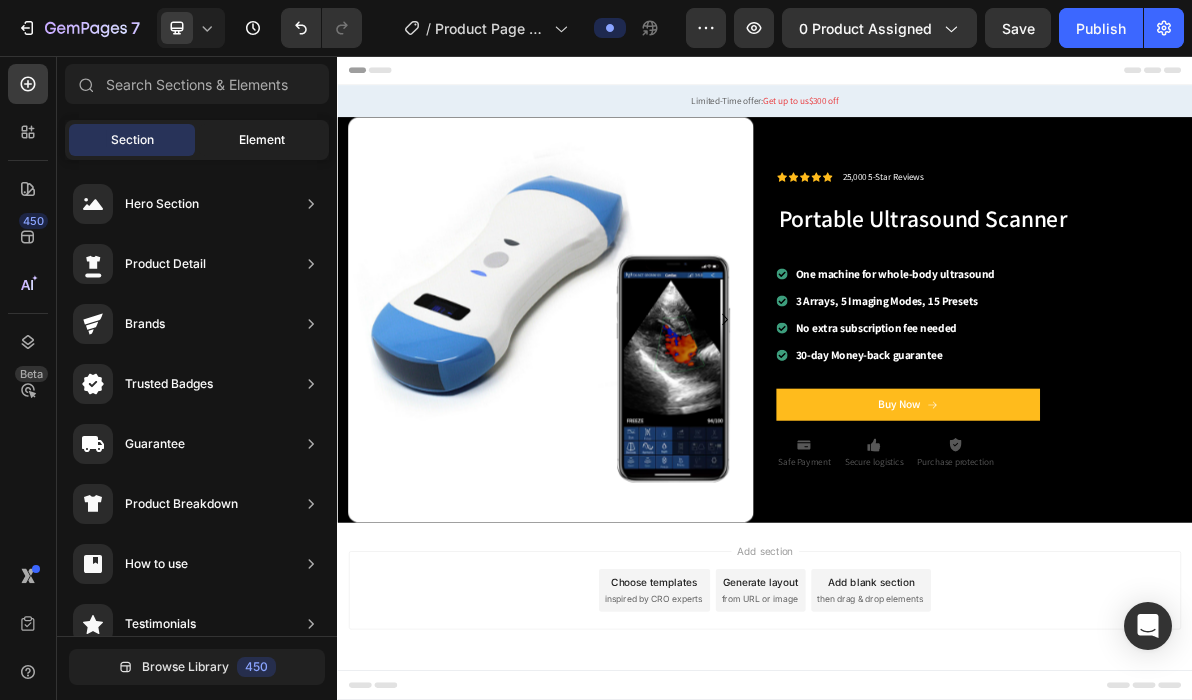 click on "Element" 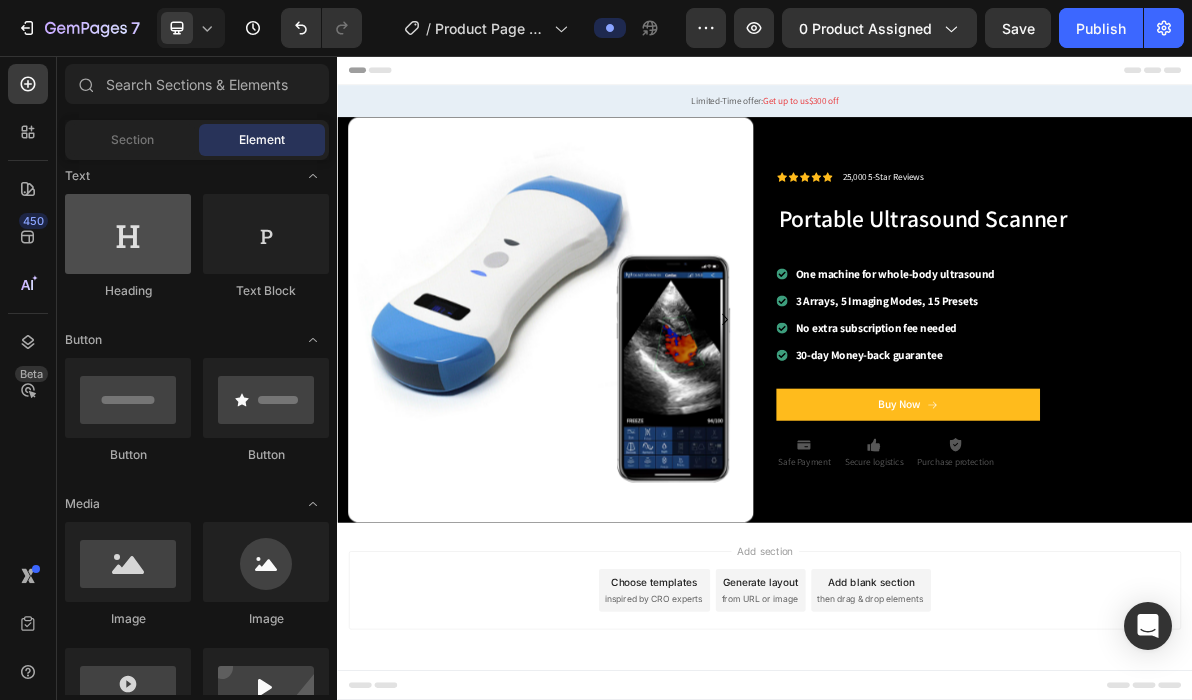 scroll, scrollTop: 0, scrollLeft: 0, axis: both 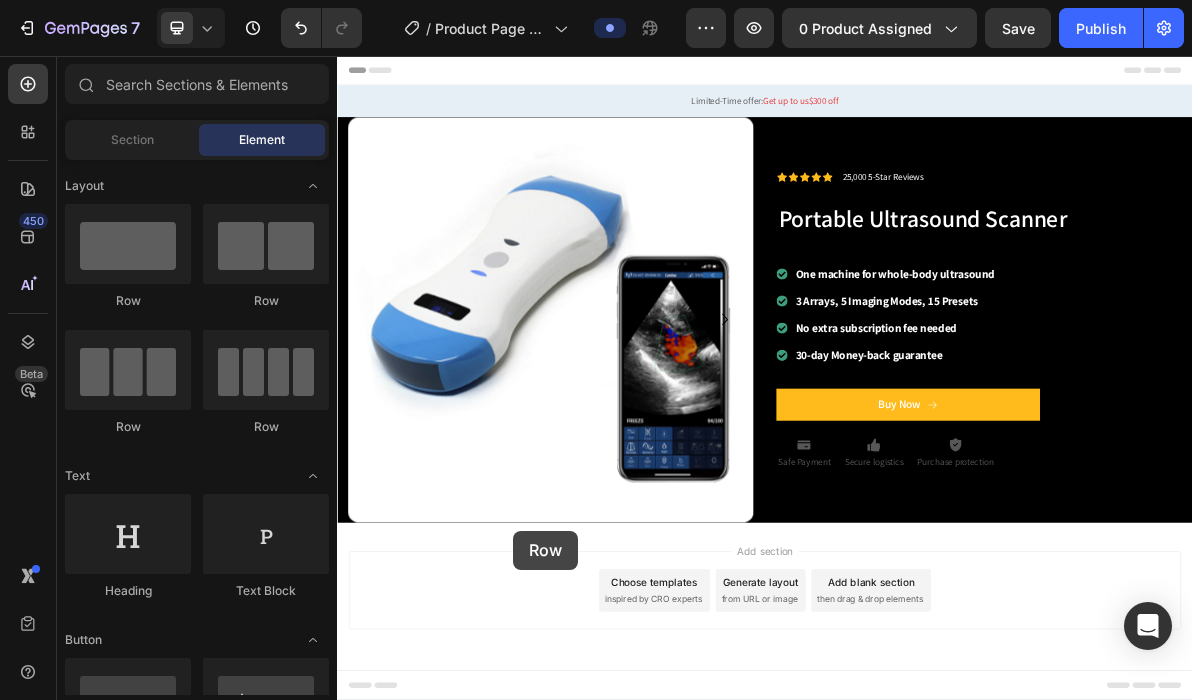 drag, startPoint x: 475, startPoint y: 301, endPoint x: 584, endPoint y: 722, distance: 434.8816 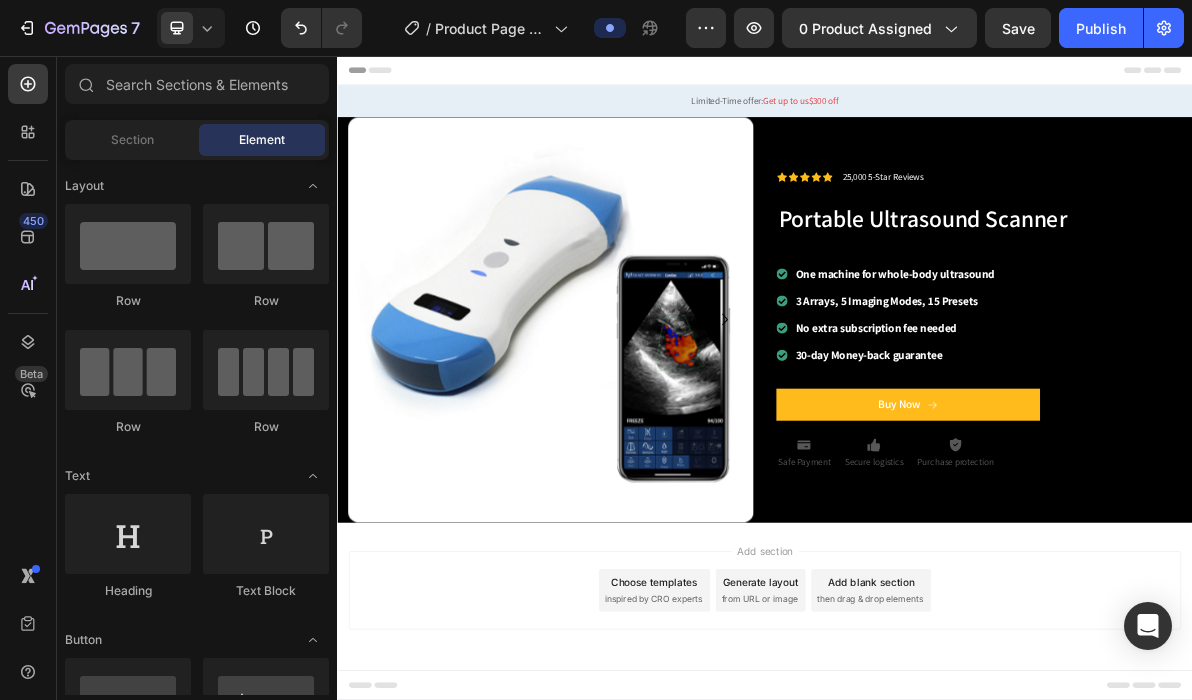 click on "Add blank section" at bounding box center [1086, 794] 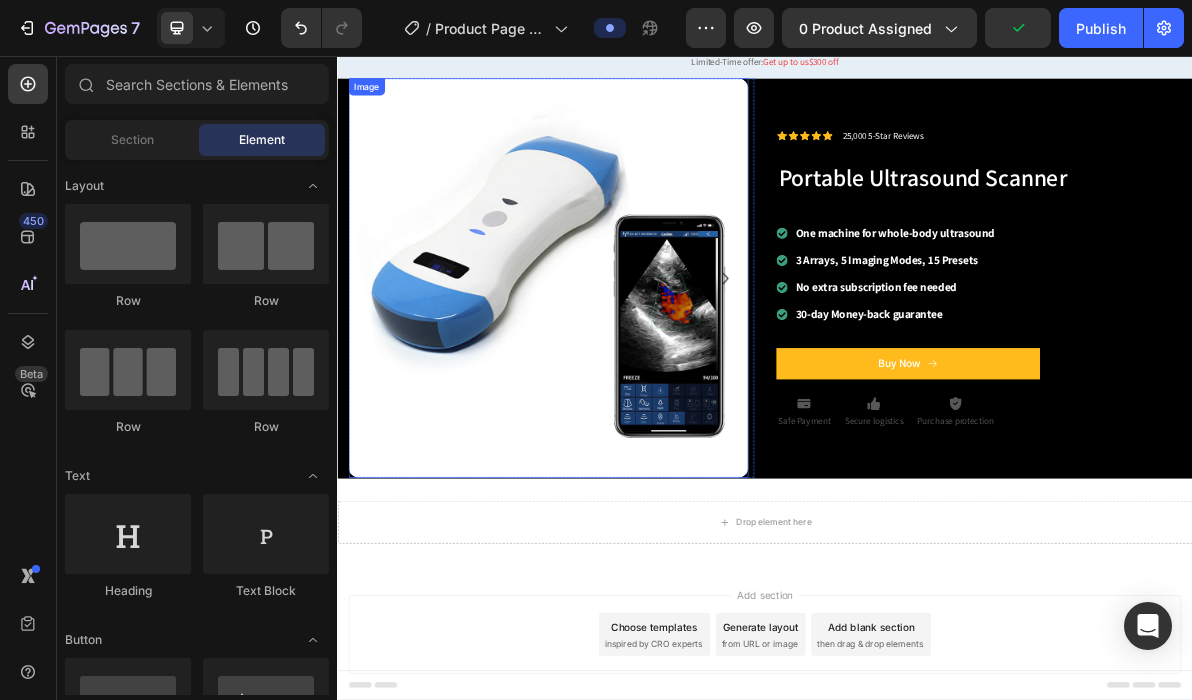 scroll, scrollTop: 0, scrollLeft: 0, axis: both 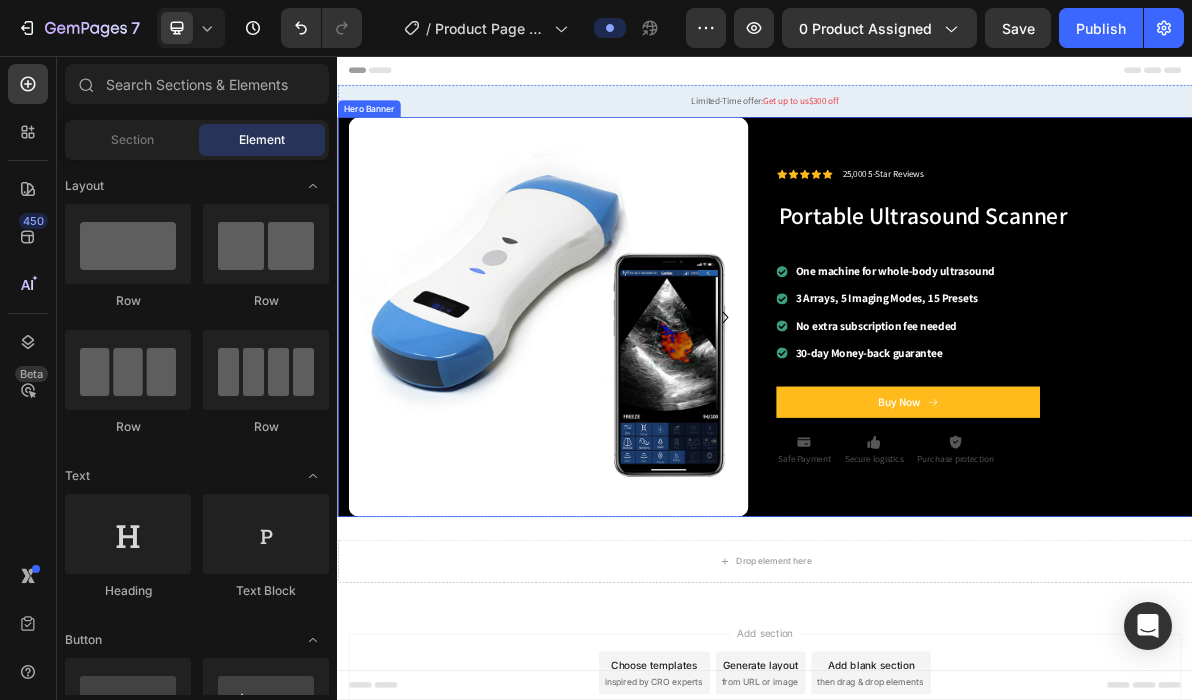 click on "Icon Icon Icon Icon Icon Icon List 25,000 5-Star Reviews Text Block Row Portable Ultrasound Scanner Heading Row One machine for whole-body ultrasound 3 Arrays, 5 Imaging Modes, 15 Presets No extra subscription fee needed 30-day Money-back guarantee Item List
Buy Now Button
Icon Safe Payment Text Block
Icon Secure logistics Text Block
Icon Purchase protection Text Block Row Row" at bounding box center [1237, 422] 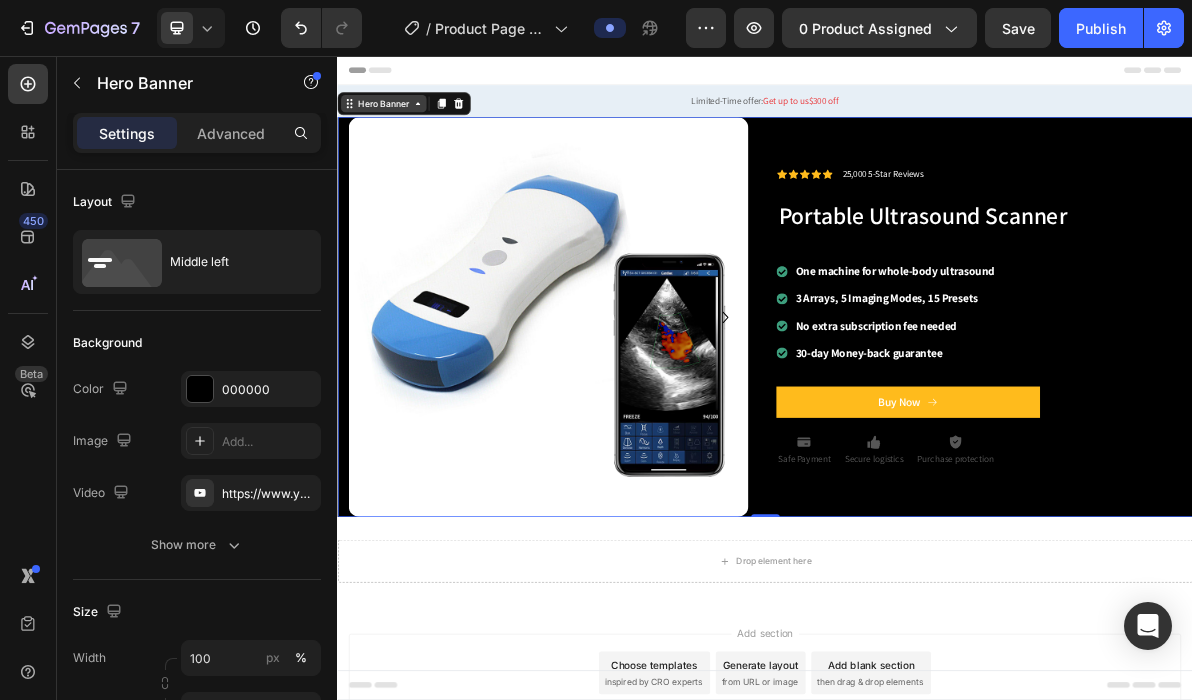 click on "Hero Banner" at bounding box center (402, 123) 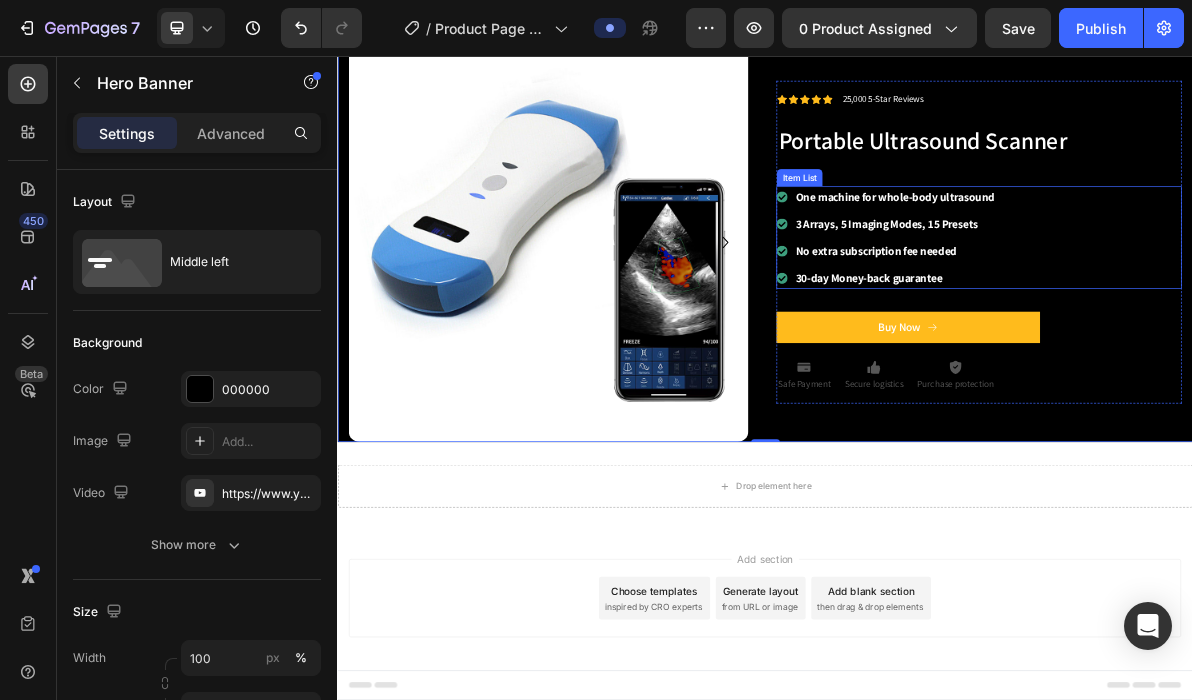 scroll, scrollTop: 112, scrollLeft: 0, axis: vertical 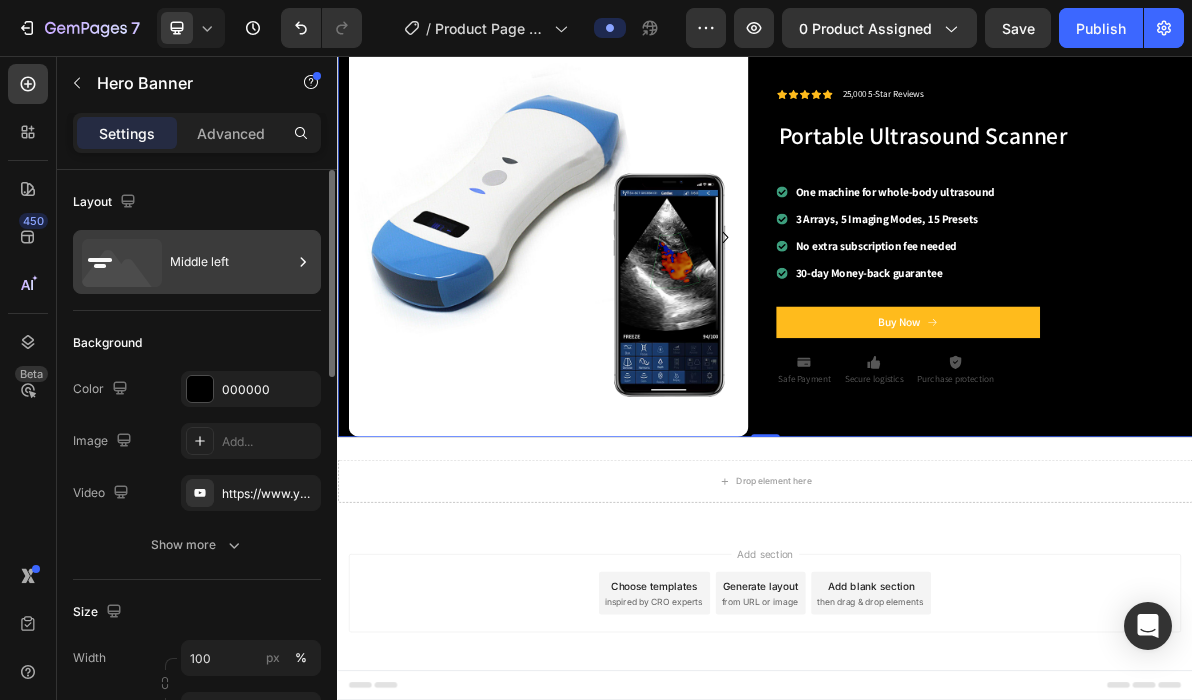 click 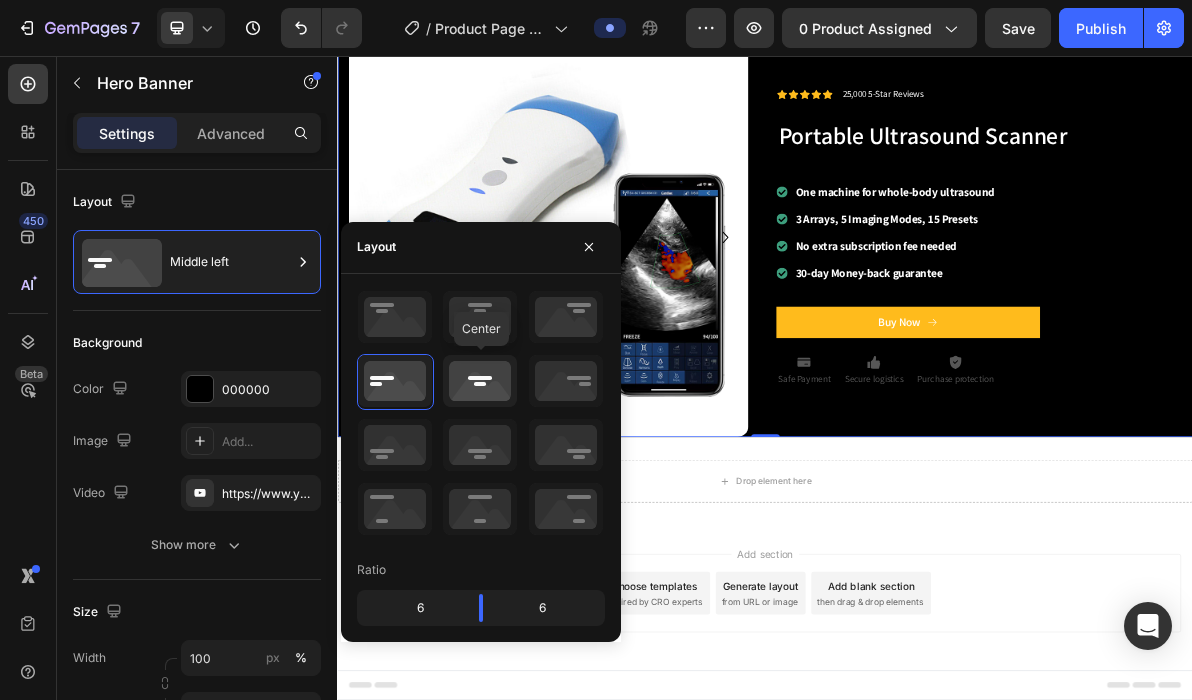 click 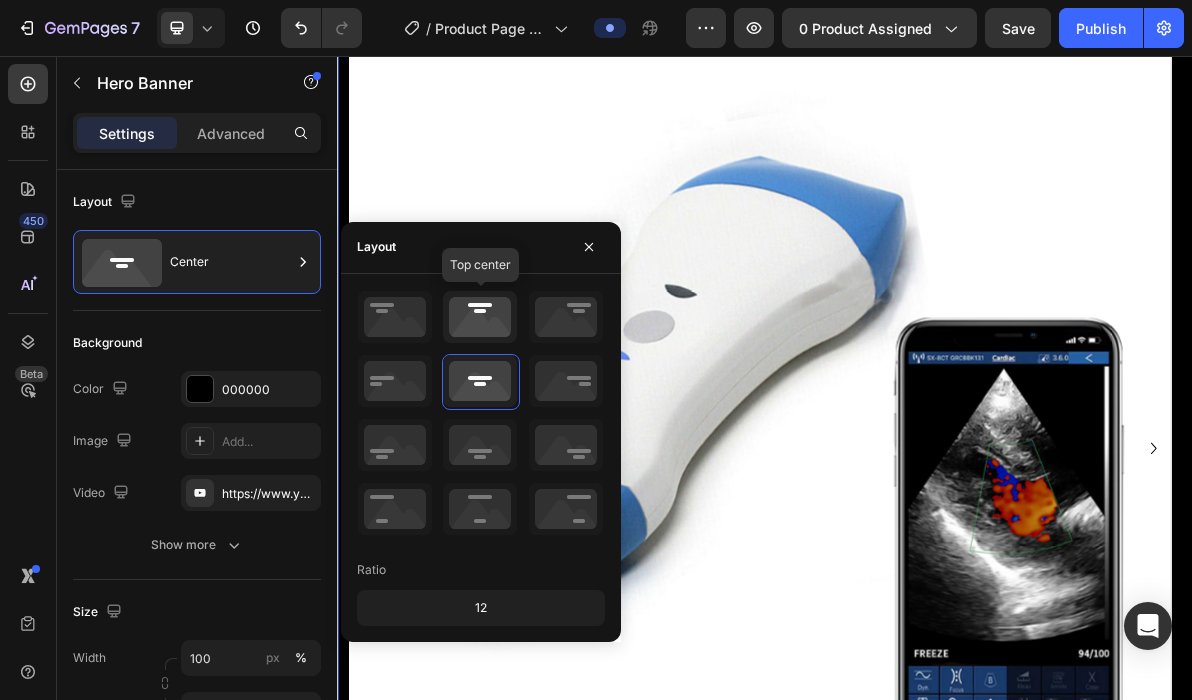 click 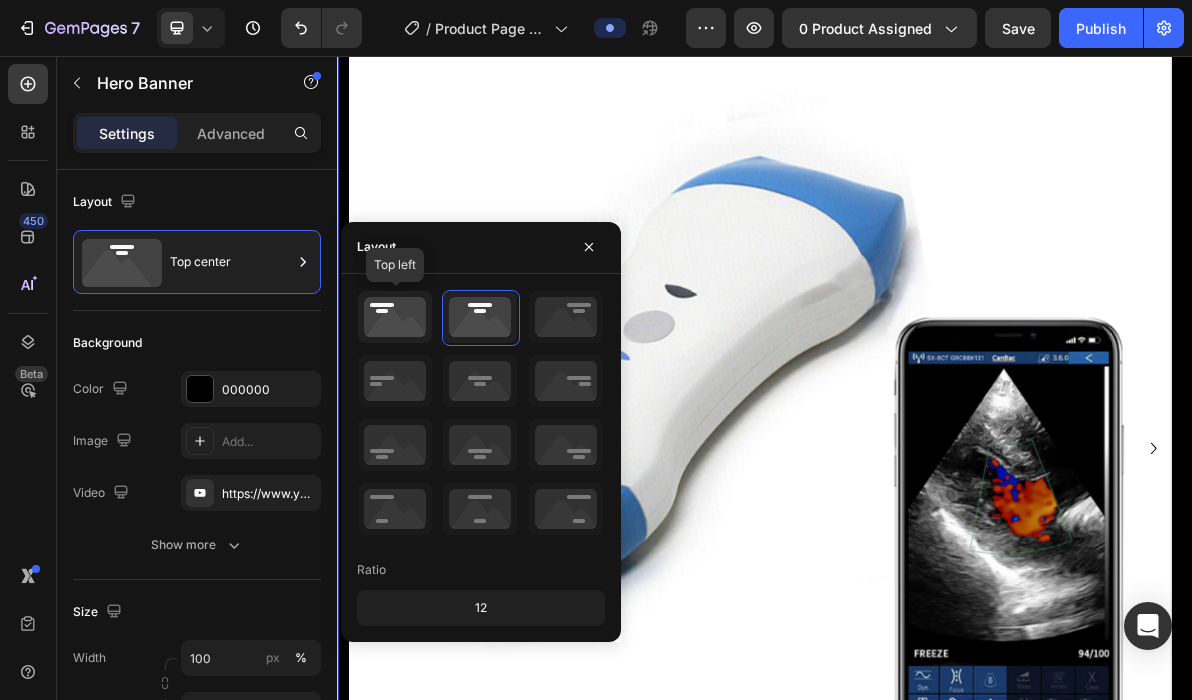 click 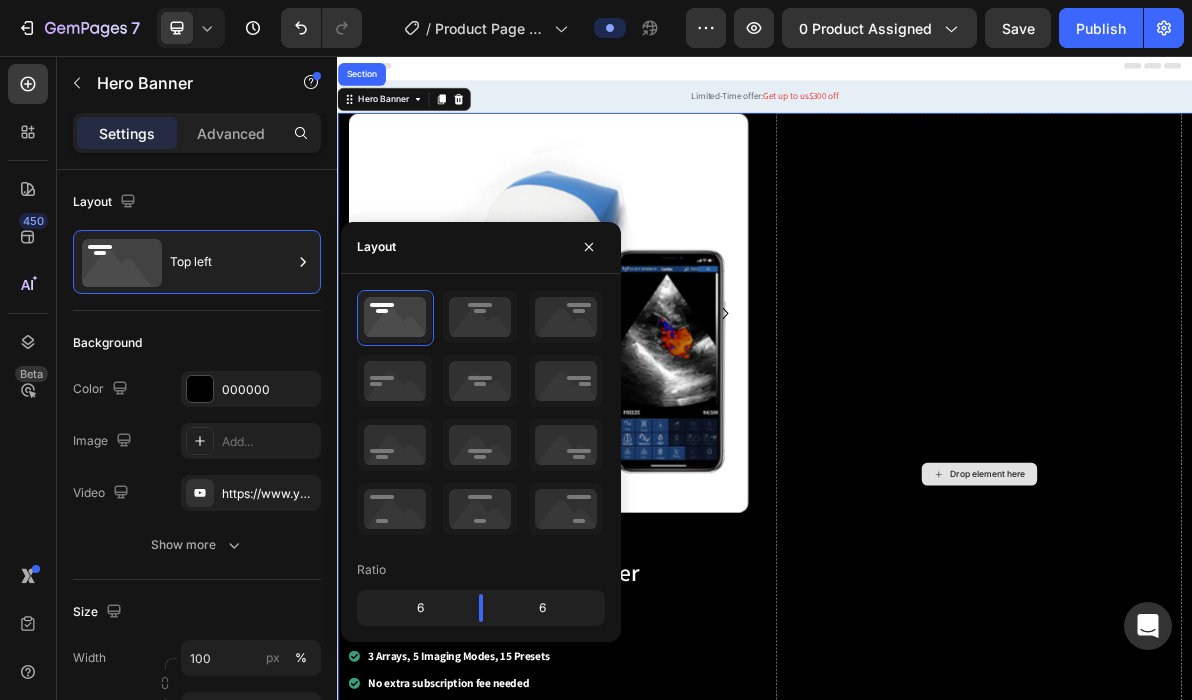 scroll, scrollTop: 0, scrollLeft: 0, axis: both 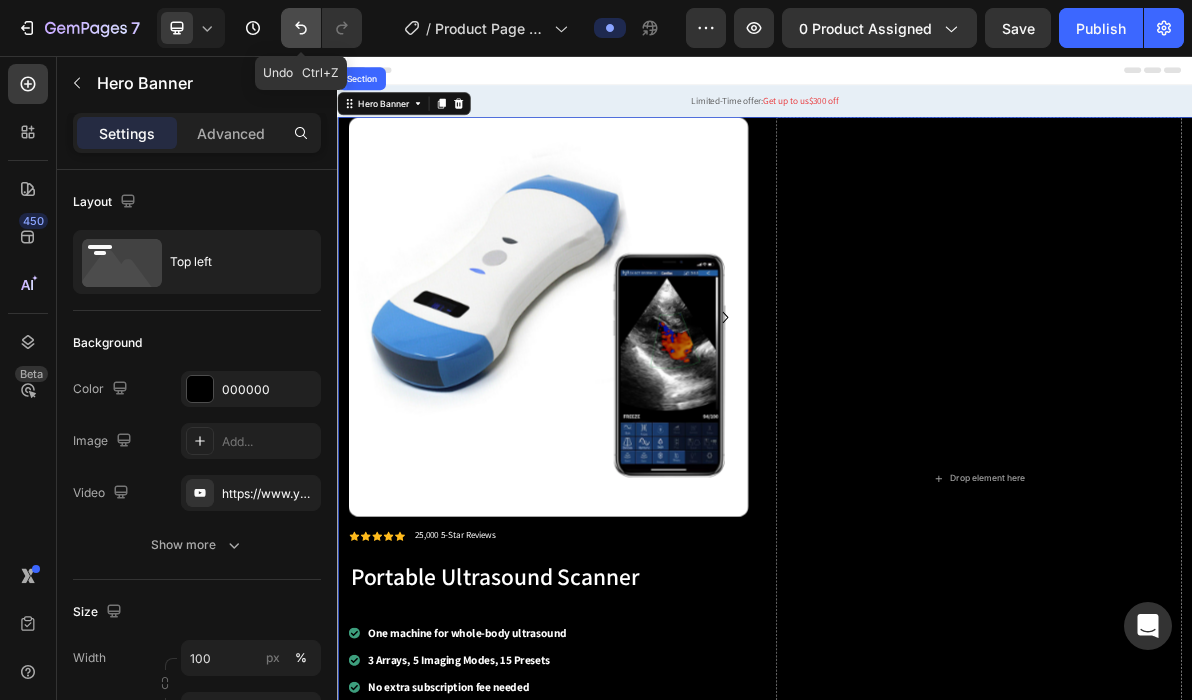 click 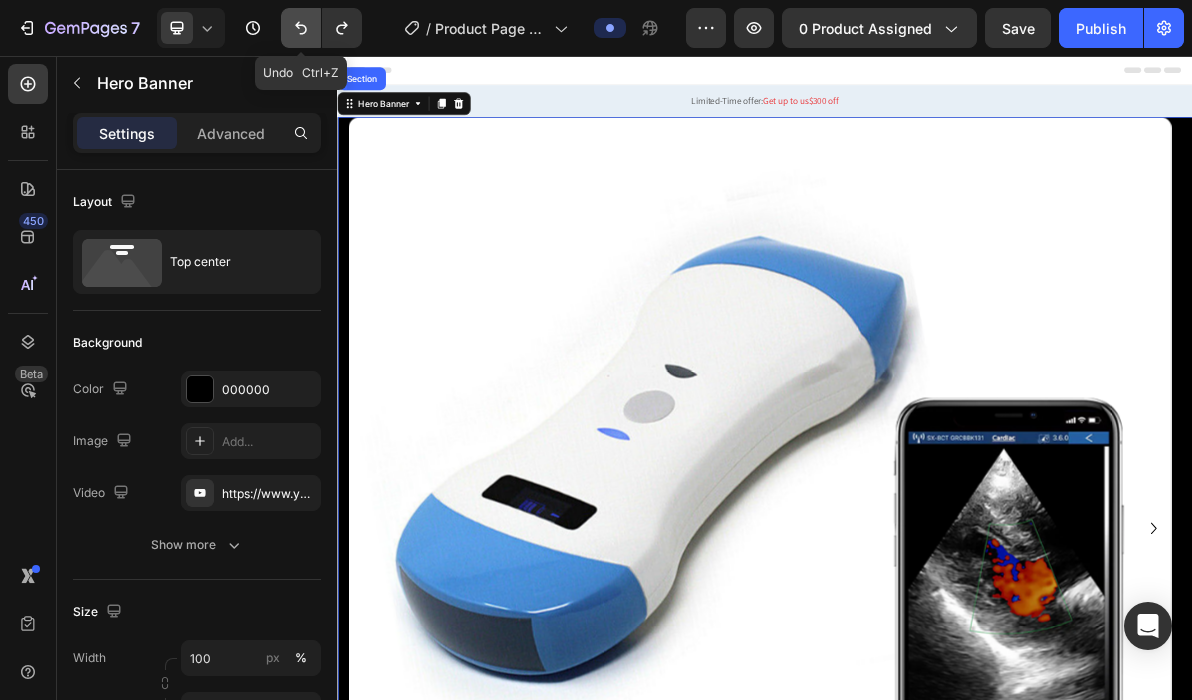 click 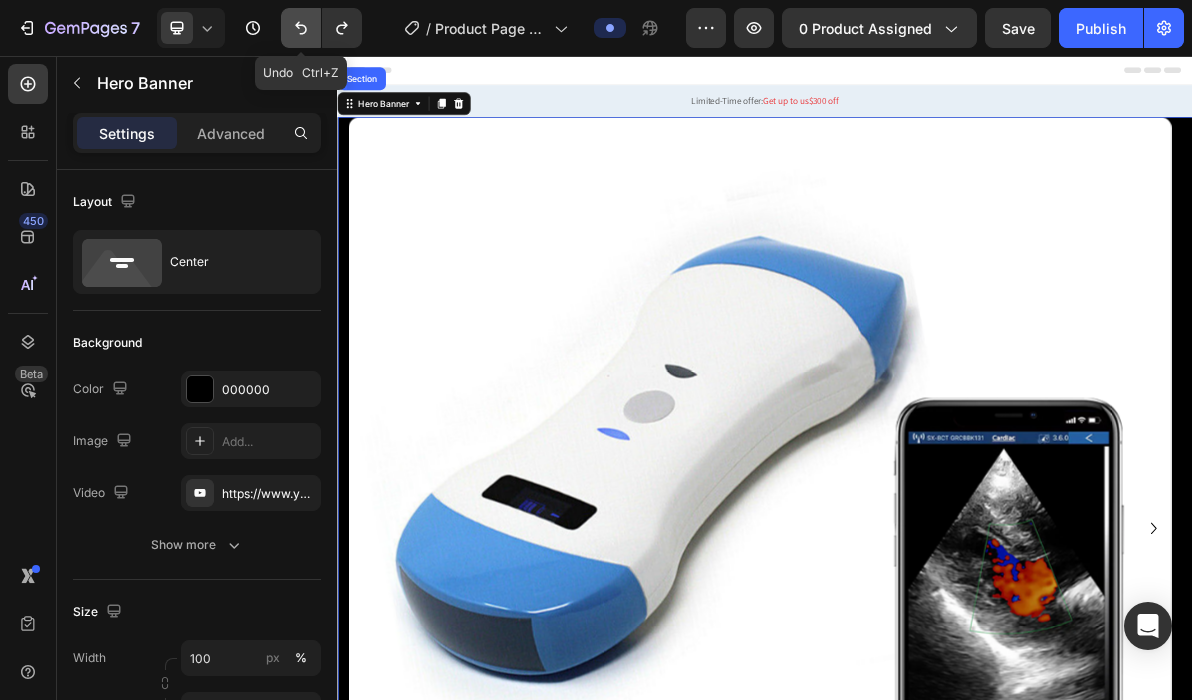 click 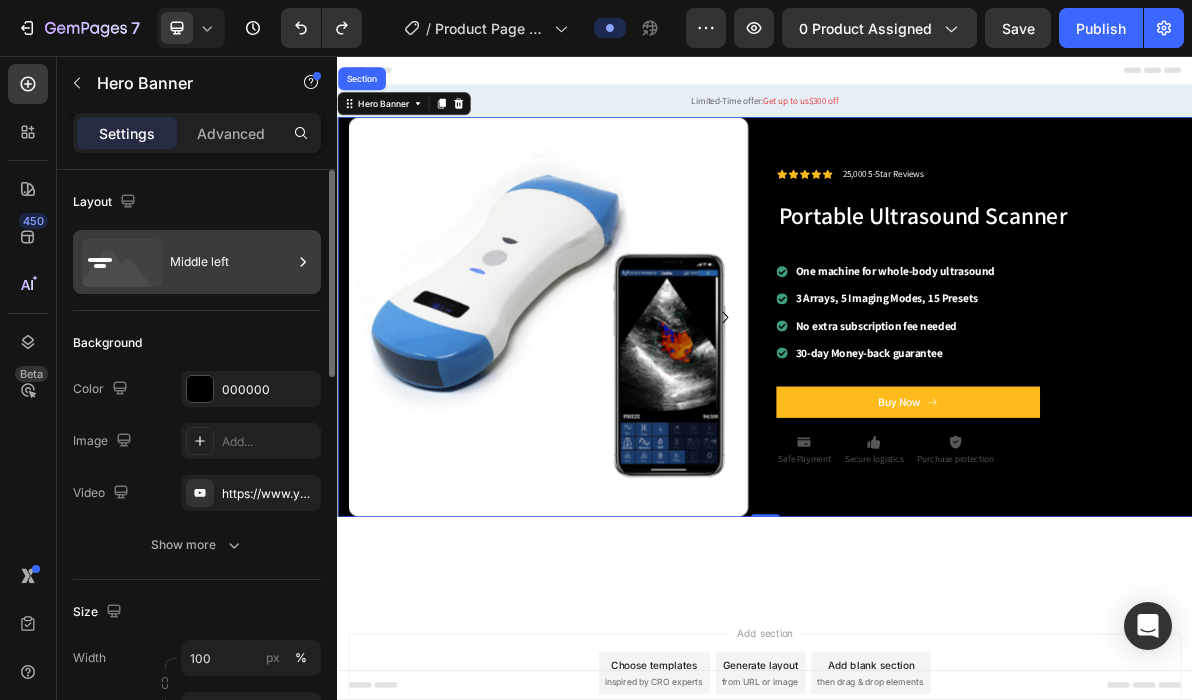 click 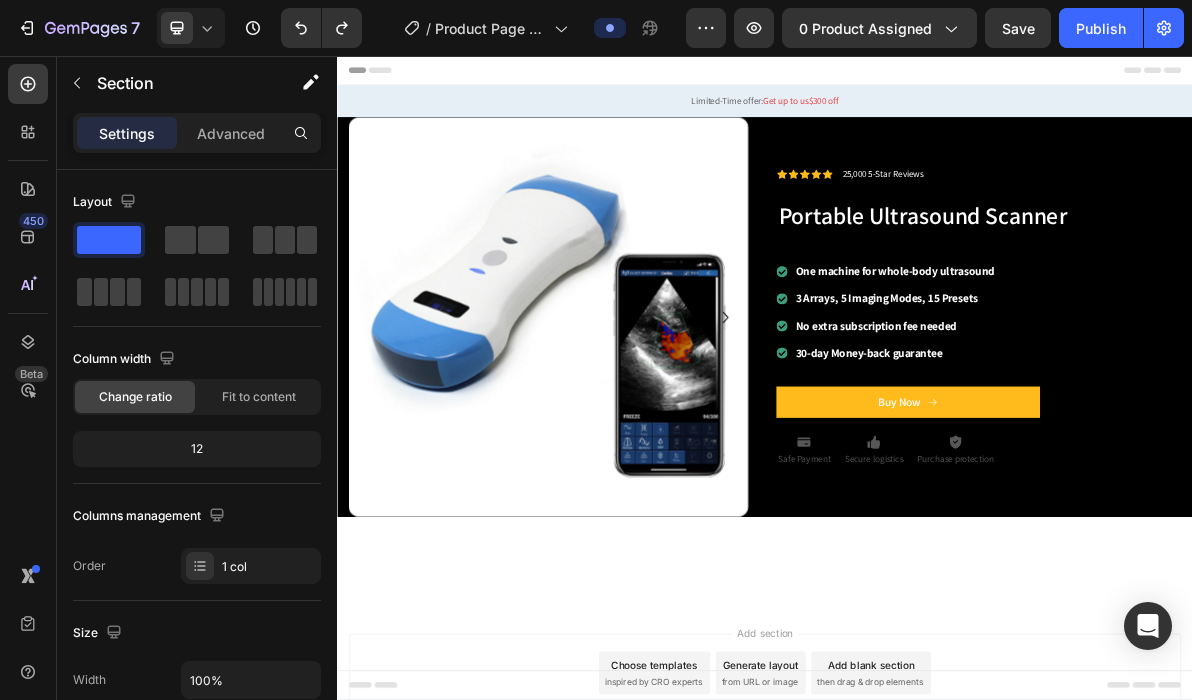 click at bounding box center [937, 765] 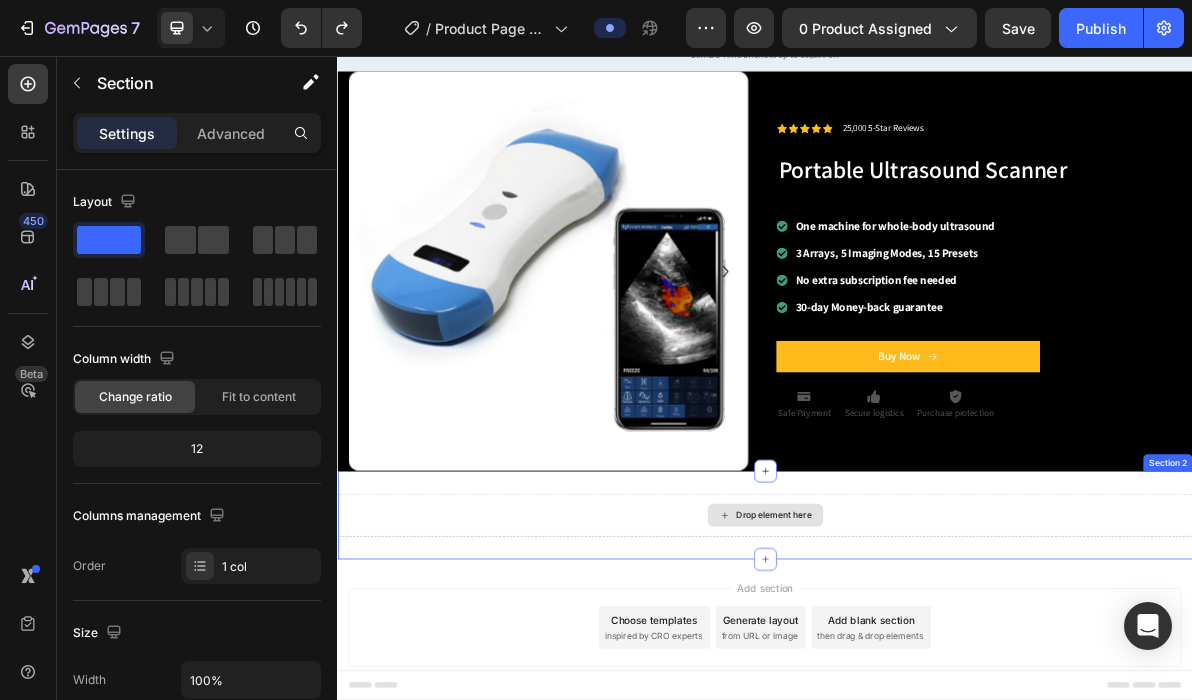 scroll, scrollTop: 112, scrollLeft: 0, axis: vertical 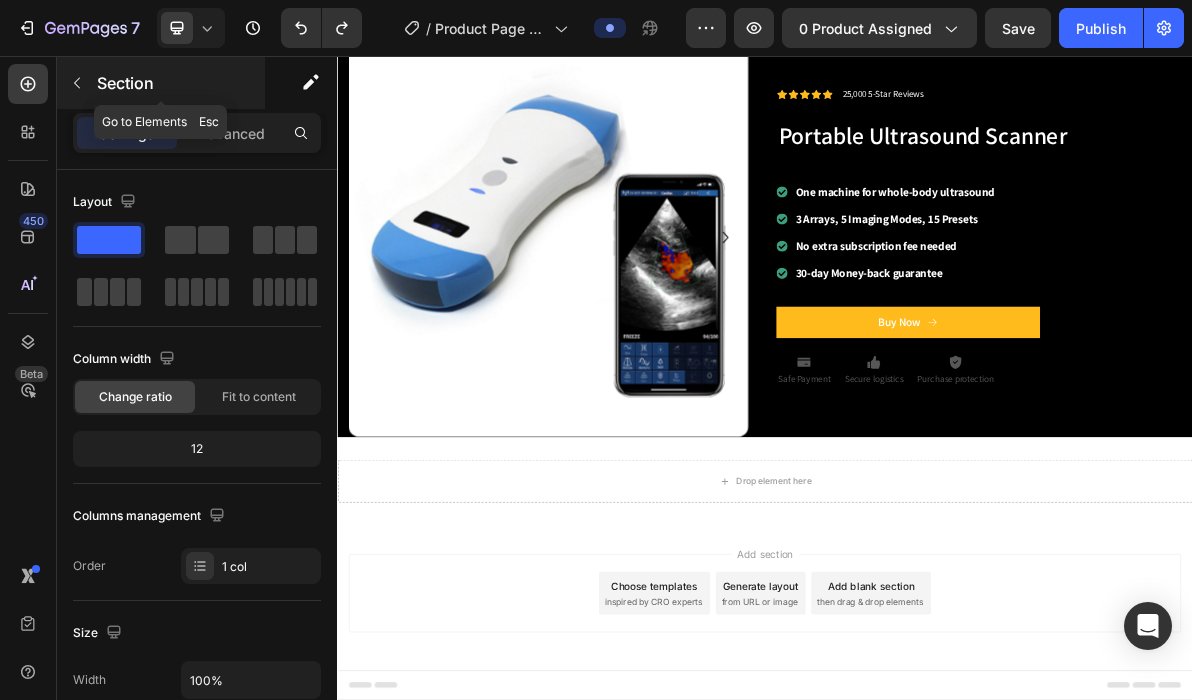 click 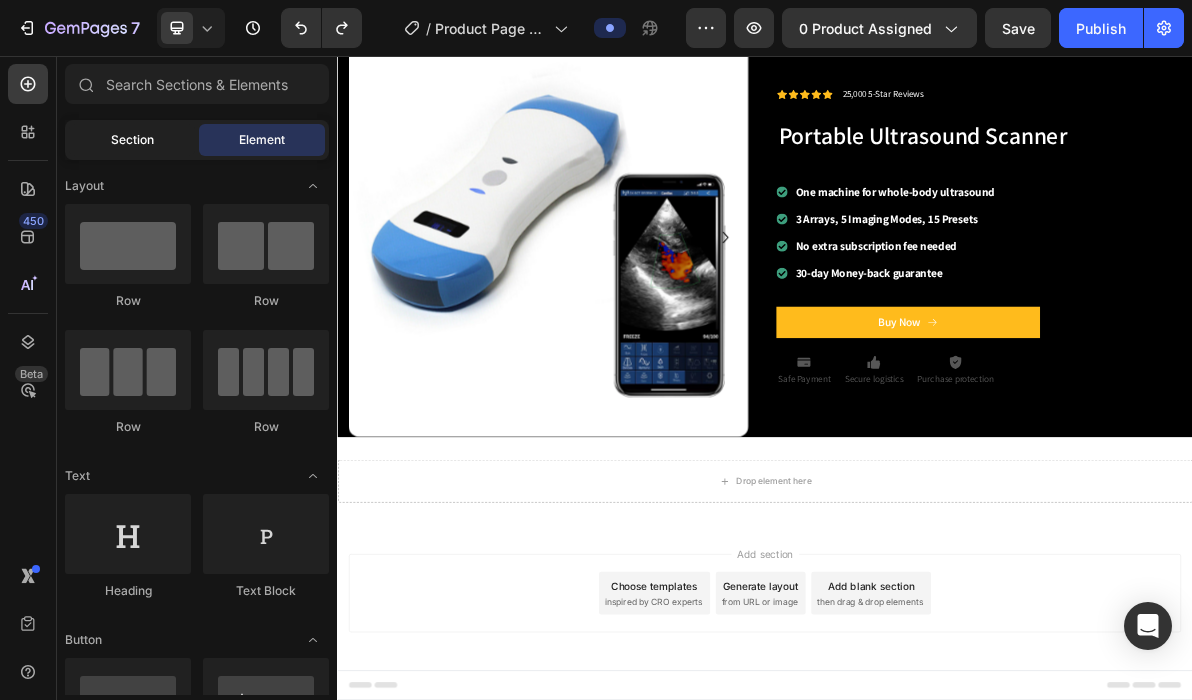 click on "Section" at bounding box center [132, 140] 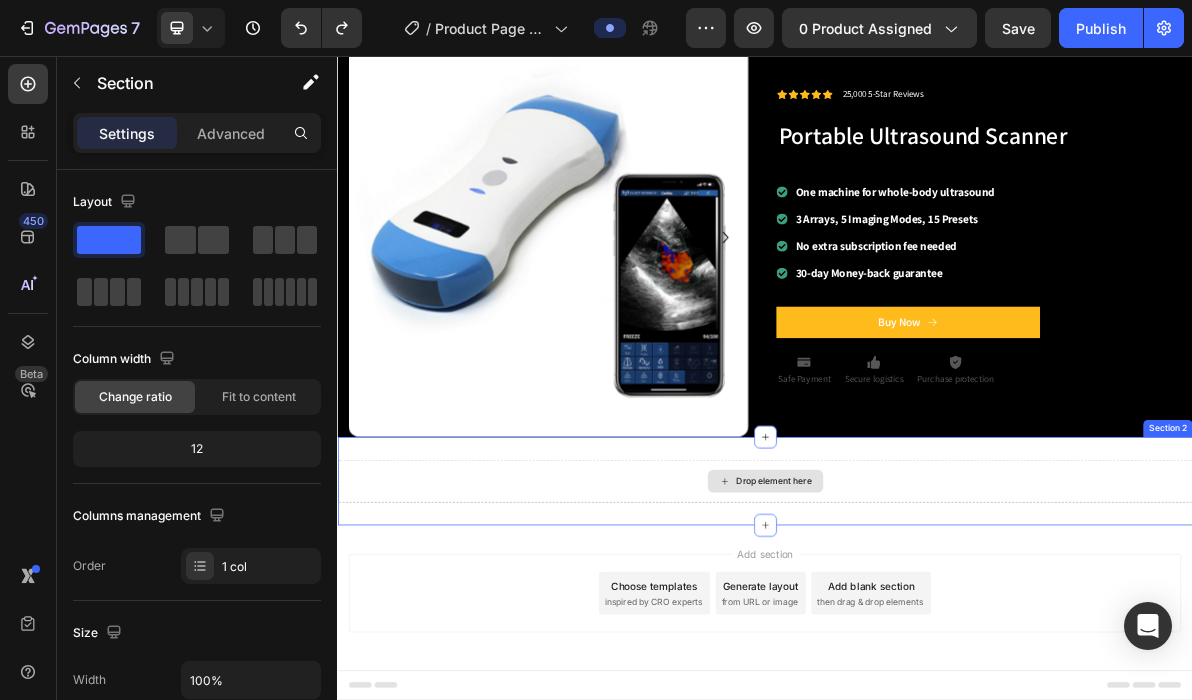 click on "Drop element here" at bounding box center (937, 653) 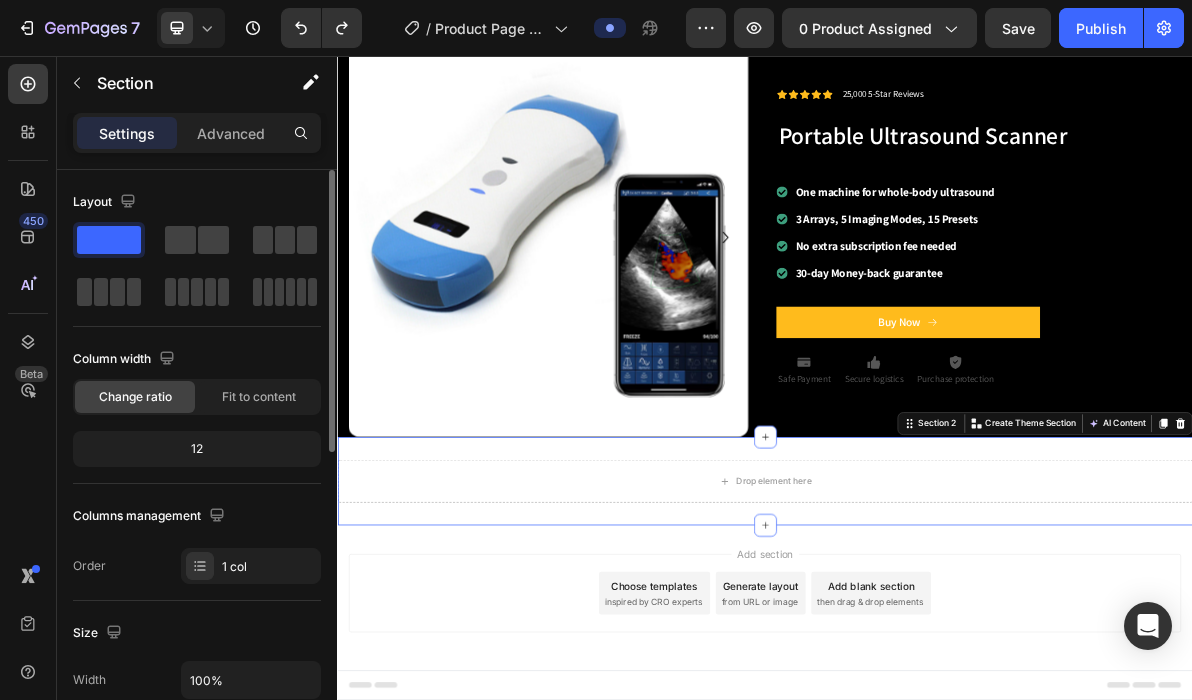 click on "Change ratio" 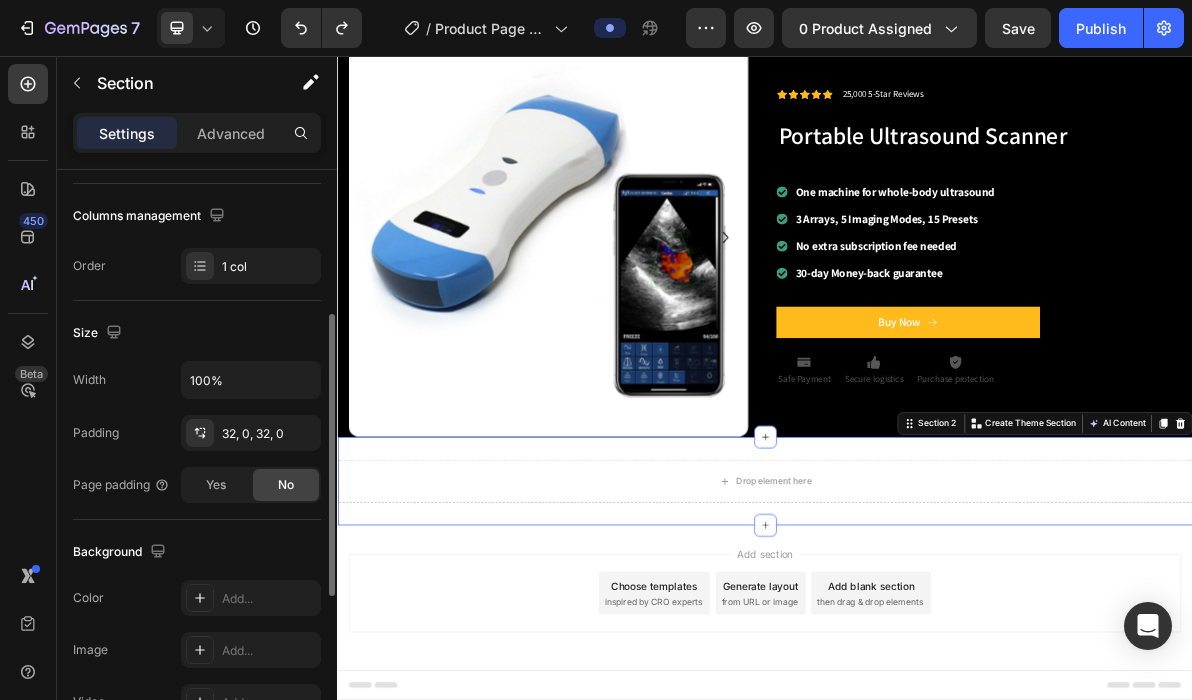 scroll, scrollTop: 400, scrollLeft: 0, axis: vertical 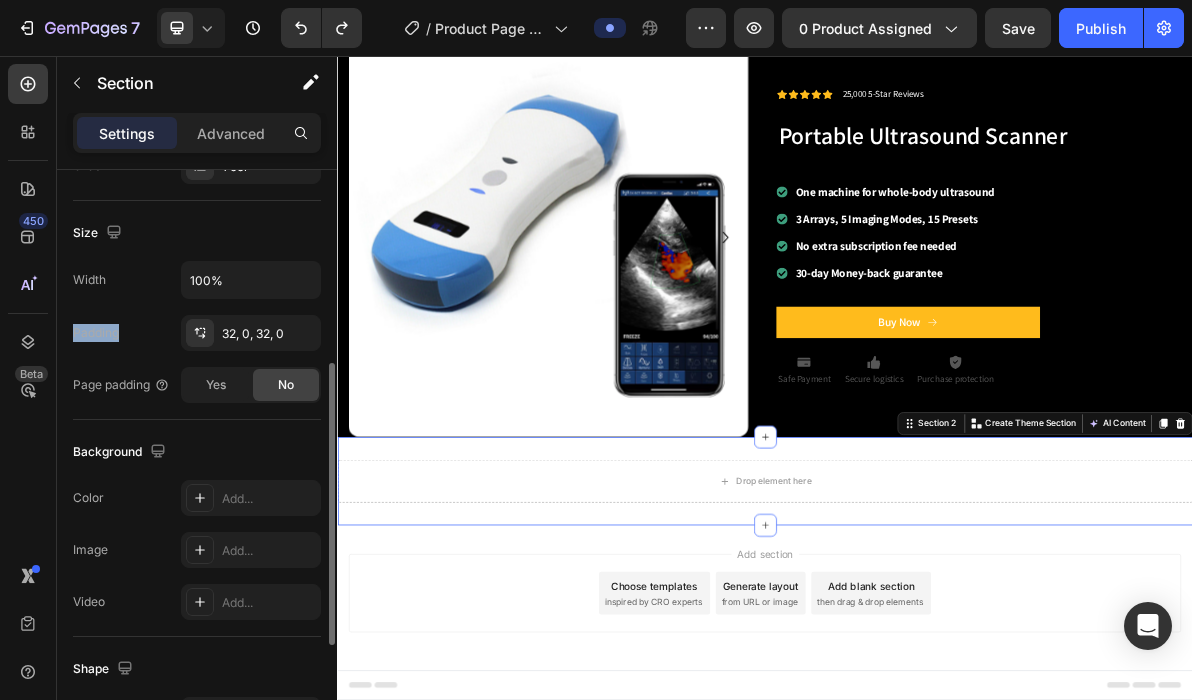 drag, startPoint x: 119, startPoint y: 332, endPoint x: 68, endPoint y: 335, distance: 51.088158 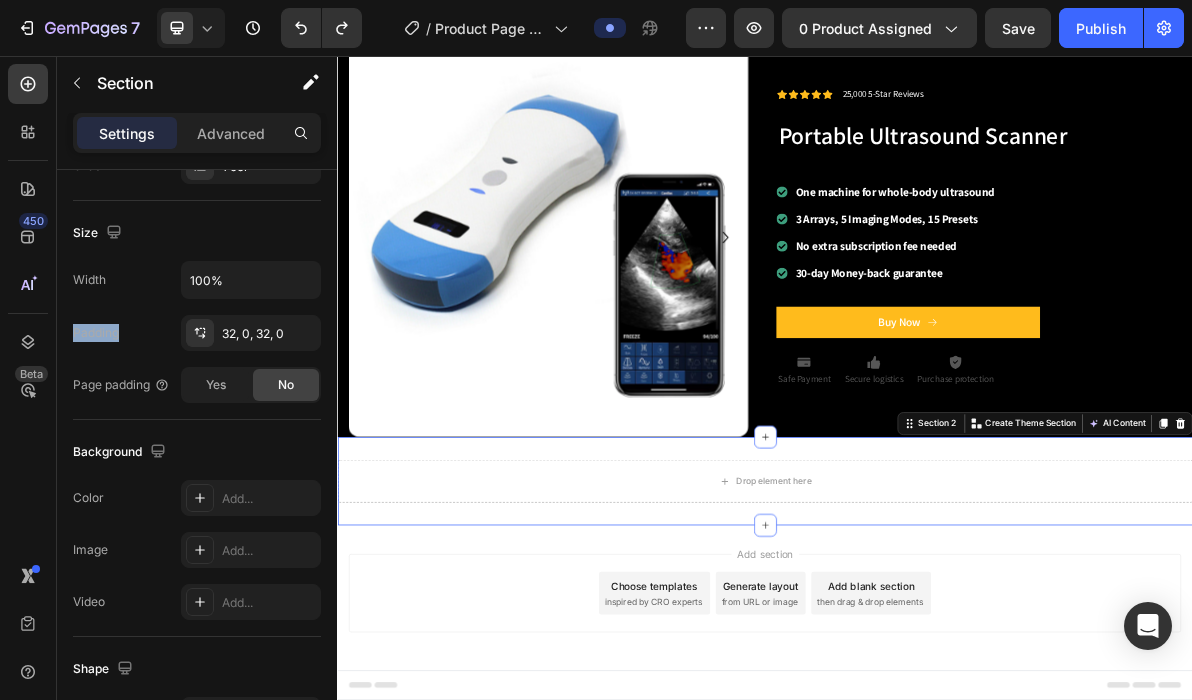 click on "Drop element here Section 2   Create Theme Section AI Content Write with GemAI What would you like to describe here? Tone and Voice Persuasive Product Hearing Aid Show more Generate" at bounding box center [937, 653] 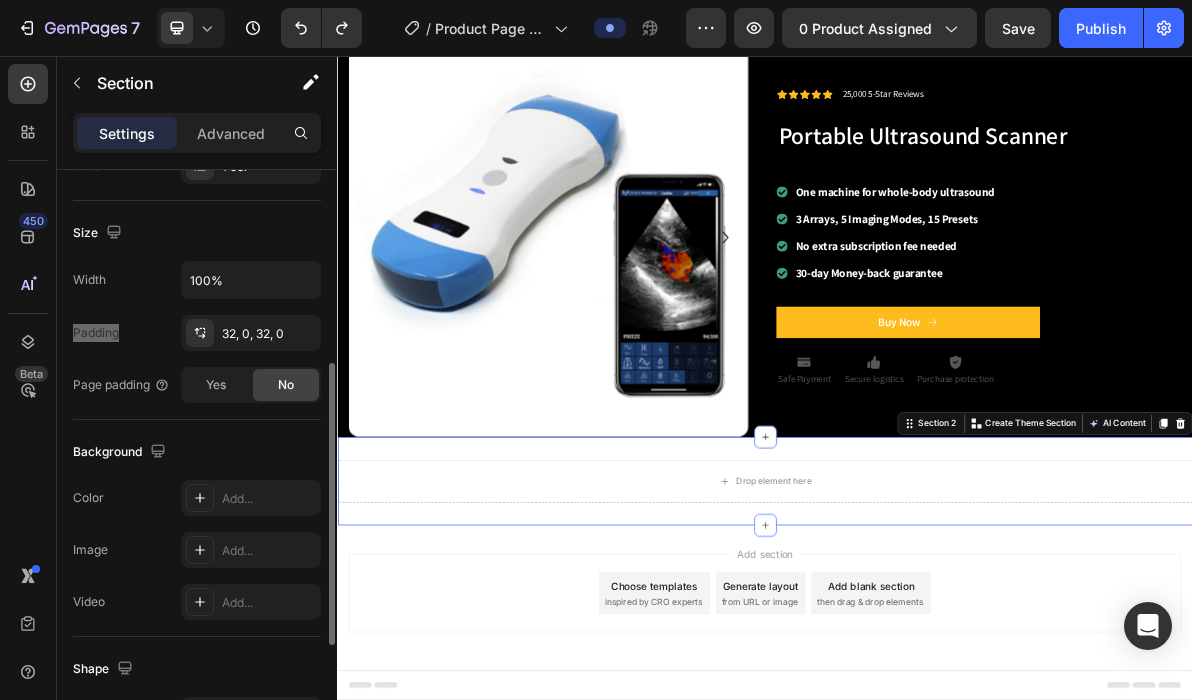 scroll, scrollTop: 500, scrollLeft: 0, axis: vertical 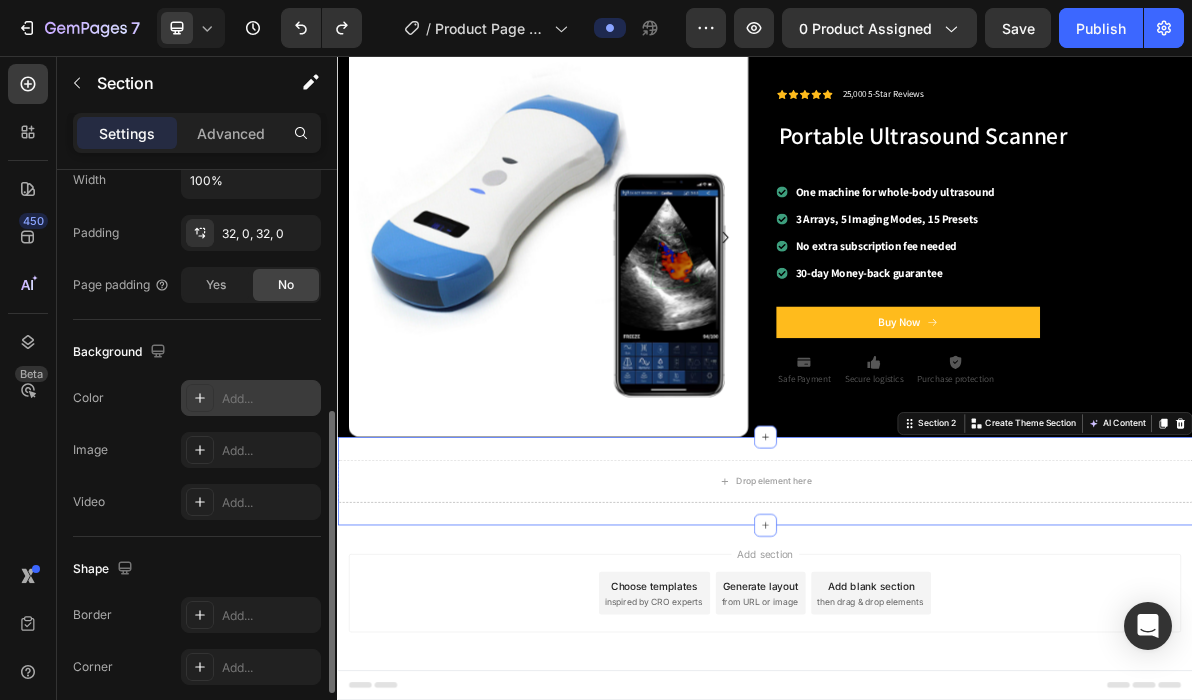 click on "Add..." at bounding box center (269, 399) 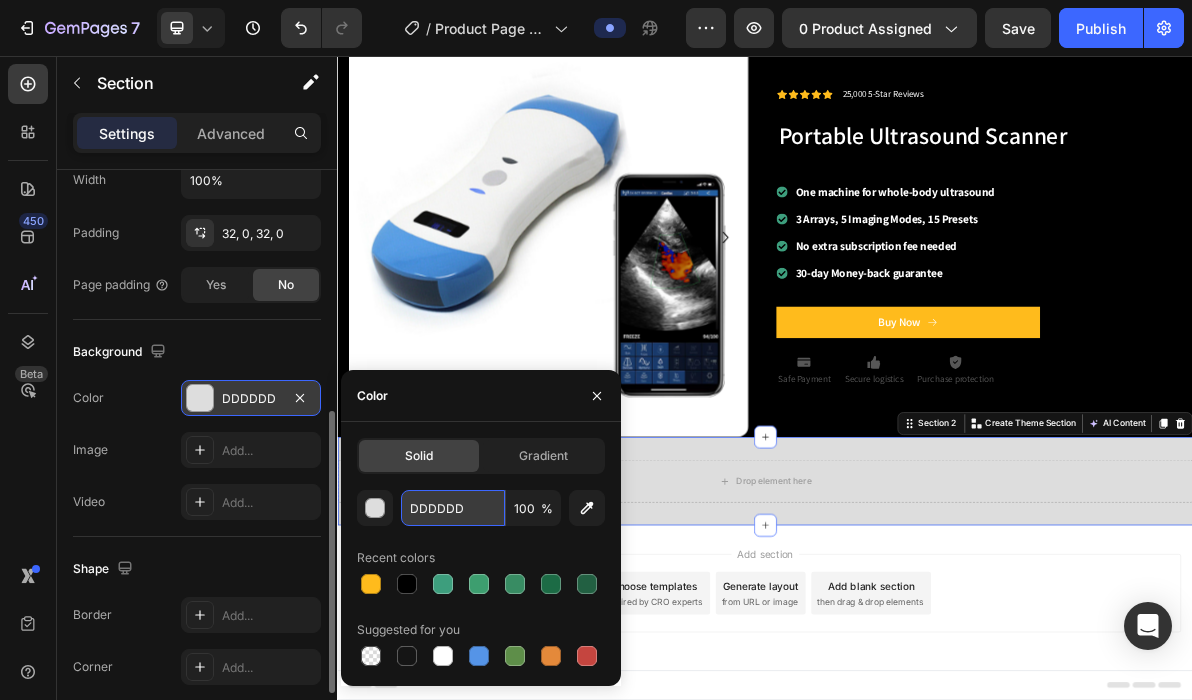 click on "DDDDDD" at bounding box center [453, 508] 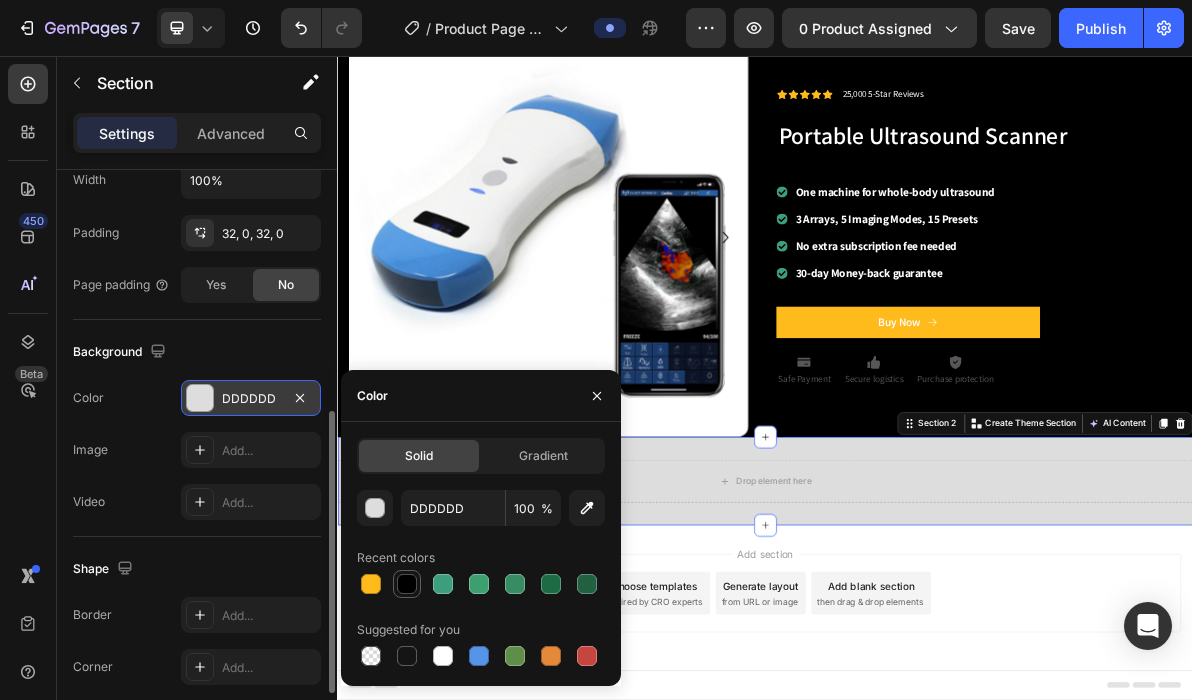 click at bounding box center [407, 584] 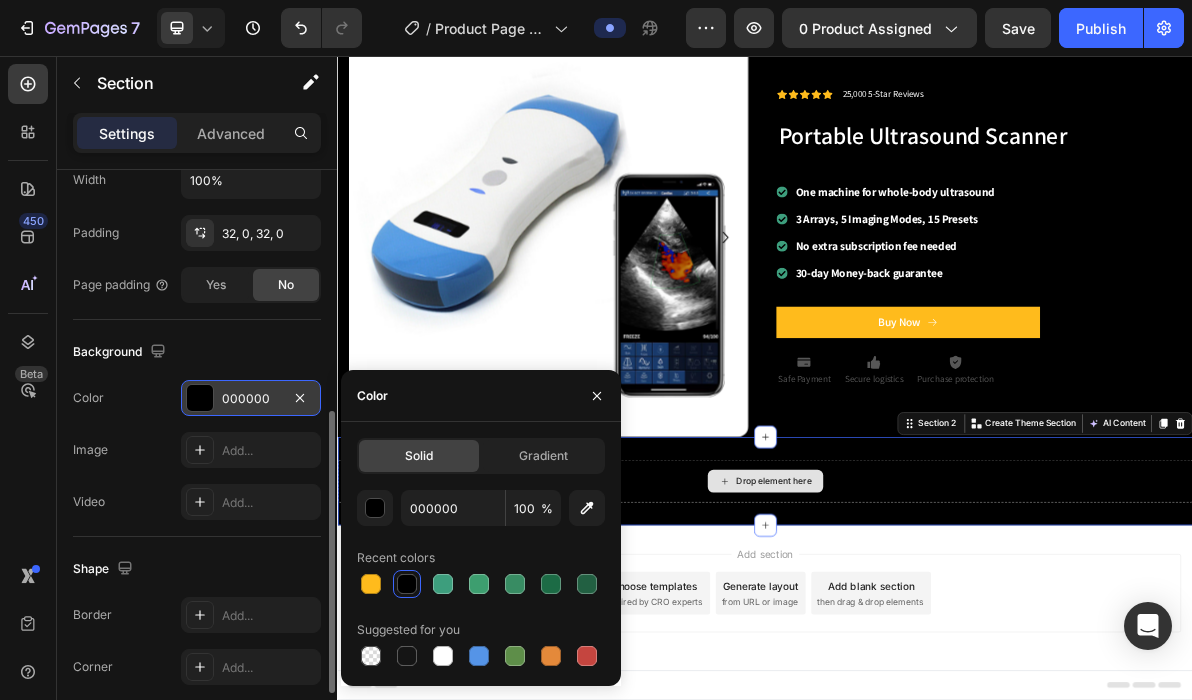 click on "Drop element here" at bounding box center [949, 653] 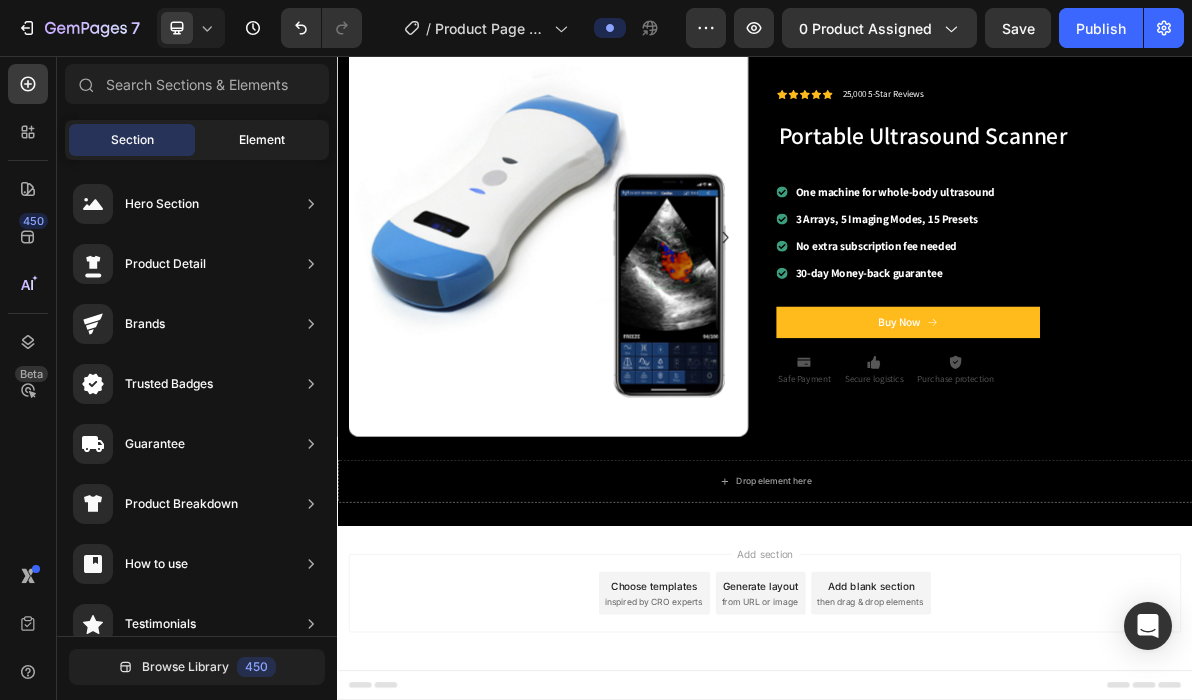 click on "Element" at bounding box center [262, 140] 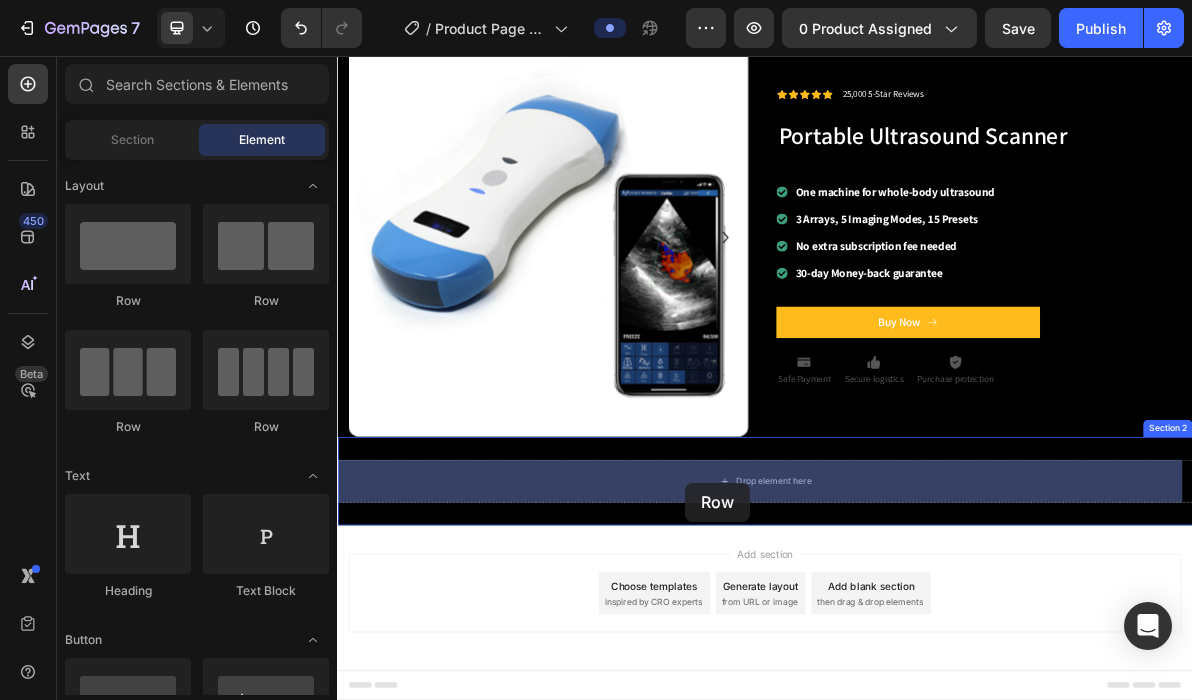 drag, startPoint x: 469, startPoint y: 314, endPoint x: 825, endPoint y: 655, distance: 492.96756 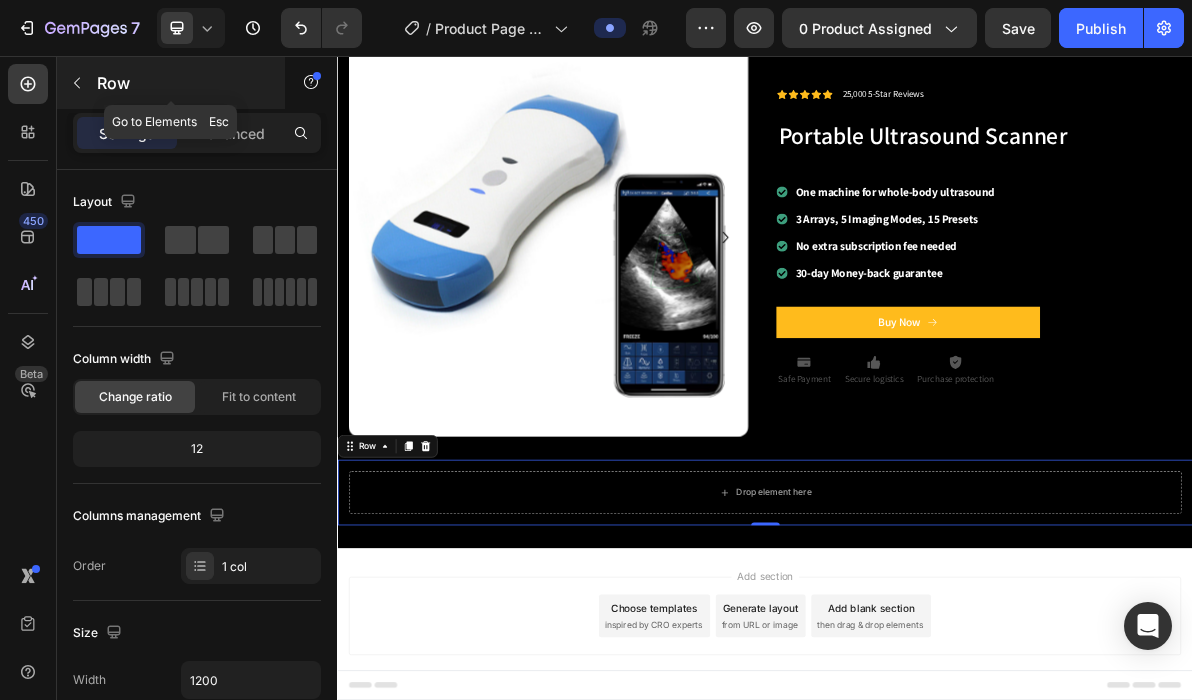 click 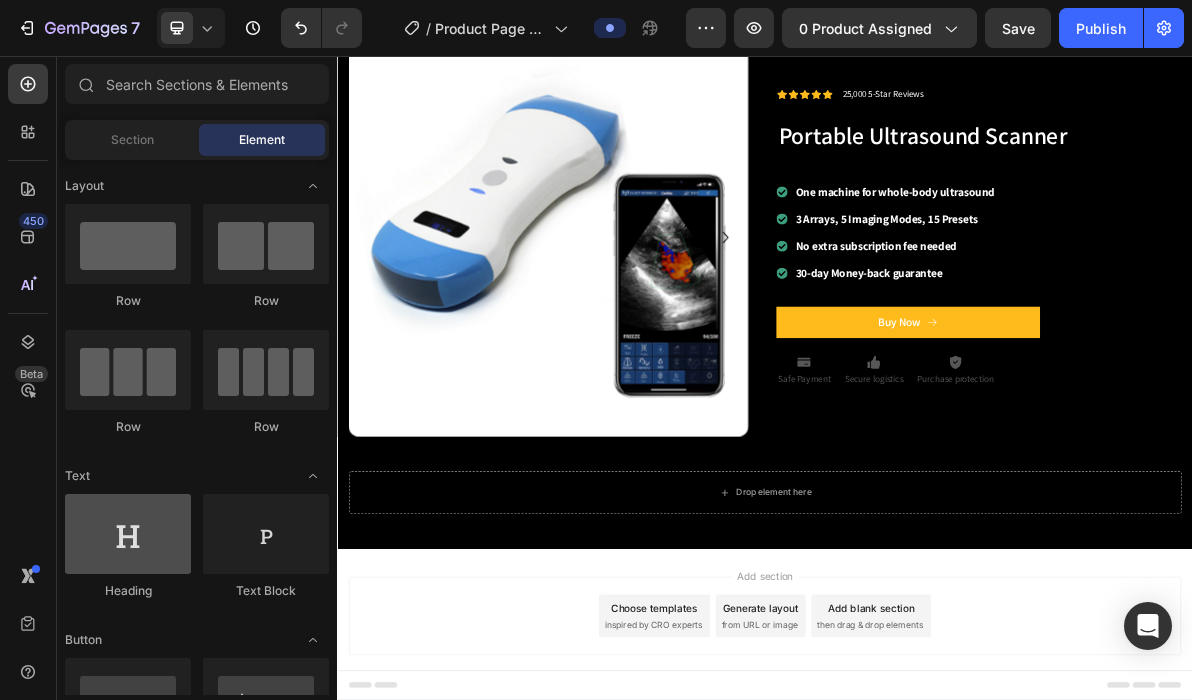 scroll, scrollTop: 100, scrollLeft: 0, axis: vertical 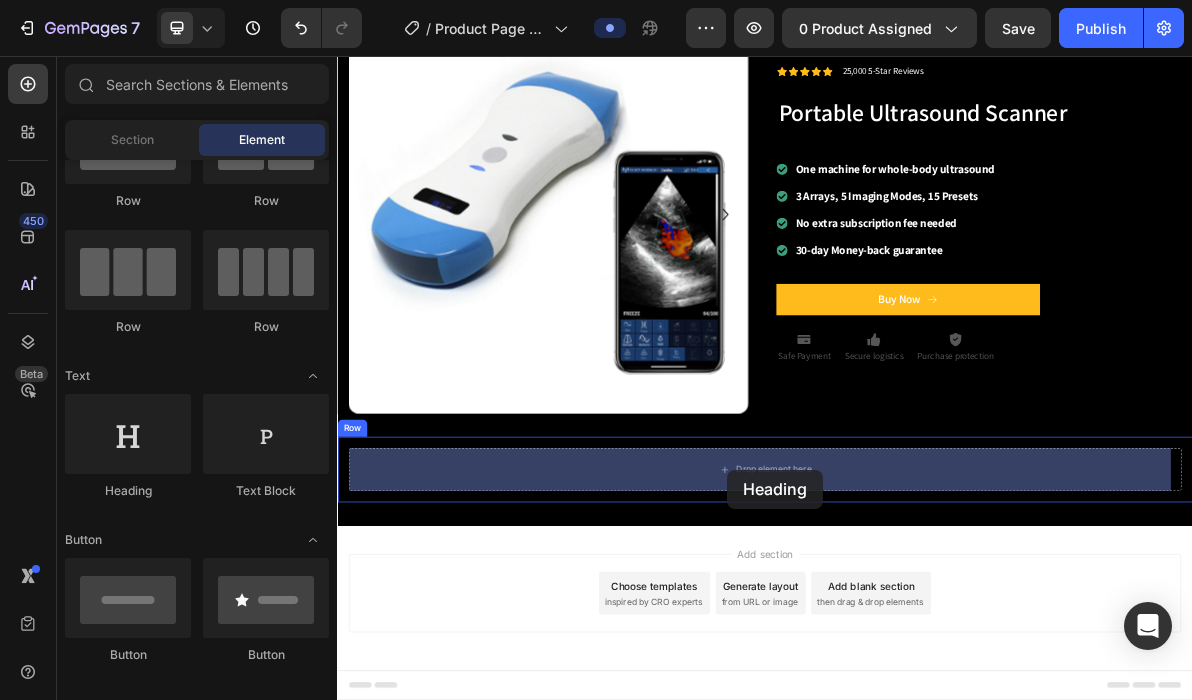 drag, startPoint x: 469, startPoint y: 495, endPoint x: 884, endPoint y: 637, distance: 438.6217 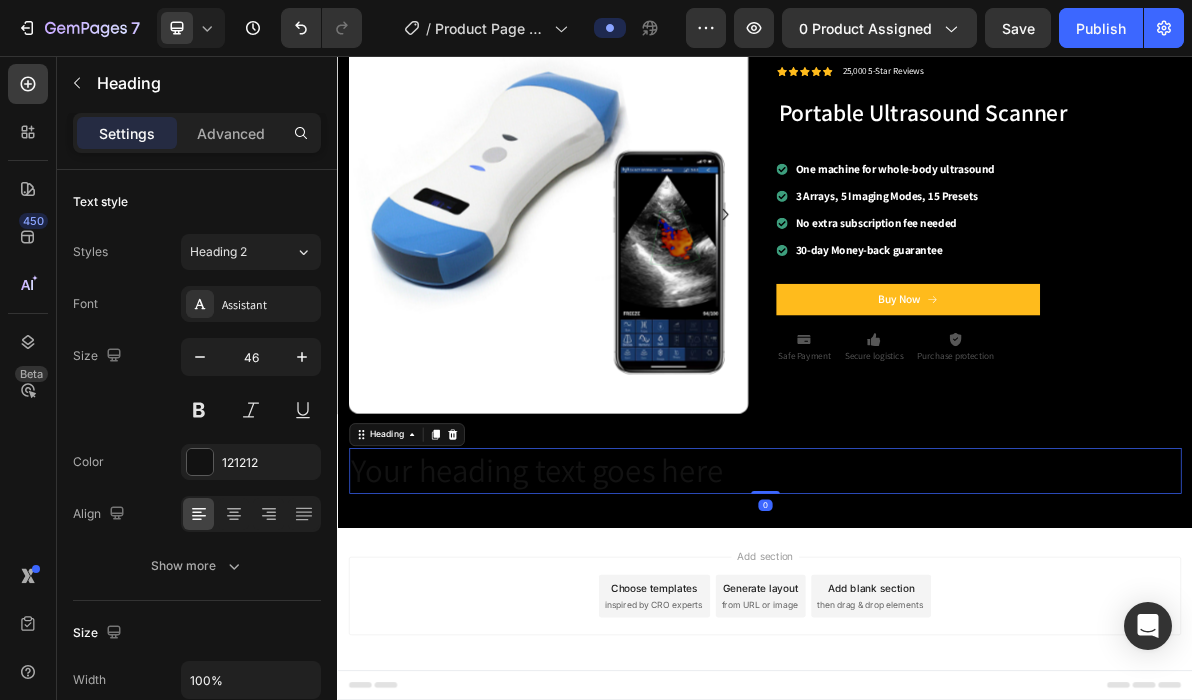 click on "Your heading text goes here" at bounding box center [937, 639] 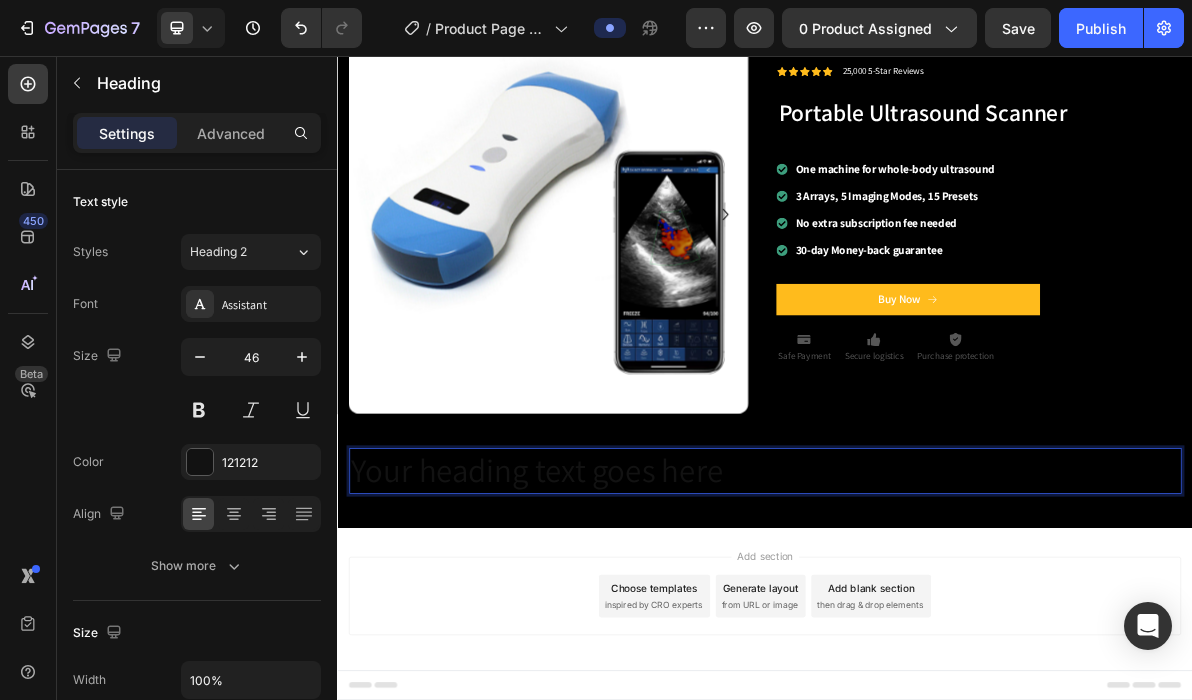 click on "Your heading text goes here" at bounding box center (937, 639) 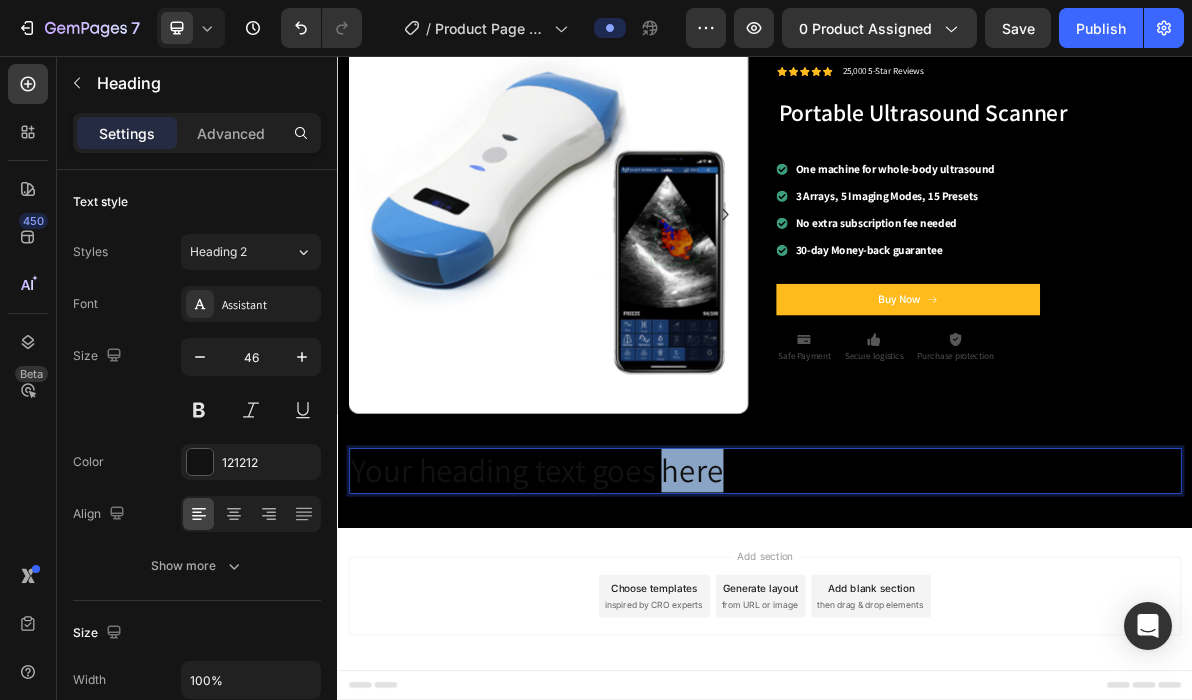 click on "Your heading text goes here" at bounding box center (937, 639) 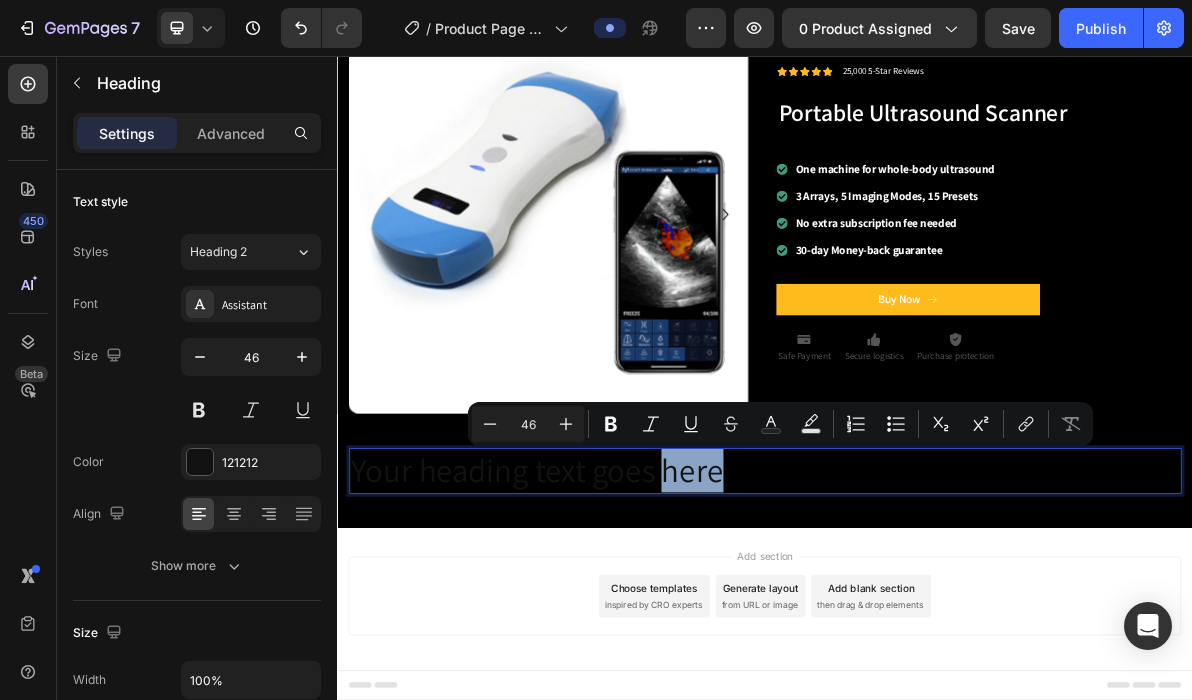 click on "Your heading text goes here" at bounding box center (937, 639) 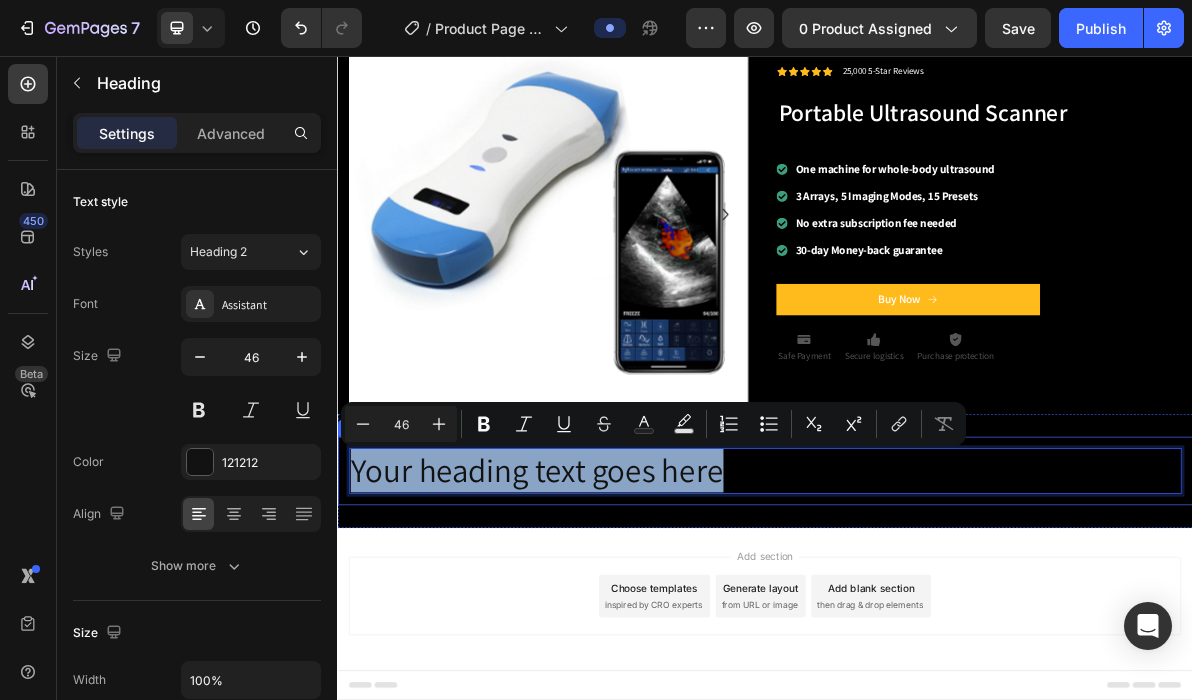 drag, startPoint x: 949, startPoint y: 635, endPoint x: 340, endPoint y: 646, distance: 609.09937 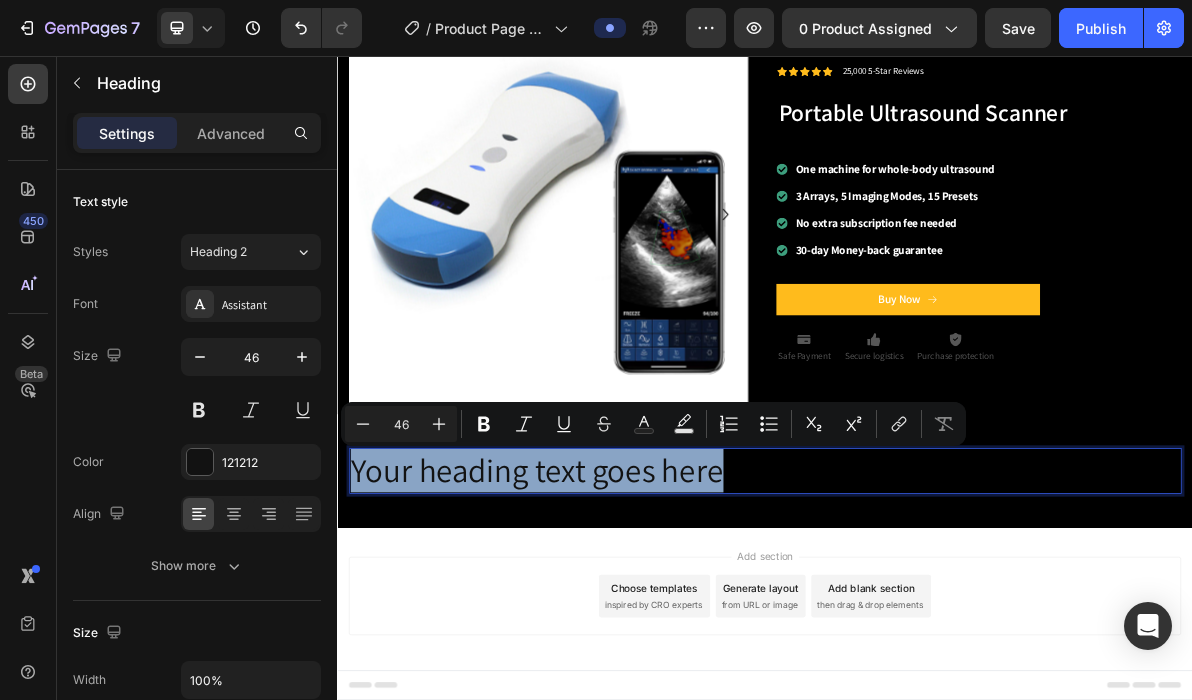 click on "Your heading text goes here" at bounding box center (937, 639) 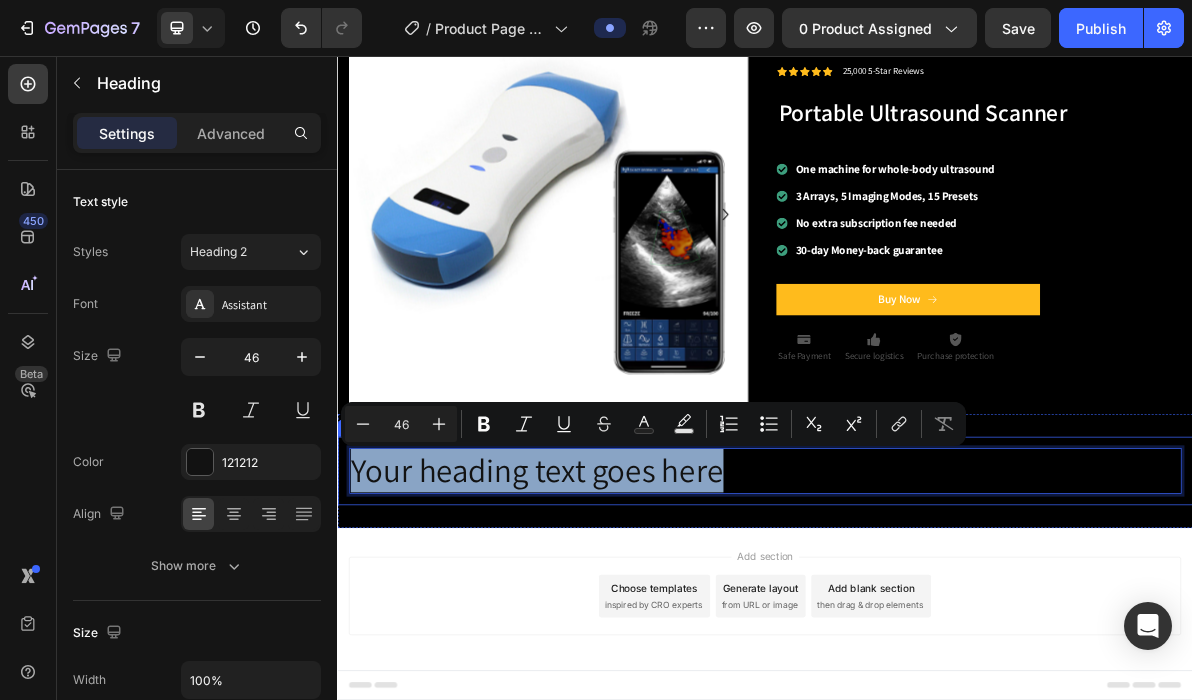 drag, startPoint x: 1196, startPoint y: 630, endPoint x: 337, endPoint y: 622, distance: 859.03723 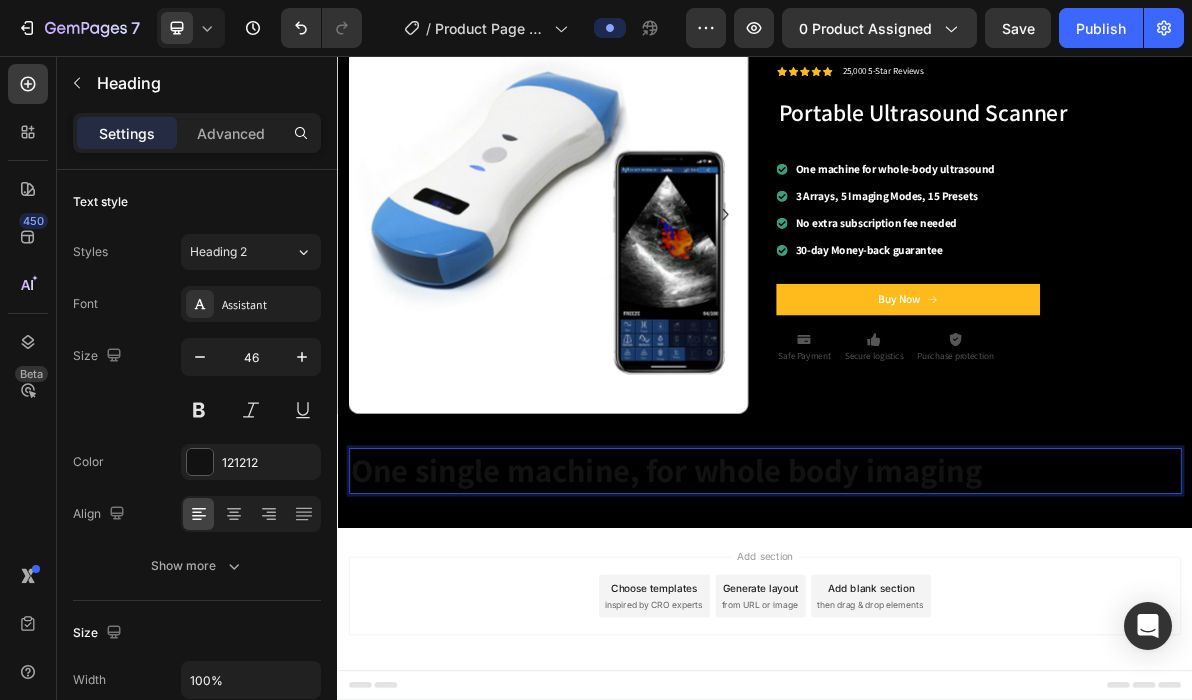 click on "One single machine, for whole body imaging" at bounding box center [798, 638] 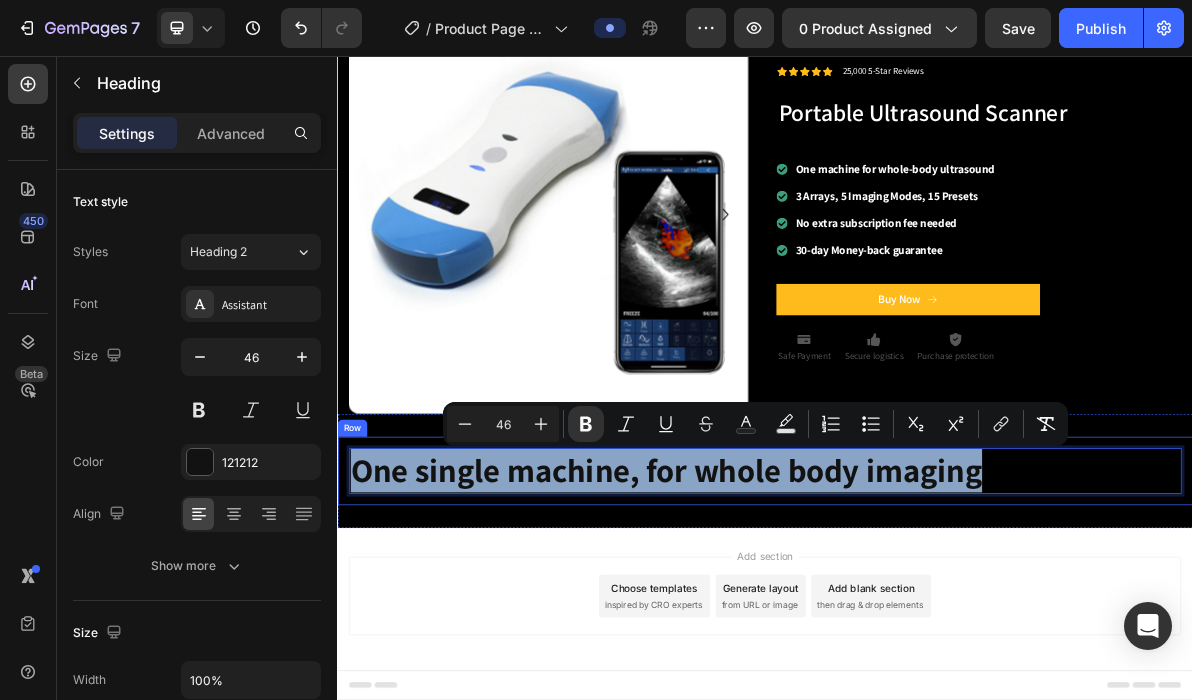 drag, startPoint x: 1369, startPoint y: 631, endPoint x: 345, endPoint y: 641, distance: 1024.0488 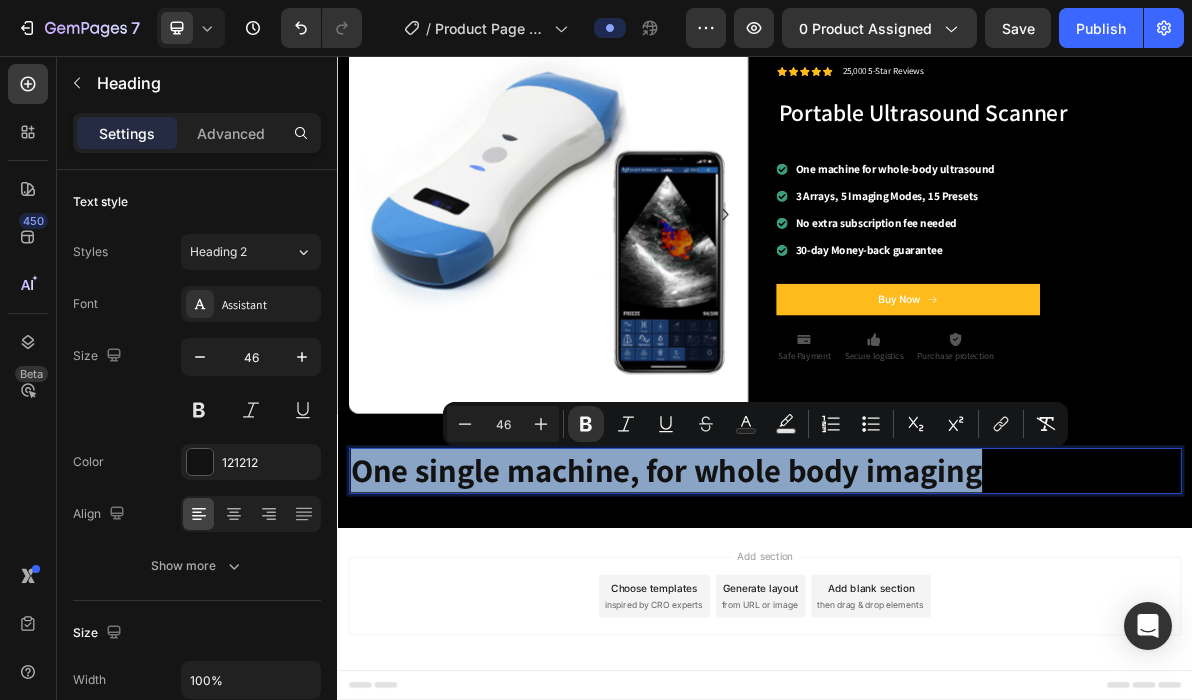click on "One single machine, for whole body imaging" at bounding box center (937, 639) 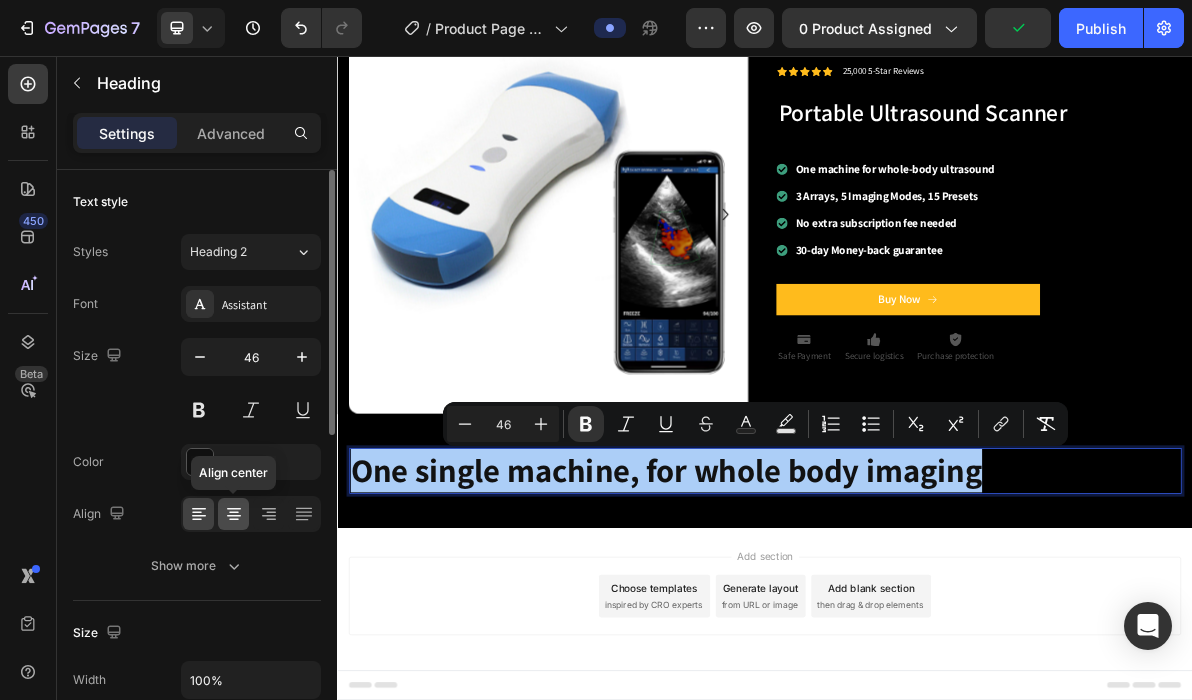 click 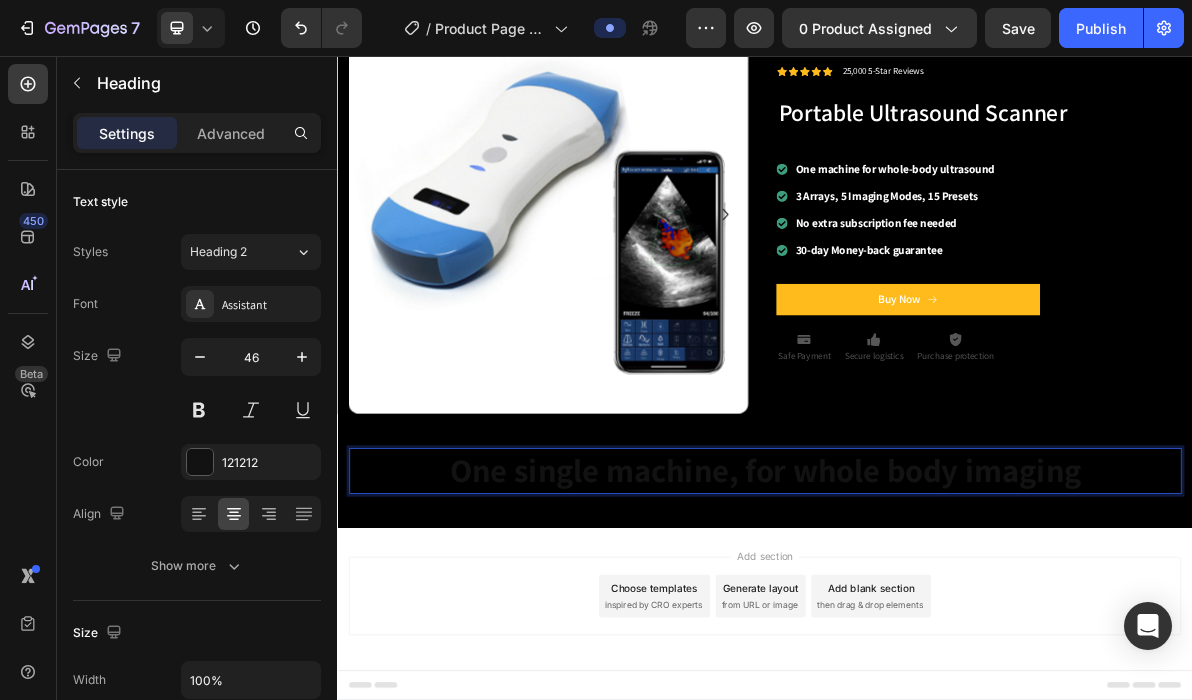 click on "One single machine, for whole body imaging" at bounding box center (937, 638) 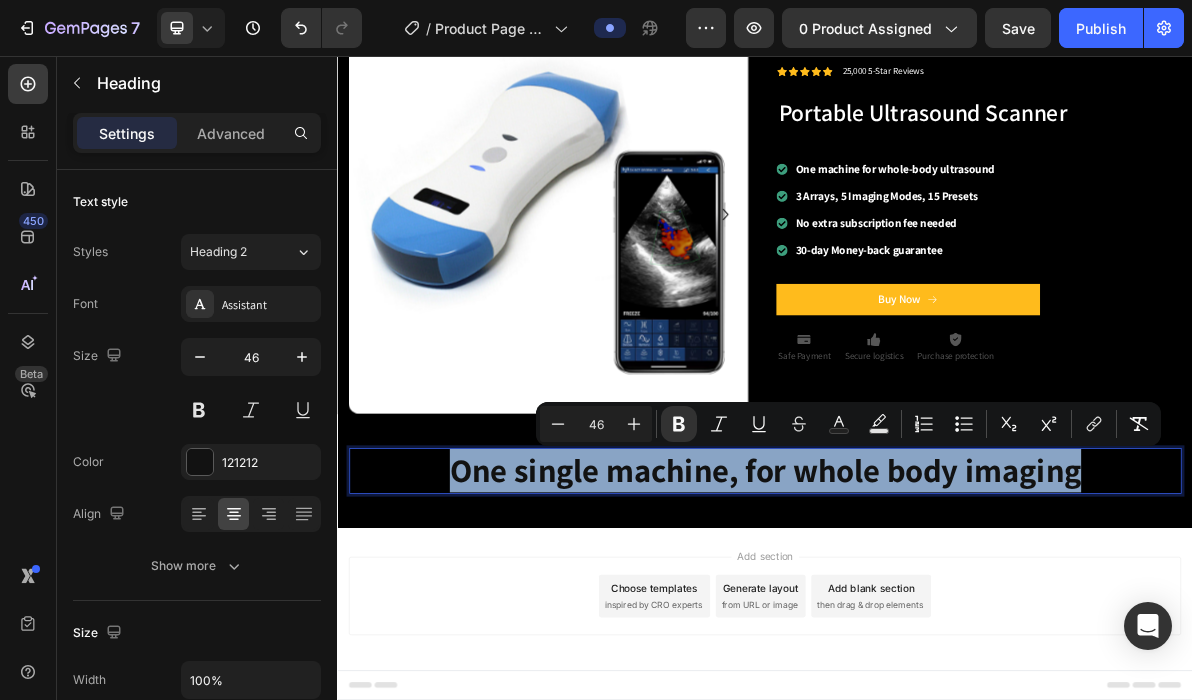 drag, startPoint x: 1459, startPoint y: 639, endPoint x: 362, endPoint y: 627, distance: 1097.0657 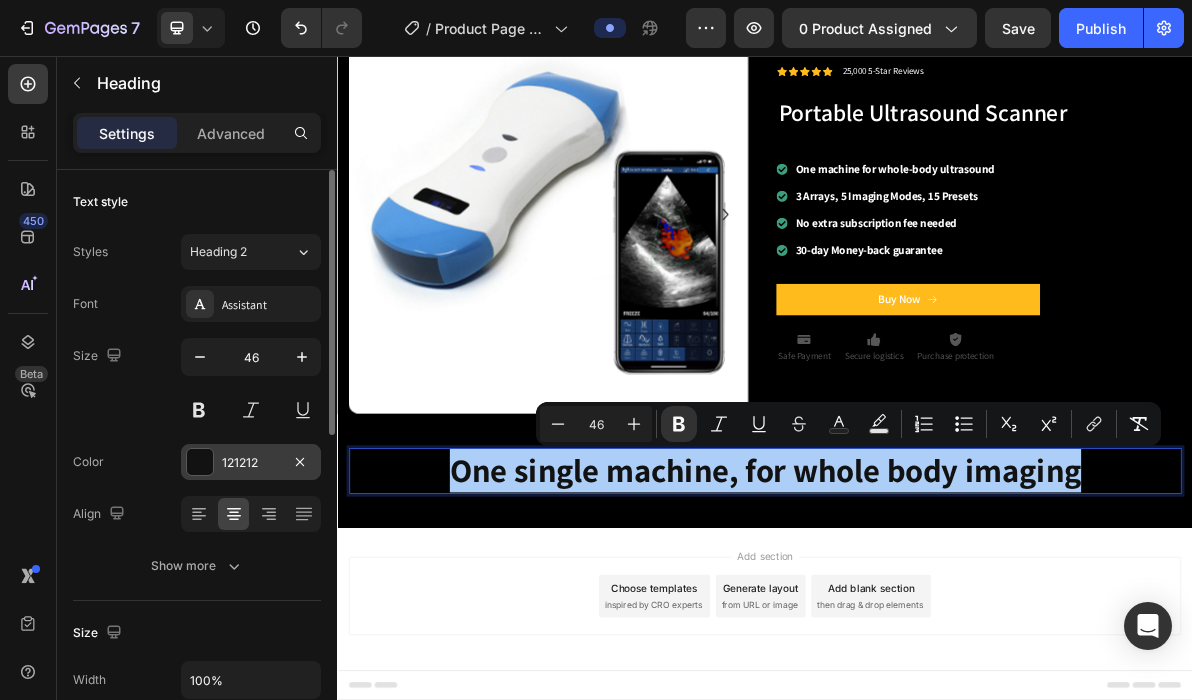 click on "121212" at bounding box center [251, 463] 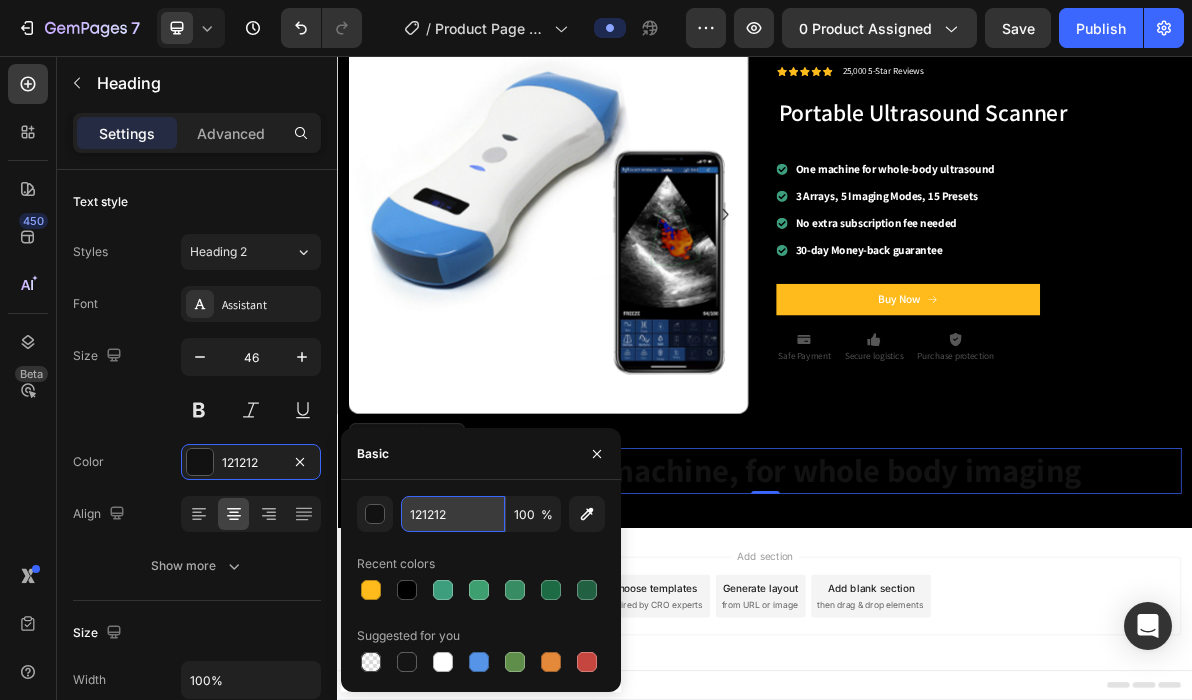 click on "121212" at bounding box center [453, 514] 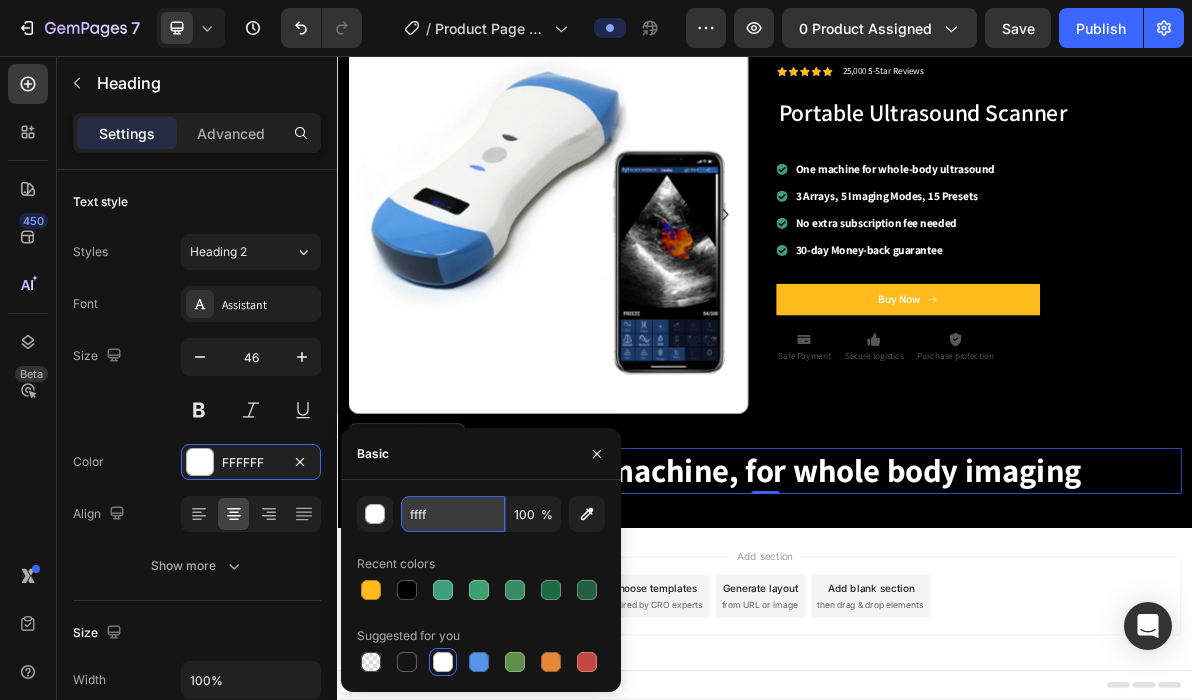 type on "fffff" 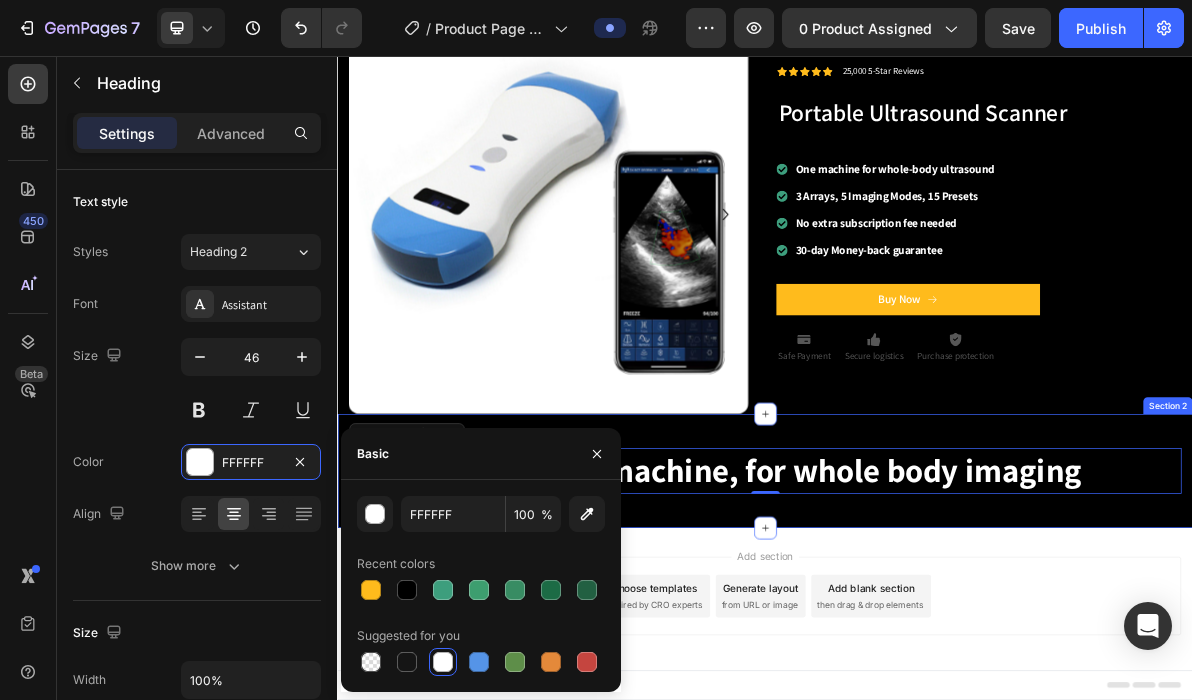 click on "⁠⁠⁠⁠⁠⁠⁠ One single machine, for whole body imaging Heading   0 Row Section 2" at bounding box center [937, 639] 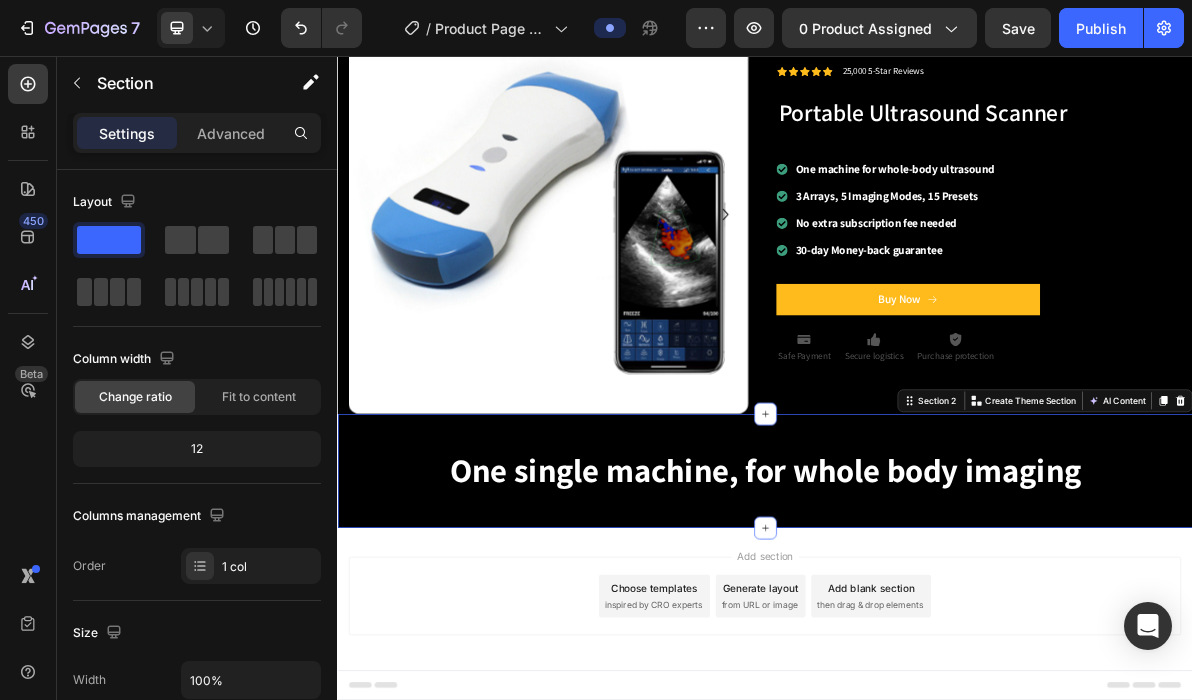 scroll, scrollTop: 148, scrollLeft: 0, axis: vertical 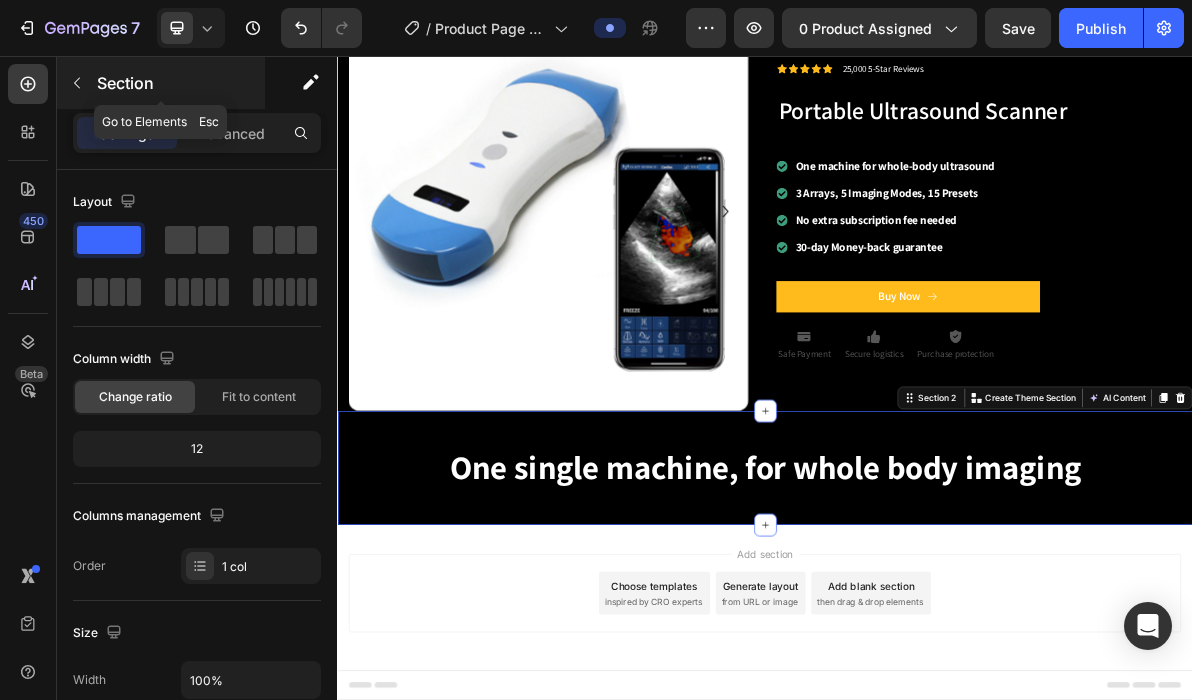 click 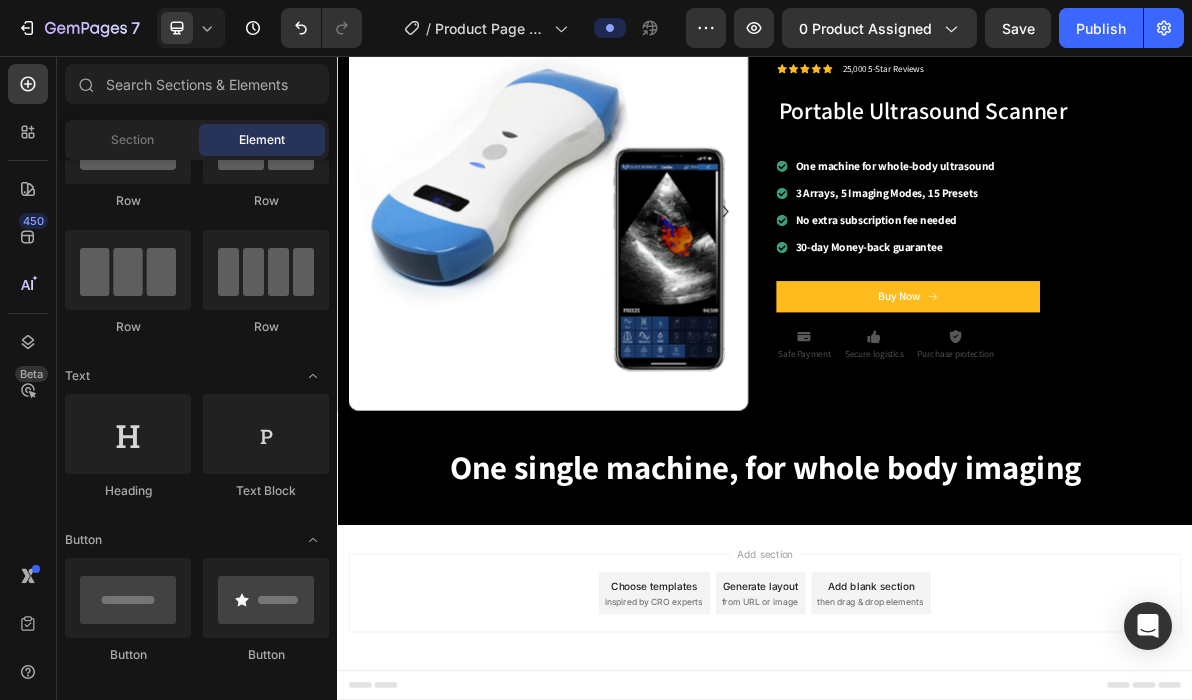 scroll, scrollTop: 0, scrollLeft: 0, axis: both 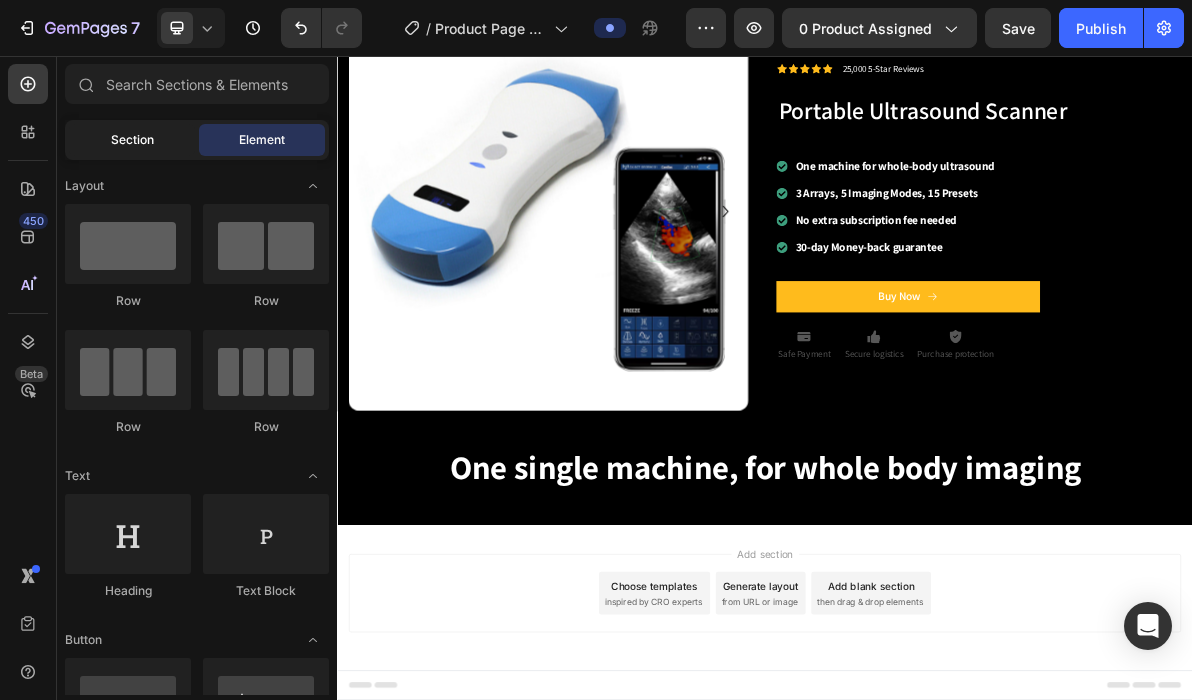 click on "Section" at bounding box center (132, 140) 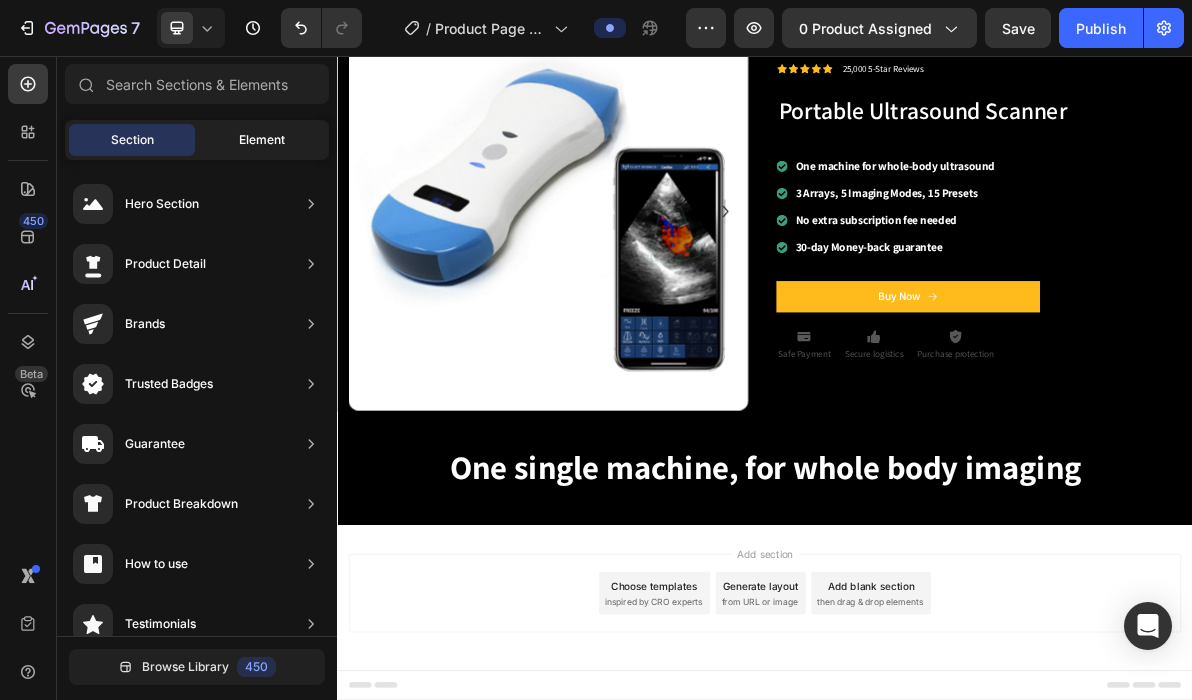 click on "Element" at bounding box center (262, 140) 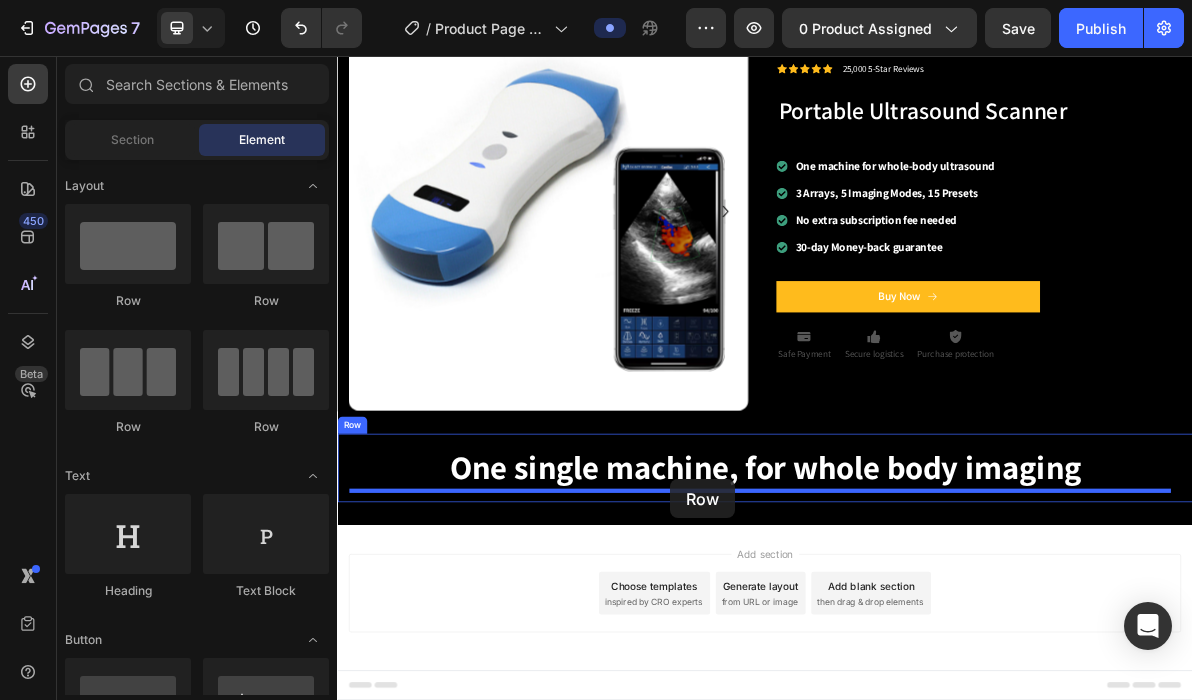 drag, startPoint x: 461, startPoint y: 311, endPoint x: 804, endPoint y: 650, distance: 482.25513 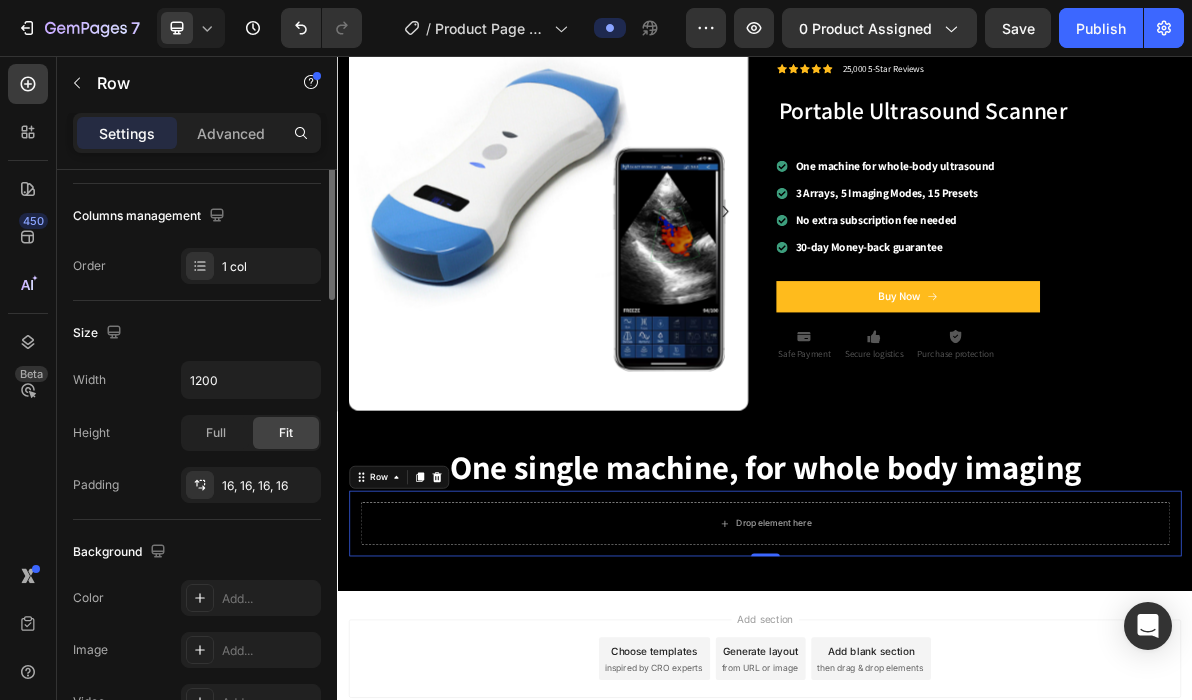 scroll, scrollTop: 0, scrollLeft: 0, axis: both 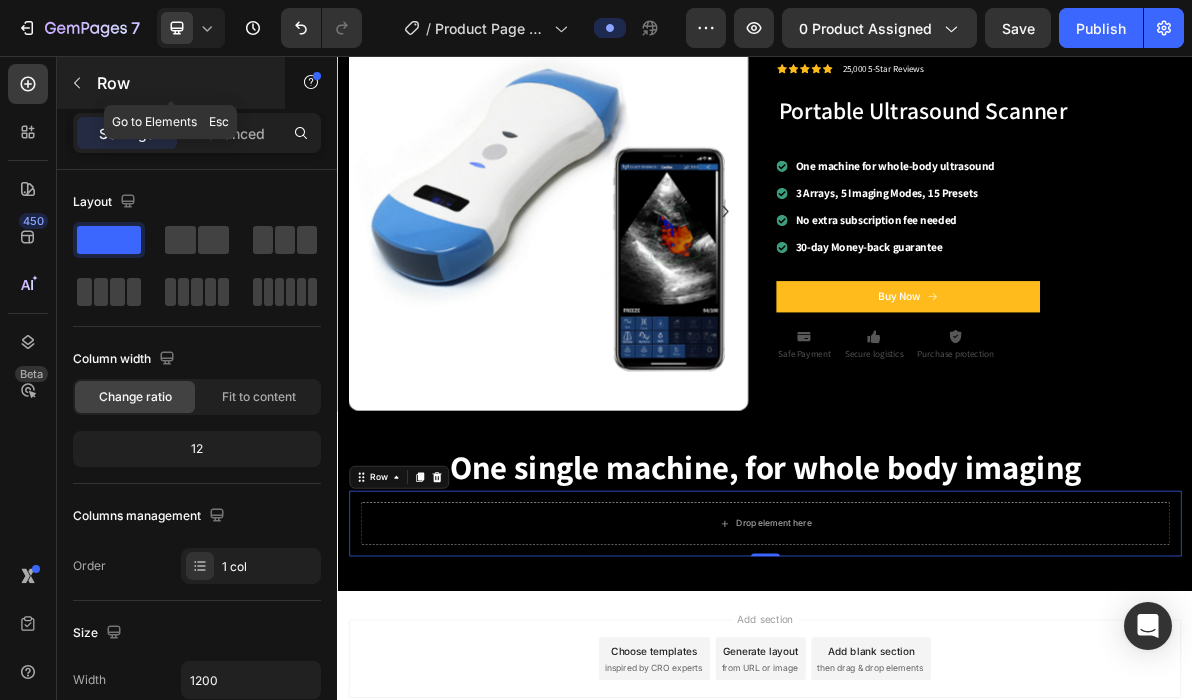 click 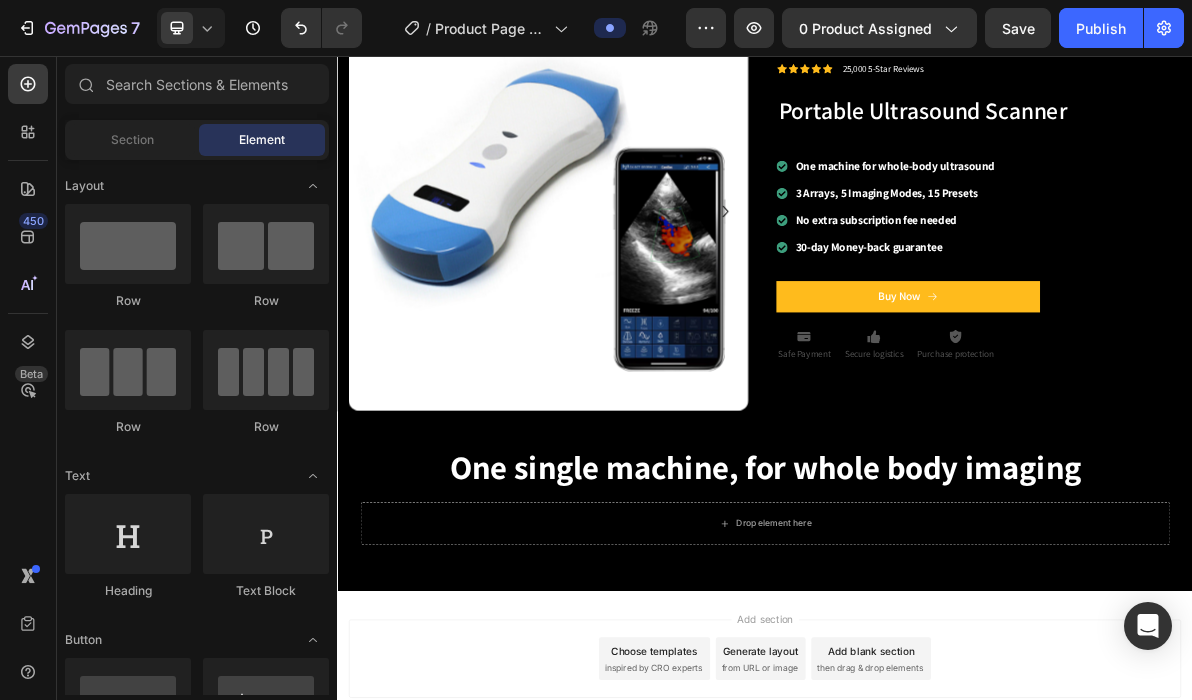 scroll, scrollTop: 100, scrollLeft: 0, axis: vertical 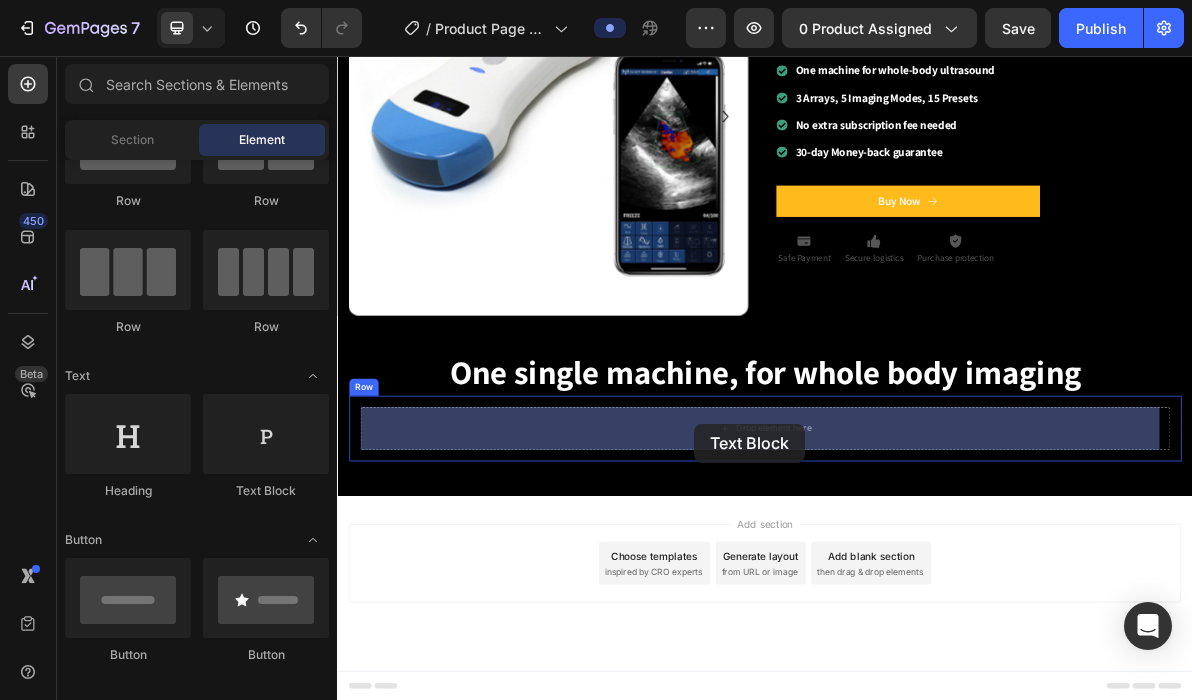 drag, startPoint x: 620, startPoint y: 491, endPoint x: 838, endPoint y: 572, distance: 232.56181 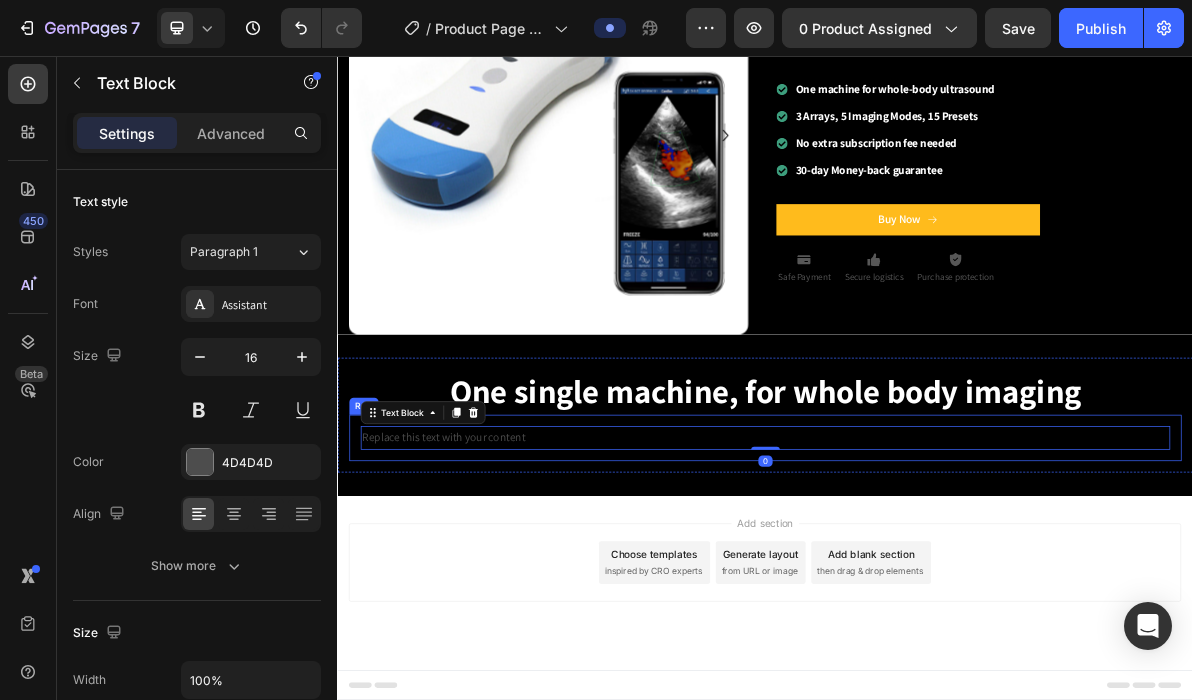 scroll, scrollTop: 255, scrollLeft: 0, axis: vertical 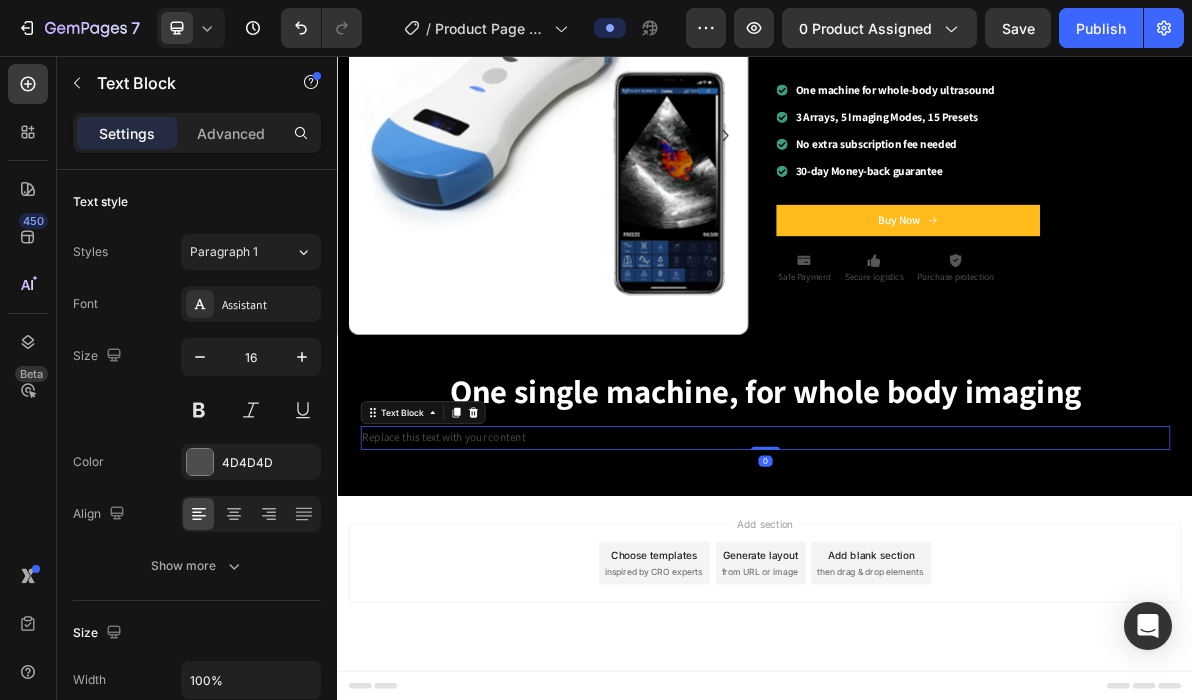 click on "Replace this text with your content" at bounding box center [937, 592] 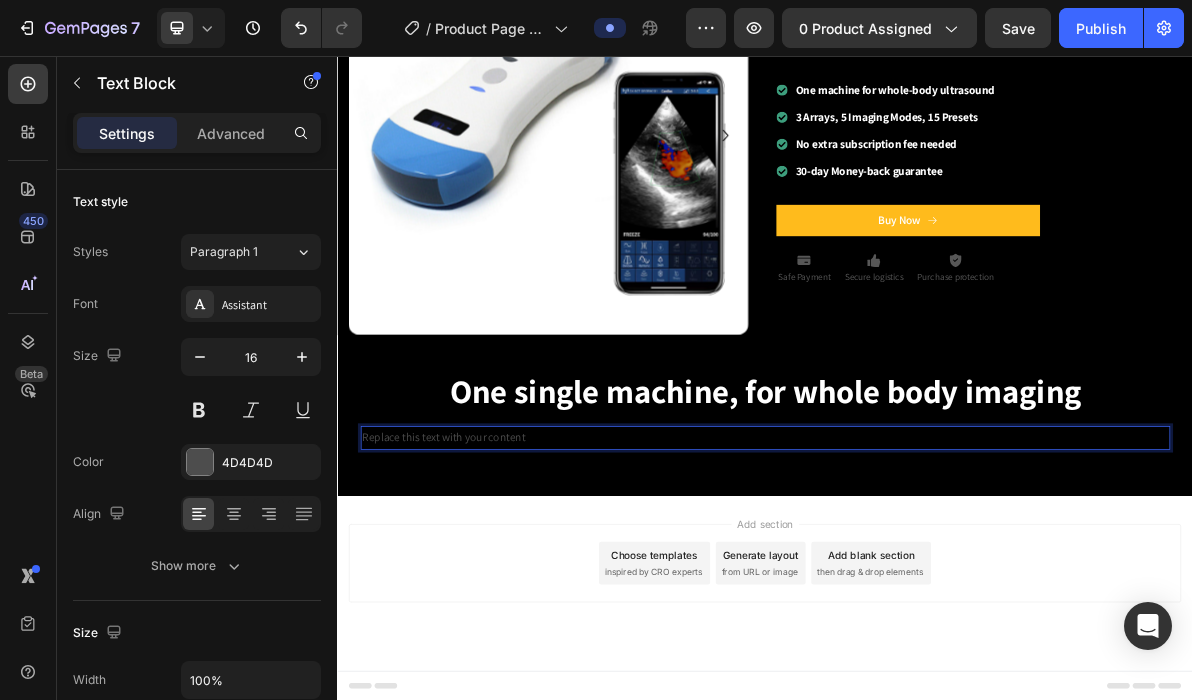 click on "Replace this text with your content" at bounding box center (937, 592) 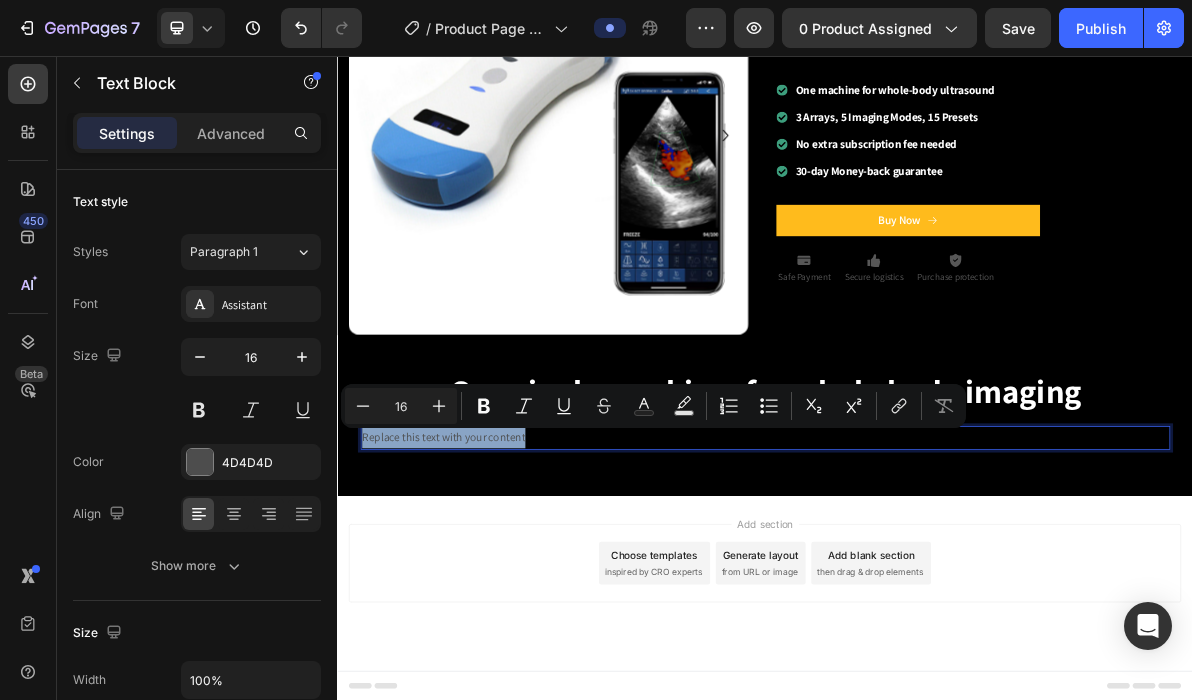drag, startPoint x: 636, startPoint y: 589, endPoint x: 373, endPoint y: 586, distance: 263.01712 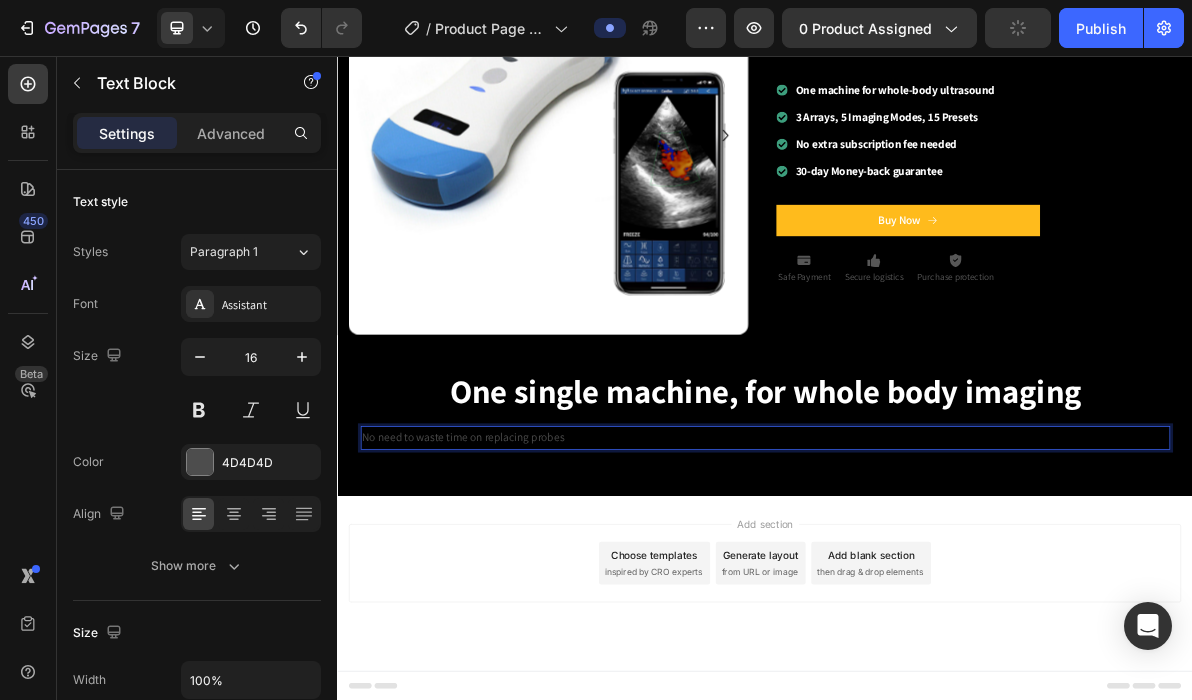 click on "No need to waste time on replacing probes" at bounding box center (937, 592) 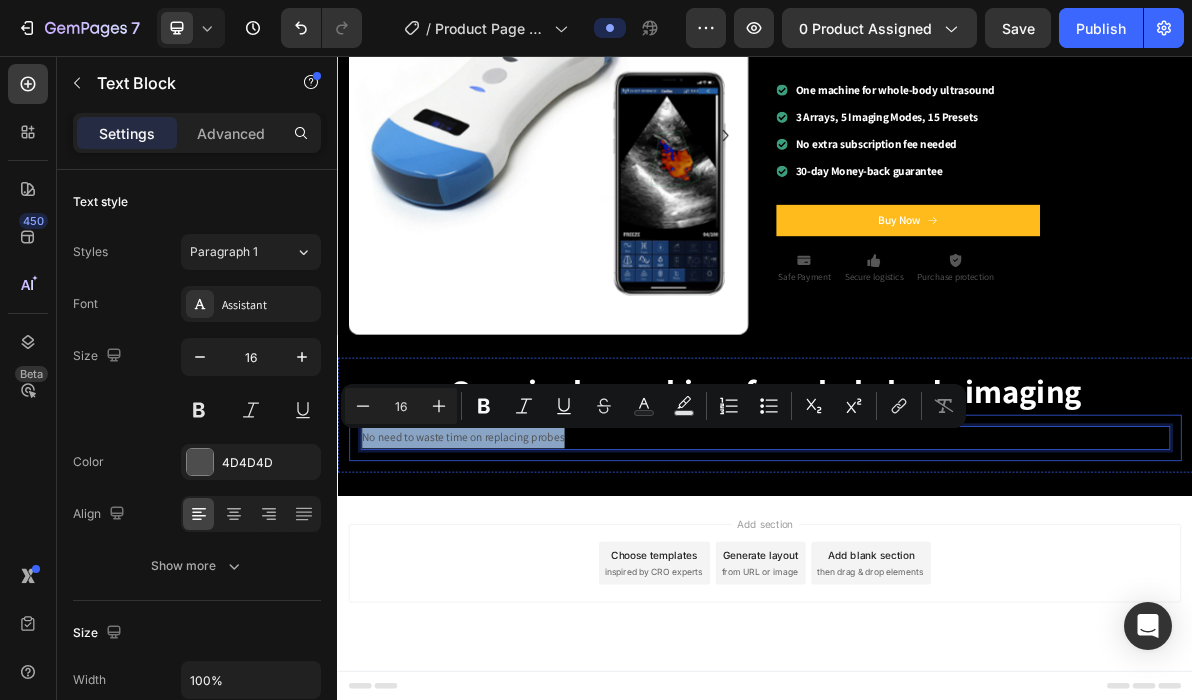 drag, startPoint x: 693, startPoint y: 586, endPoint x: 361, endPoint y: 603, distance: 332.43497 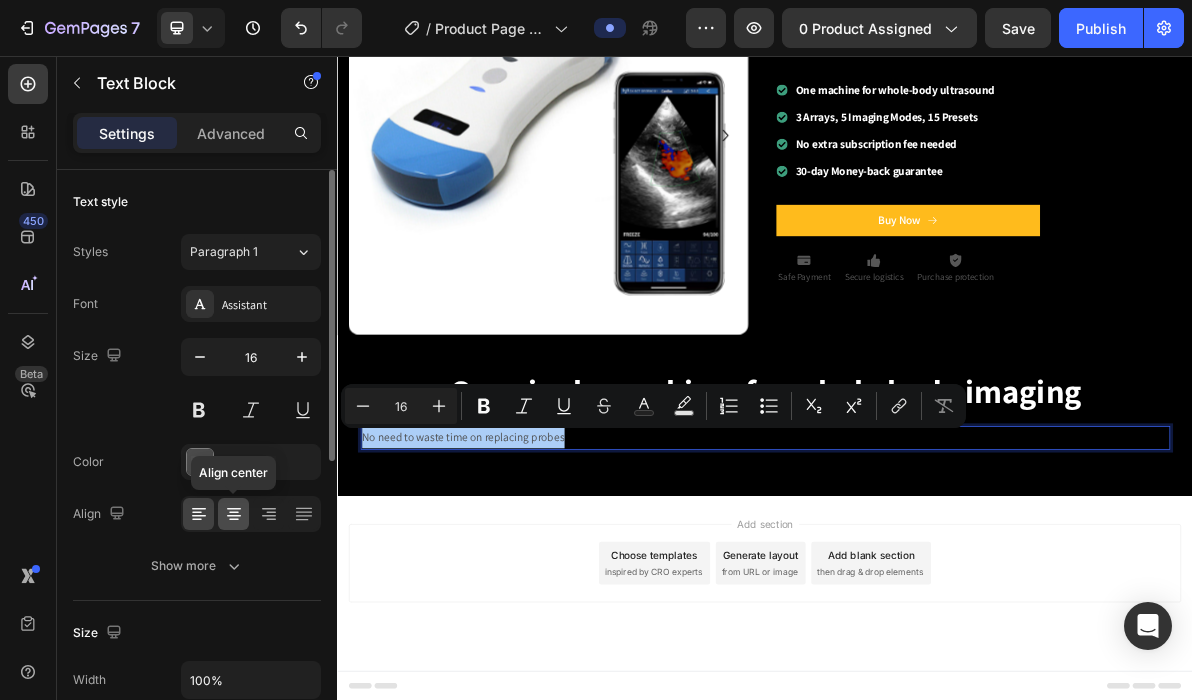 click 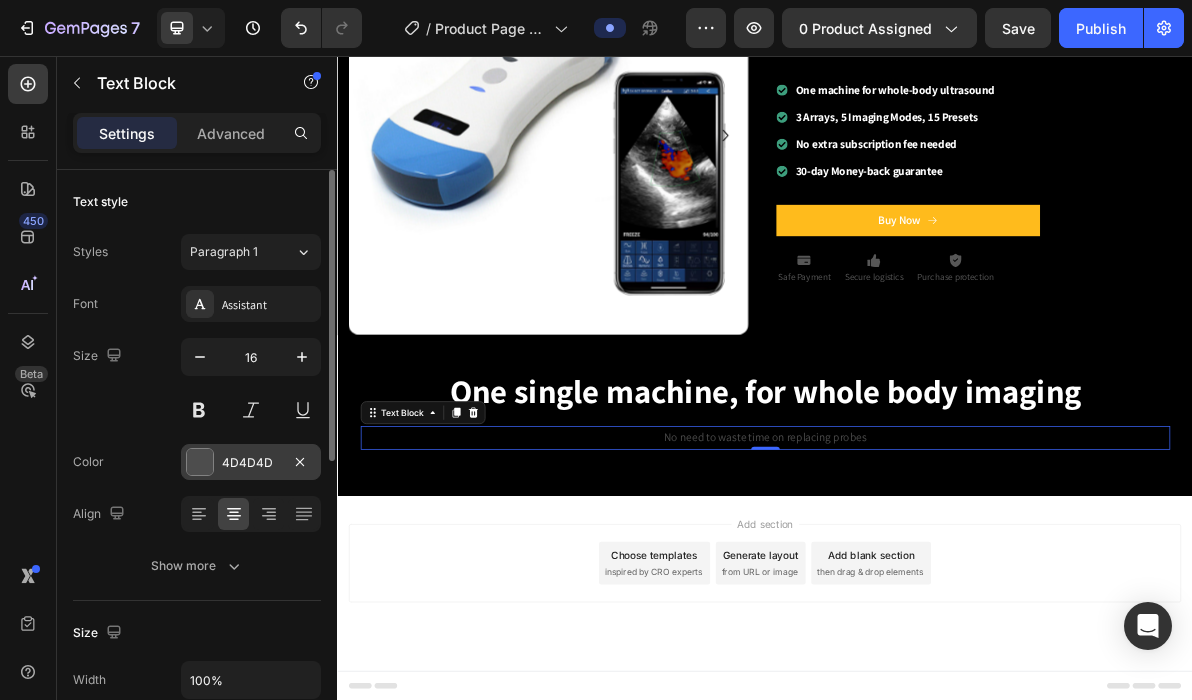 click on "4D4D4D" at bounding box center [251, 463] 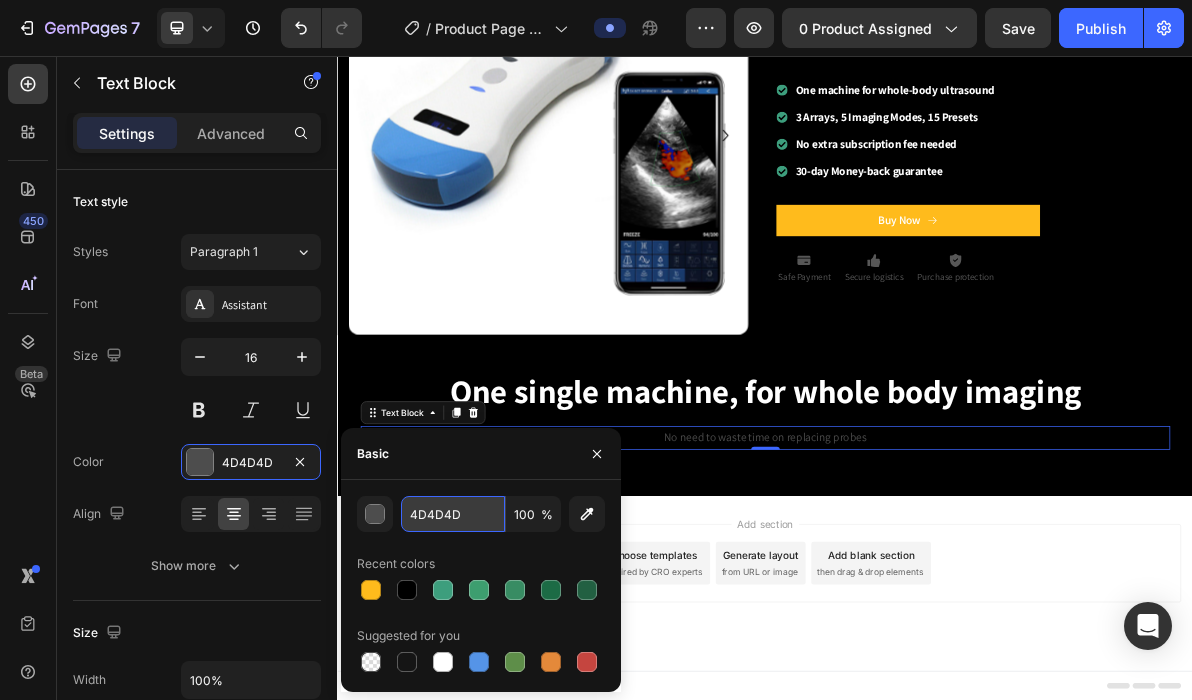click on "4D4D4D" at bounding box center [453, 514] 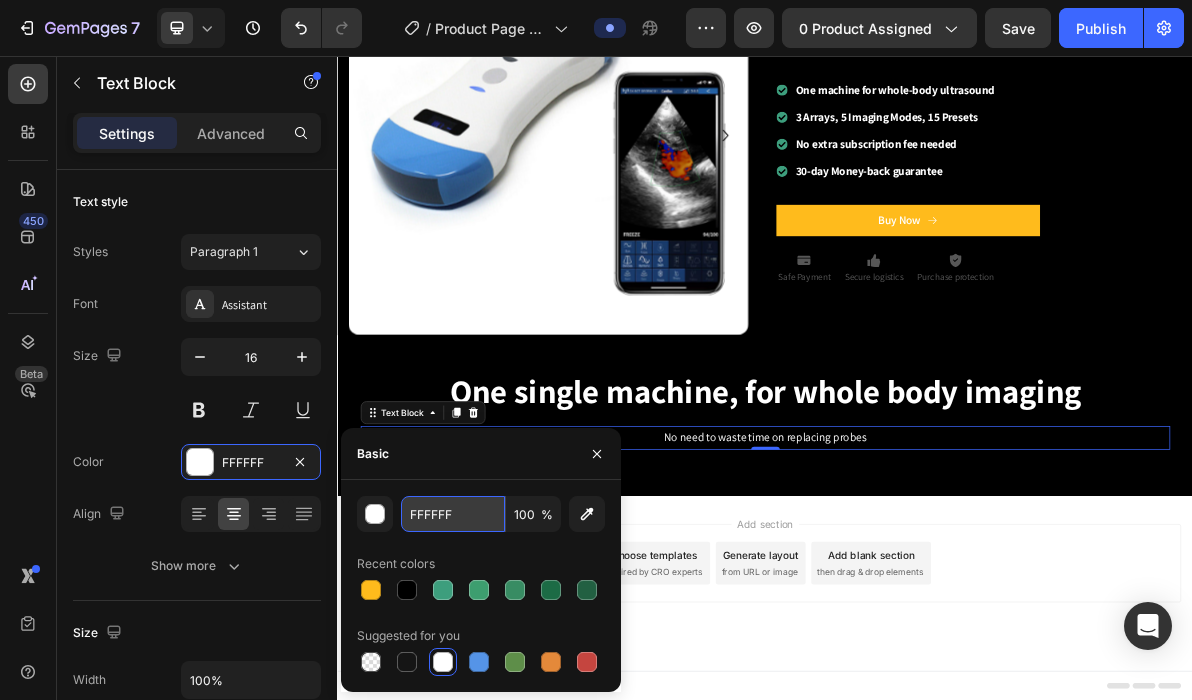 type on "FFFFFFf" 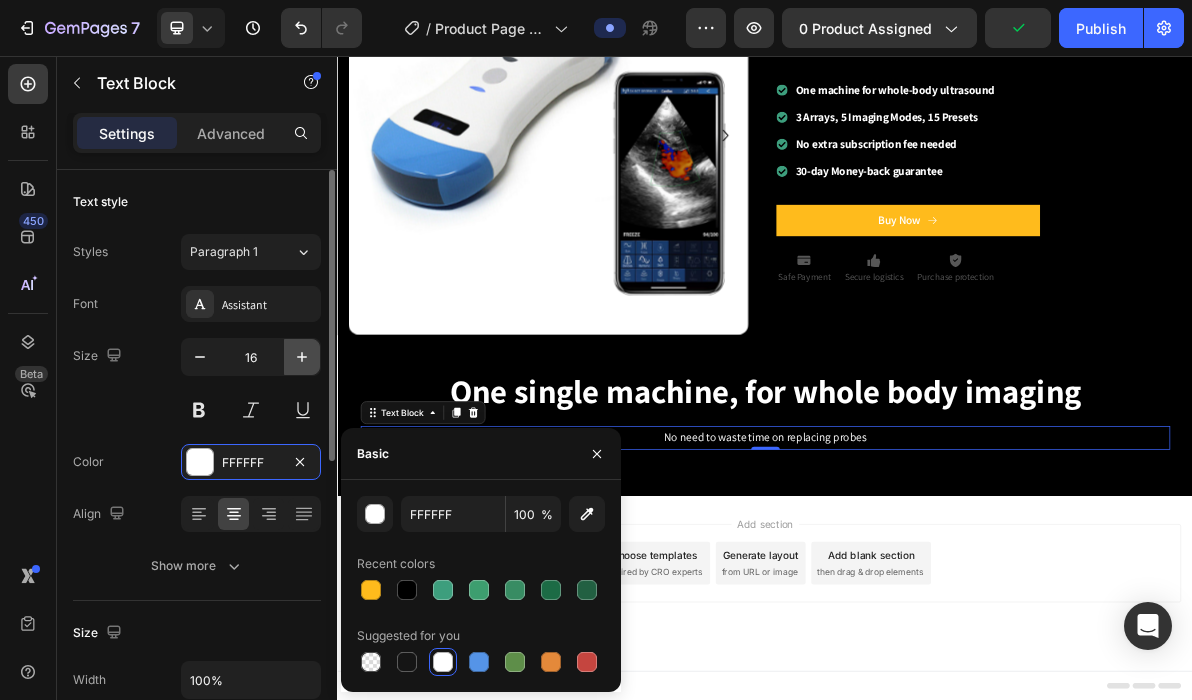 click 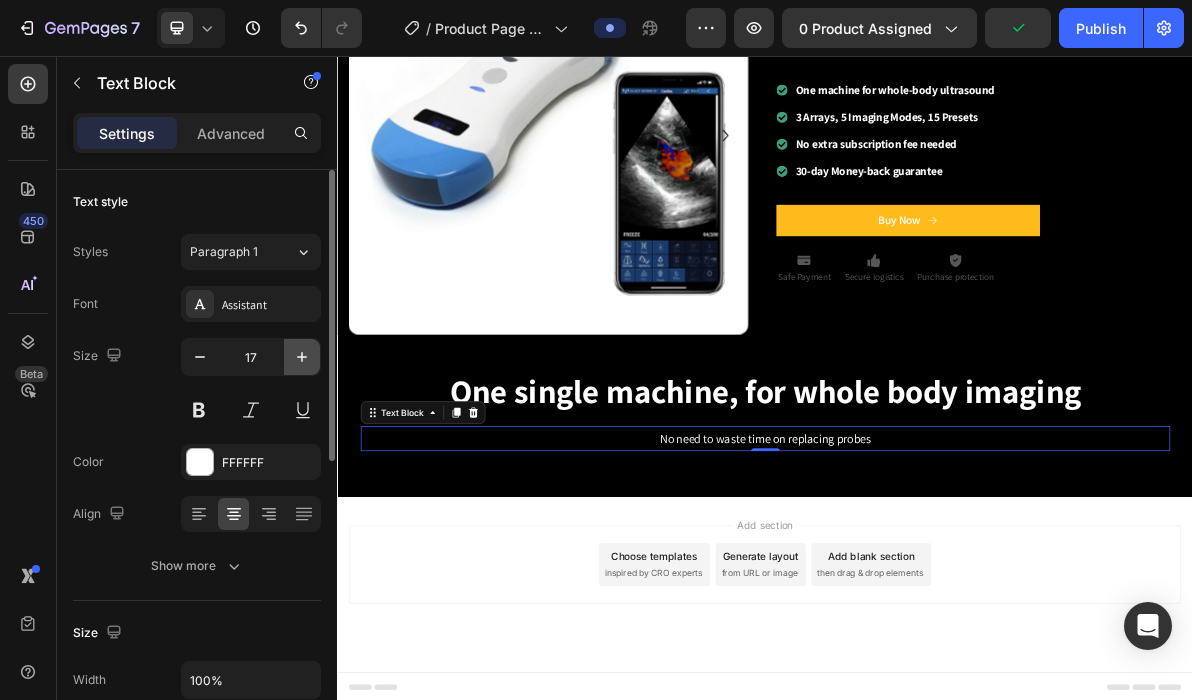 click 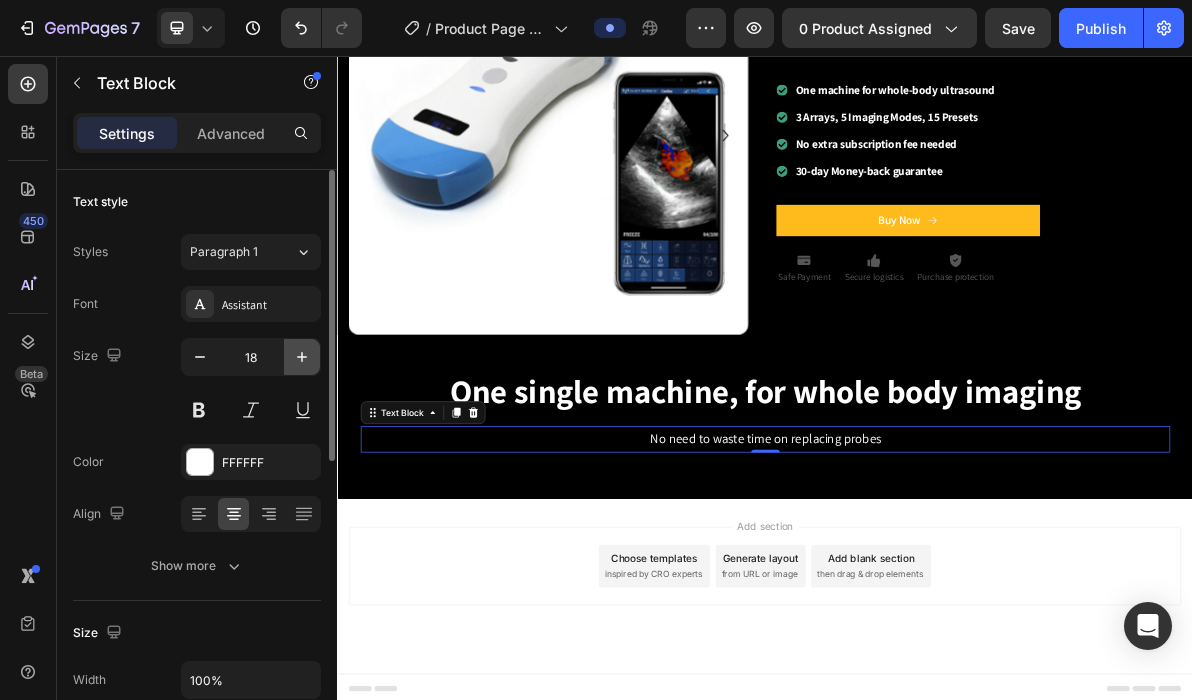 click 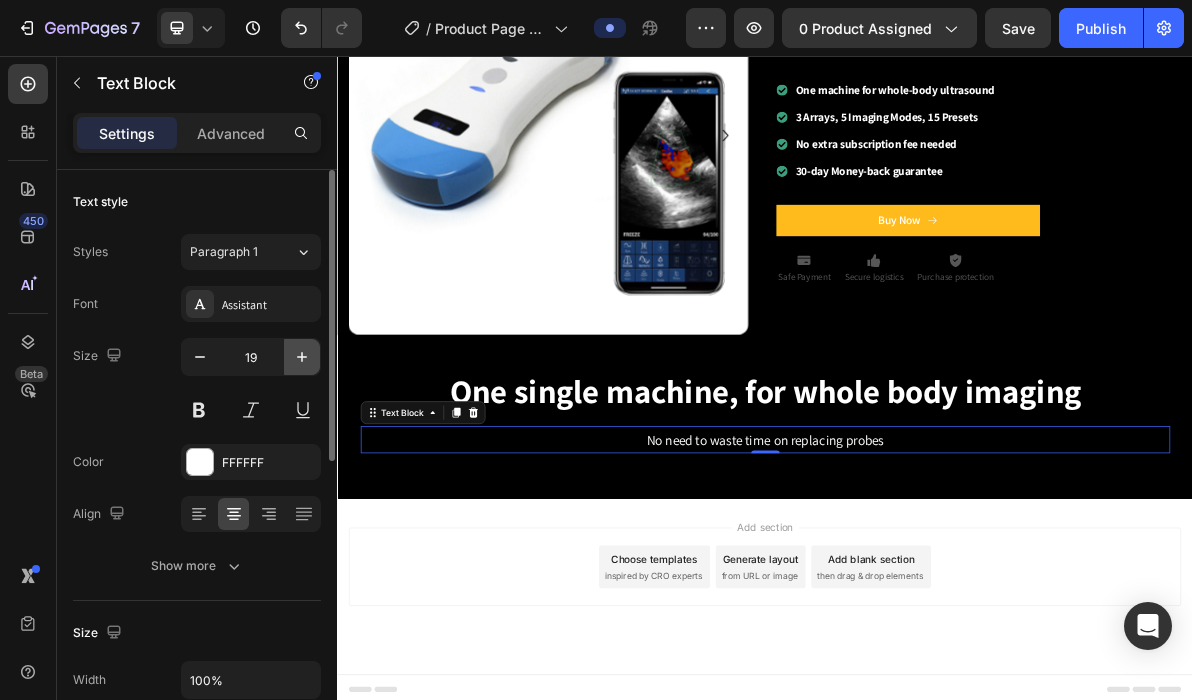 click 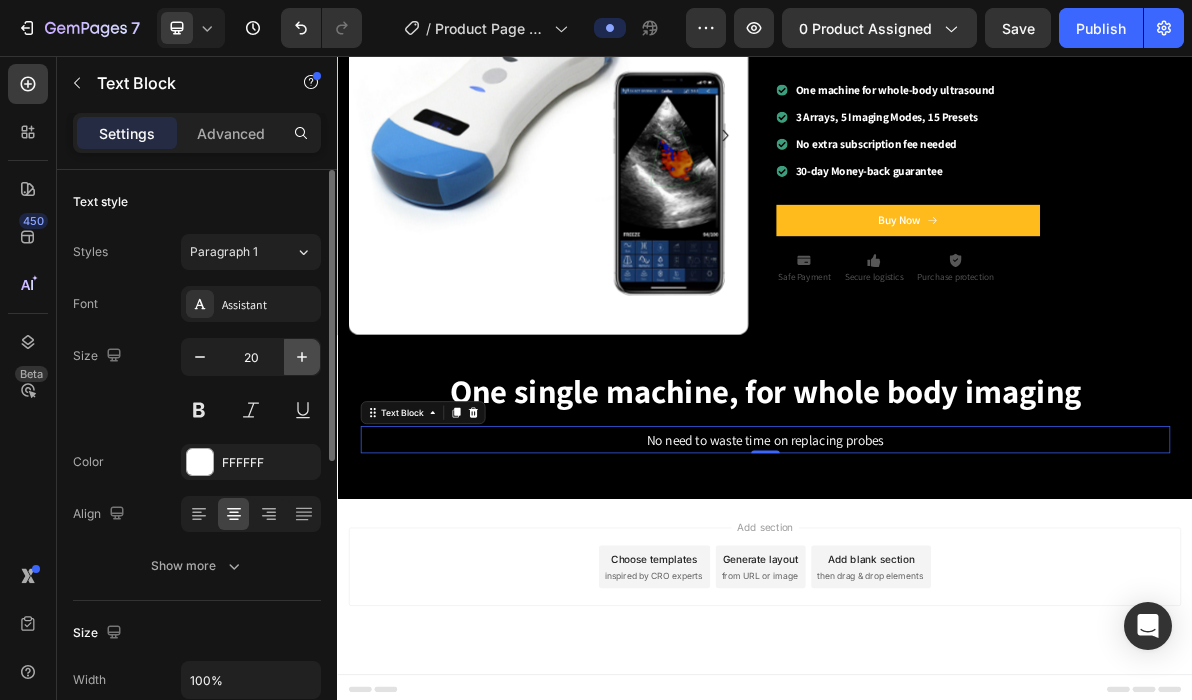click 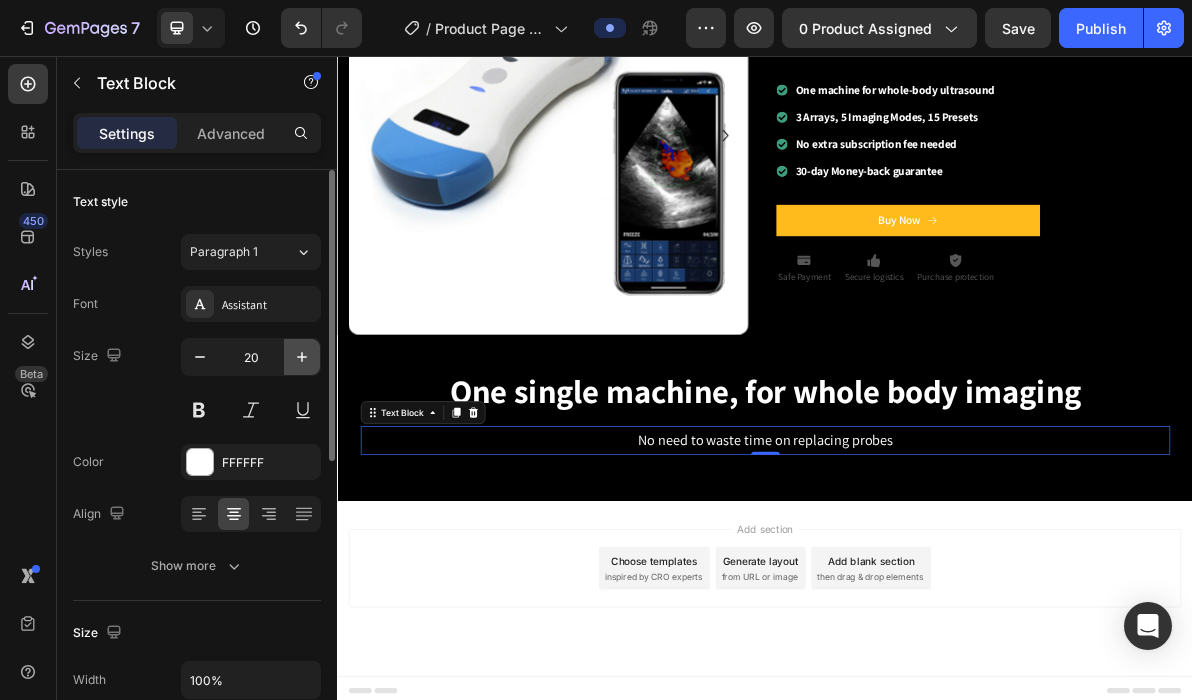 click 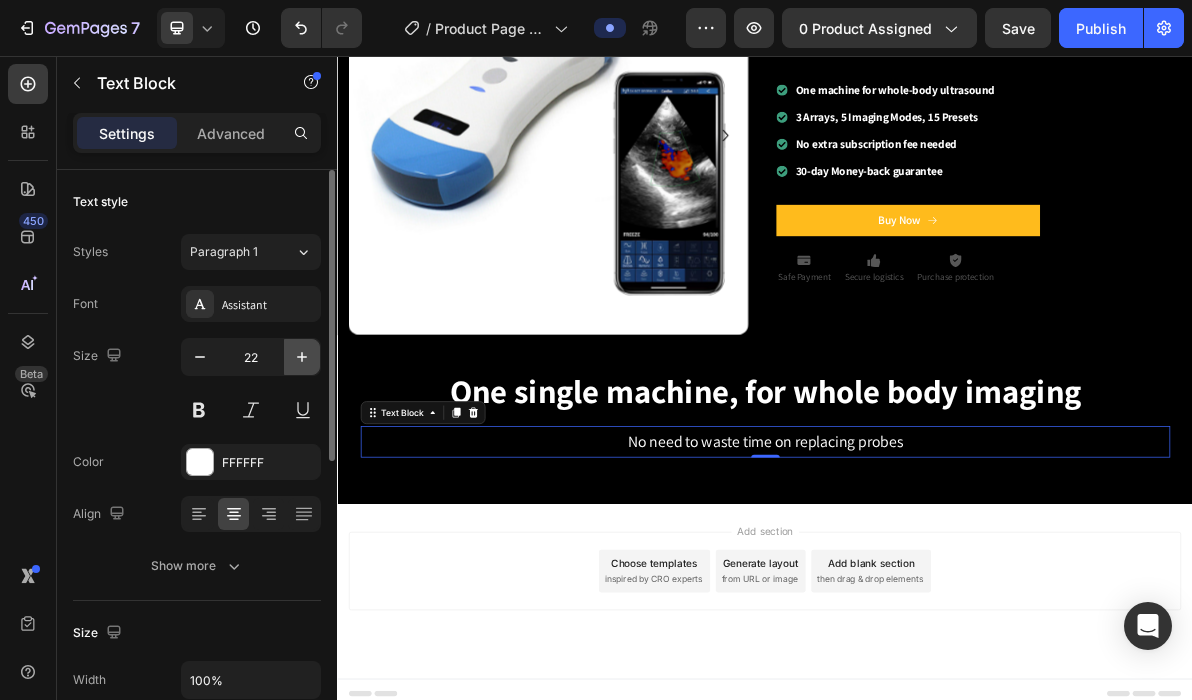 click 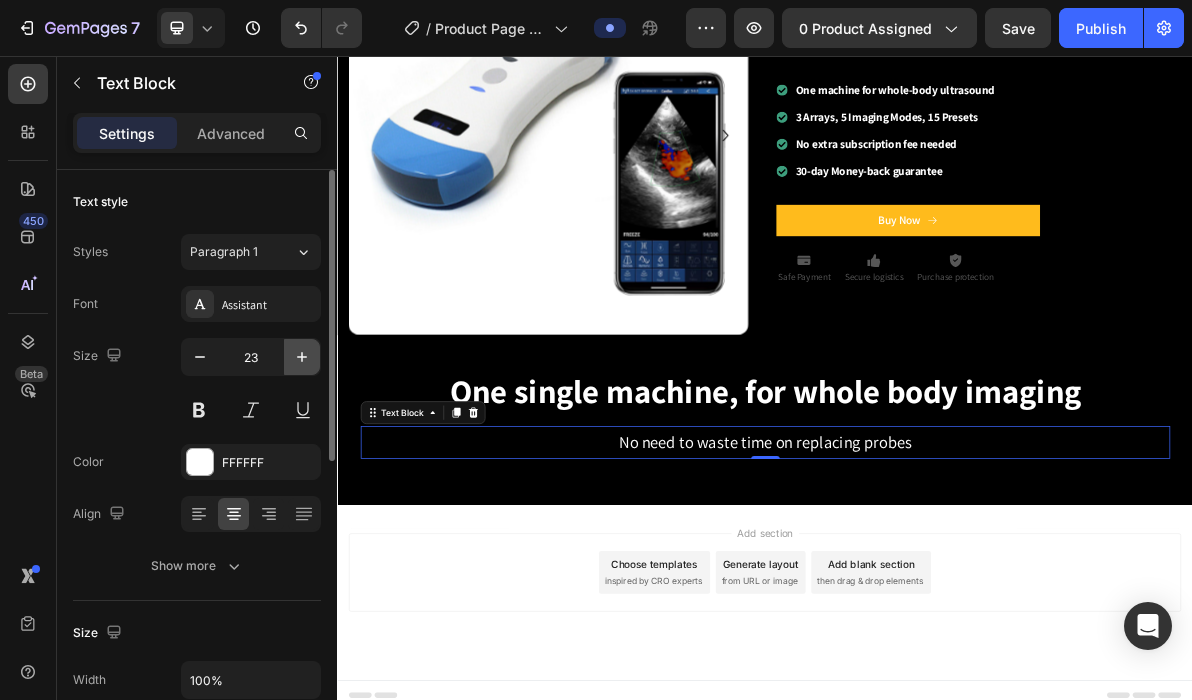 click 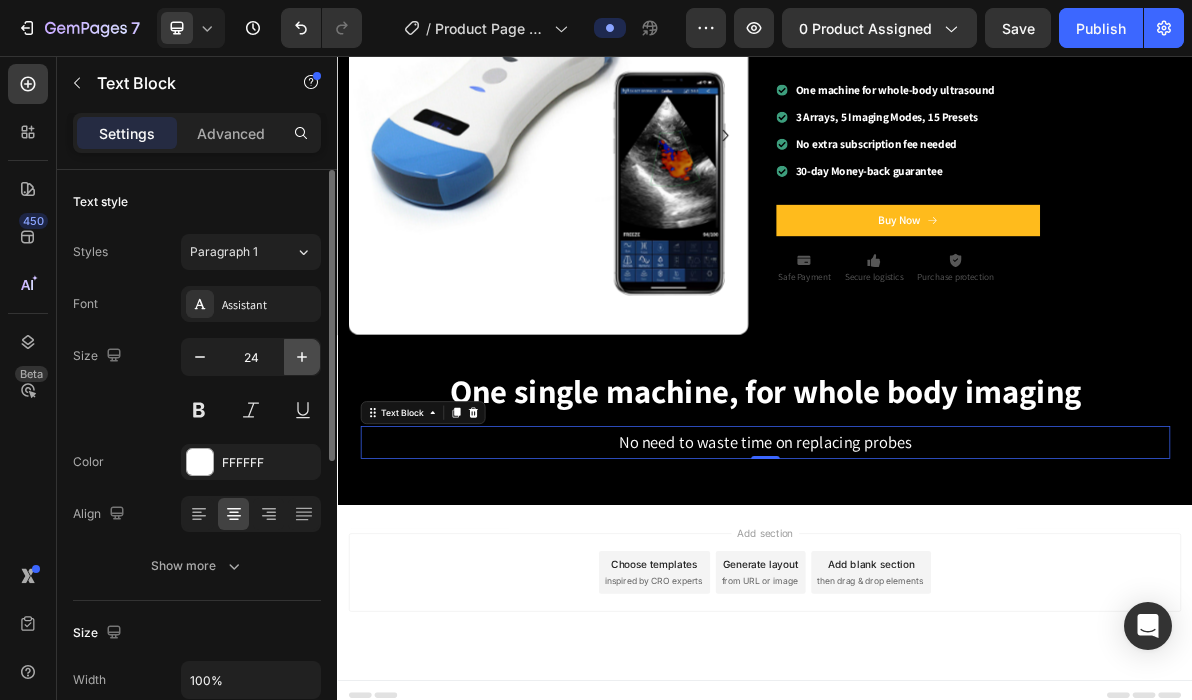click 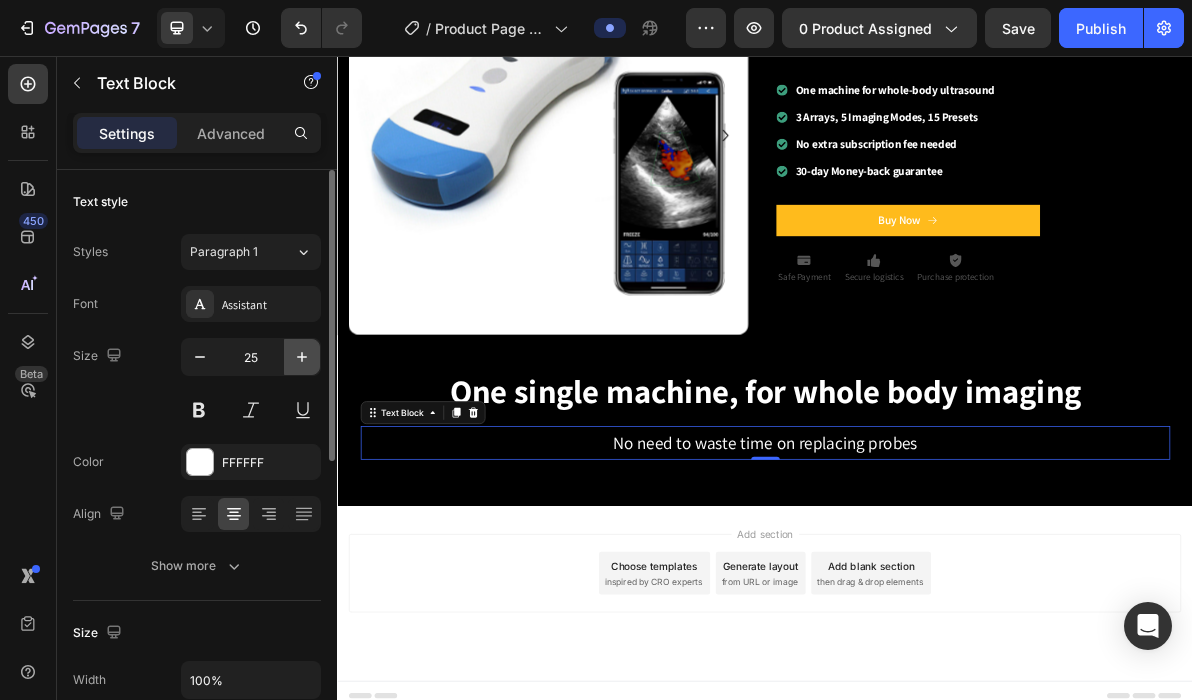 click 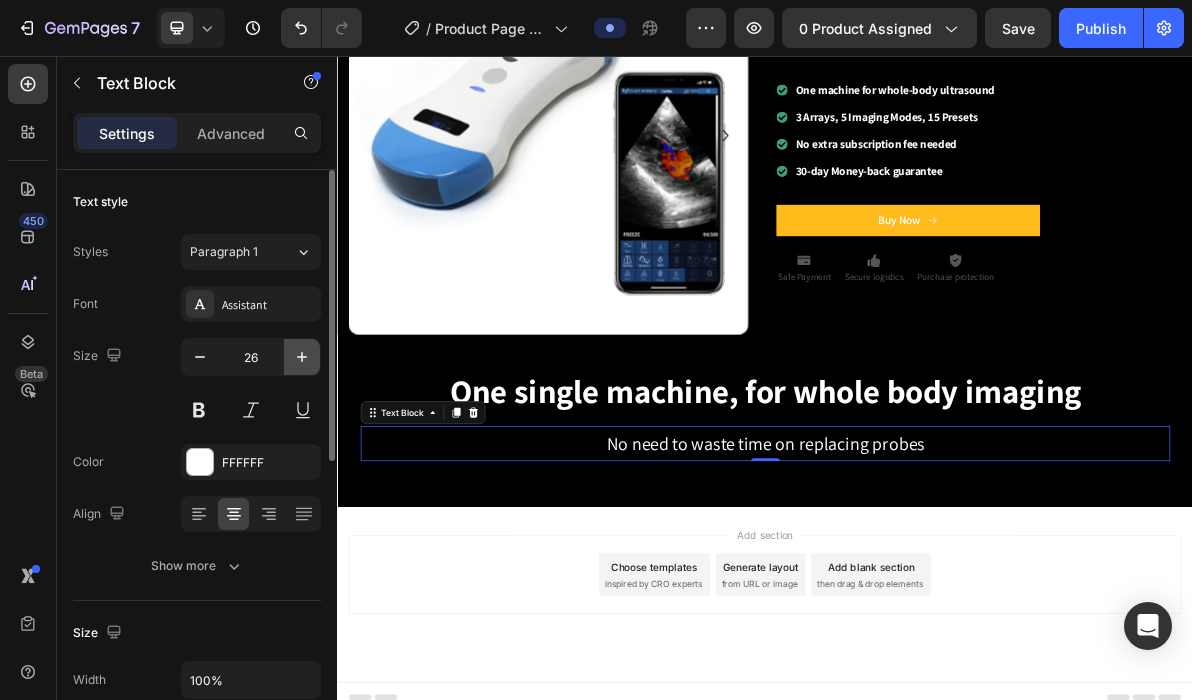 click 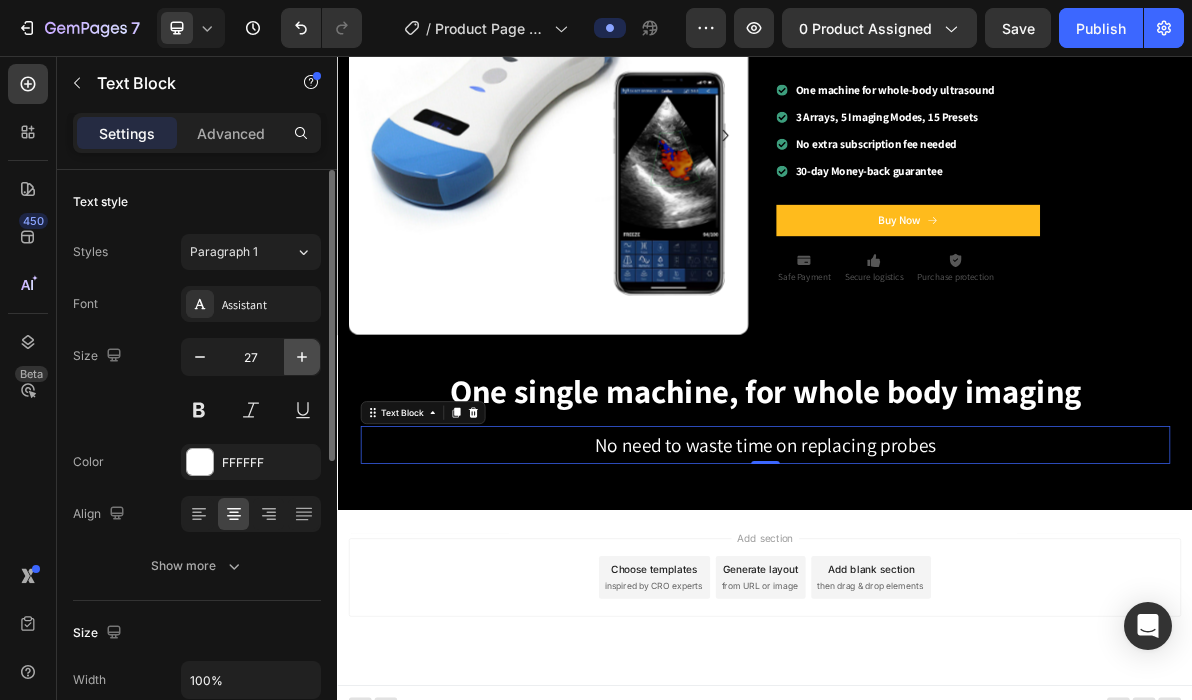 click 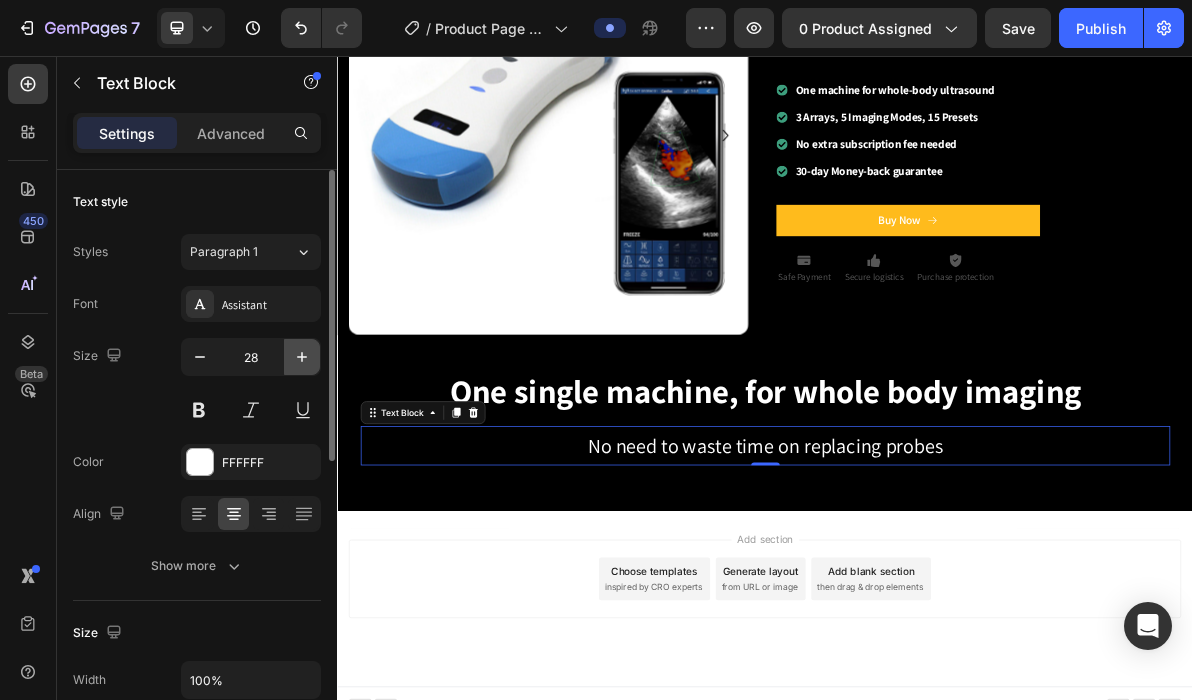 click 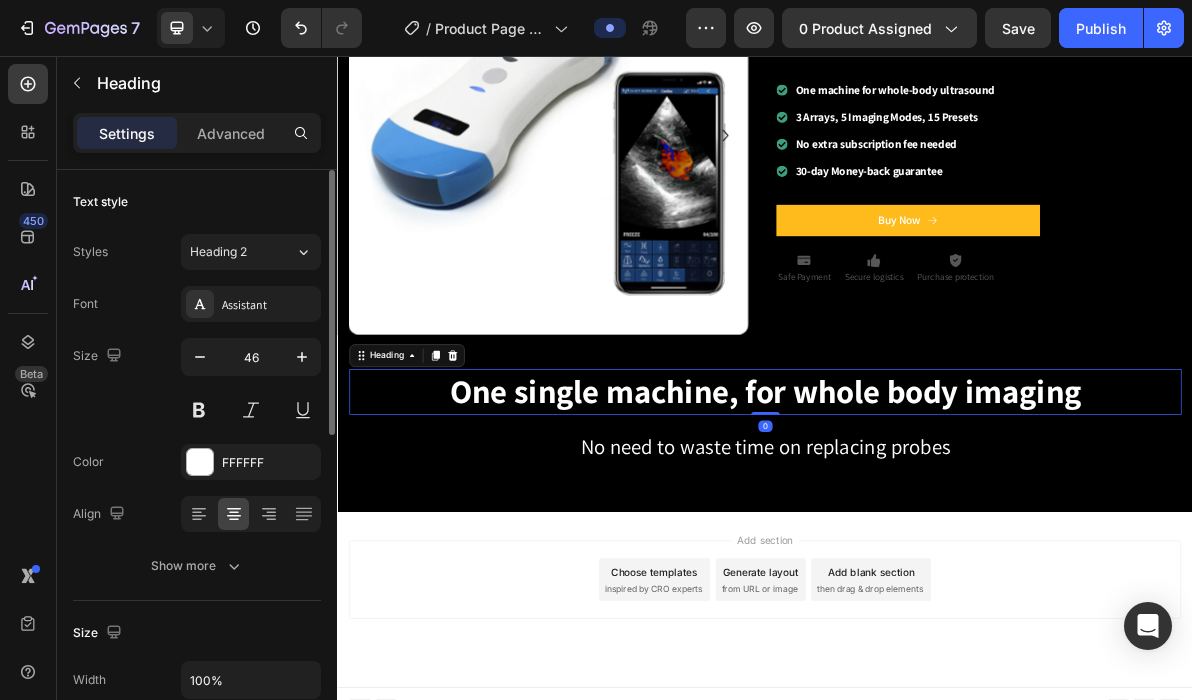 click on "One single machine, for whole body imaging" at bounding box center [937, 527] 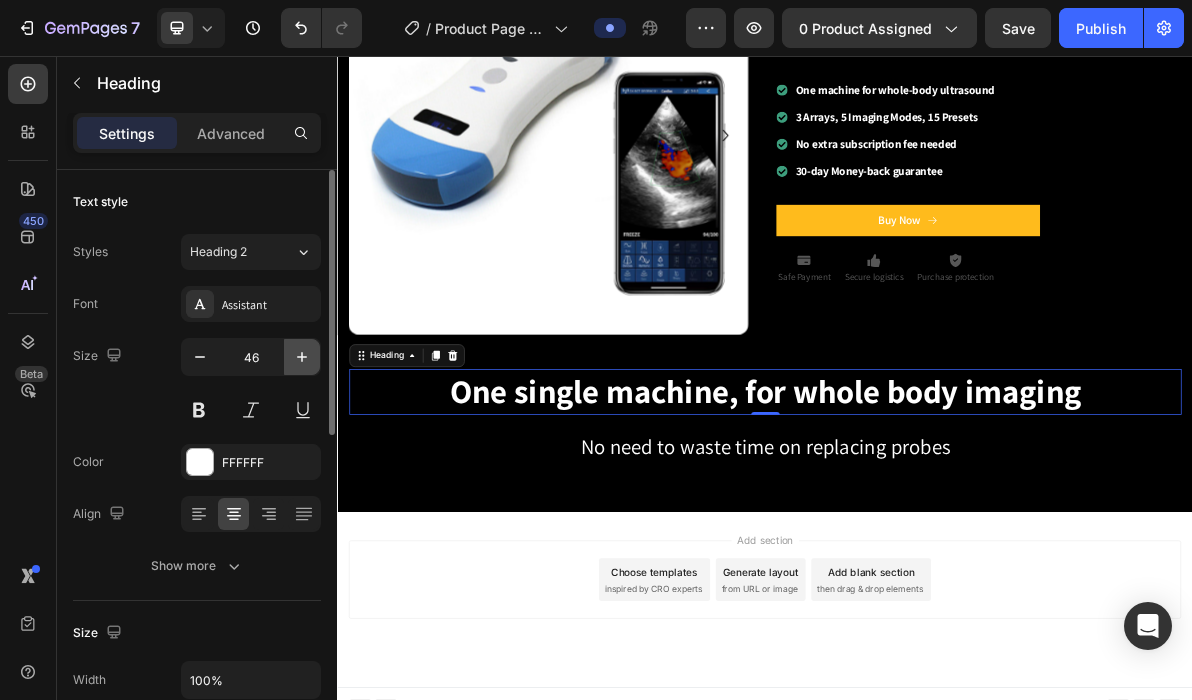 click 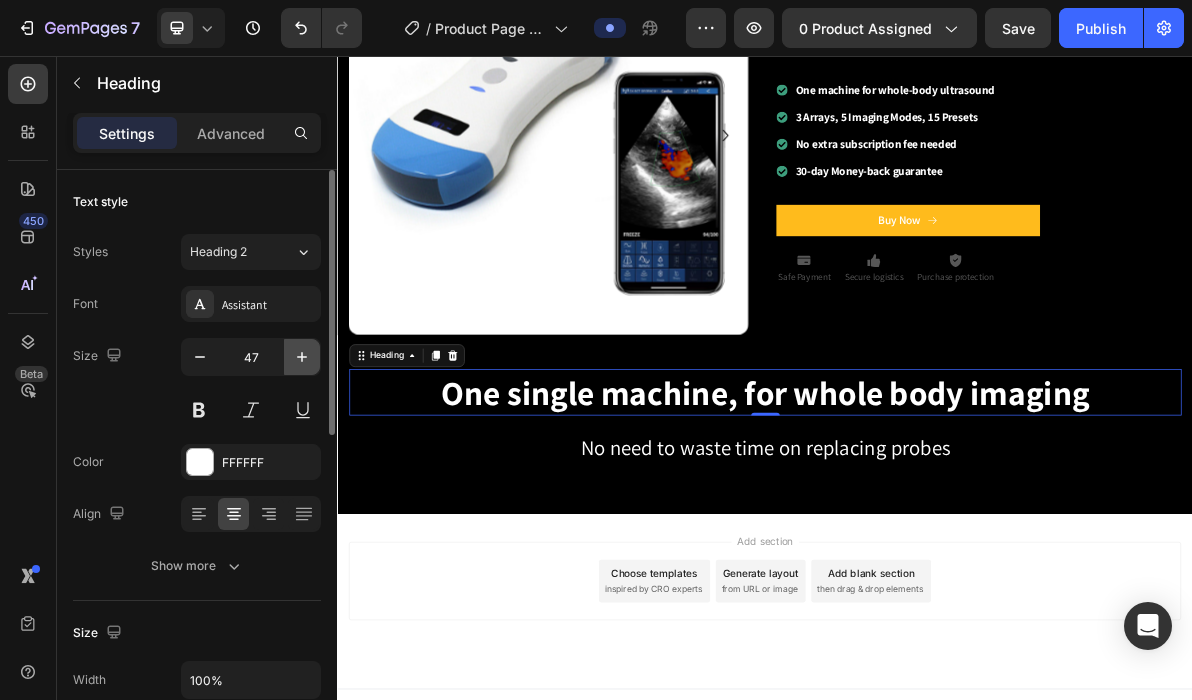 click 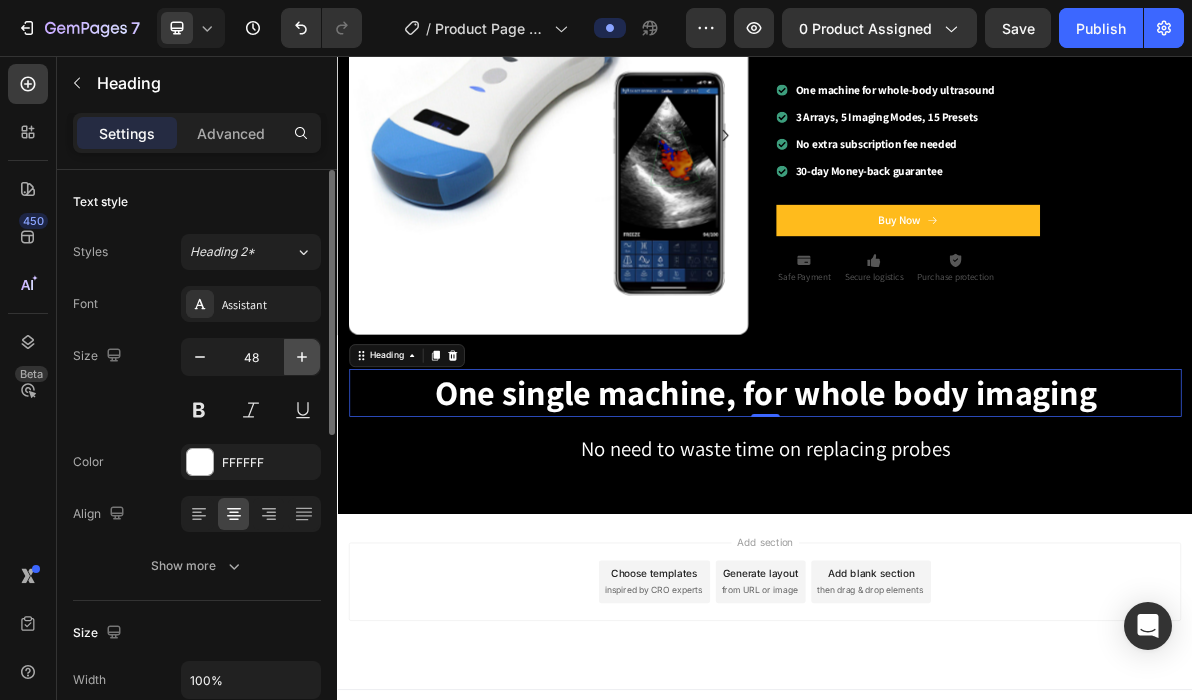 click 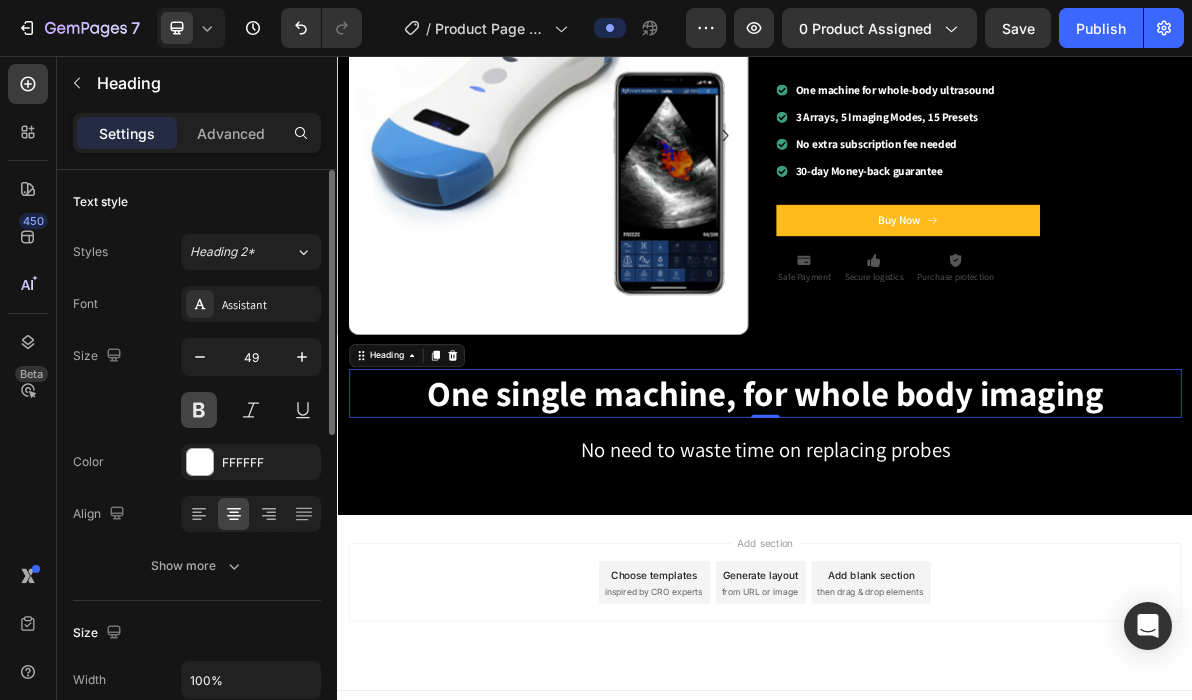 click at bounding box center (199, 410) 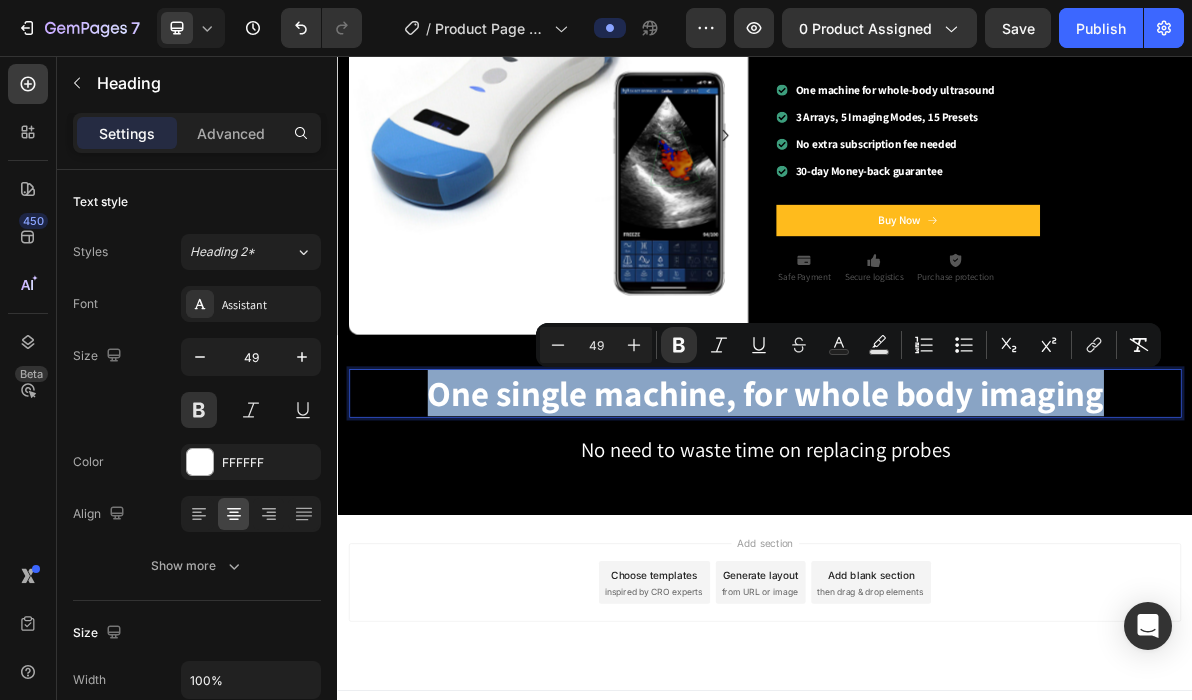 drag, startPoint x: 1416, startPoint y: 538, endPoint x: 432, endPoint y: 521, distance: 984.14685 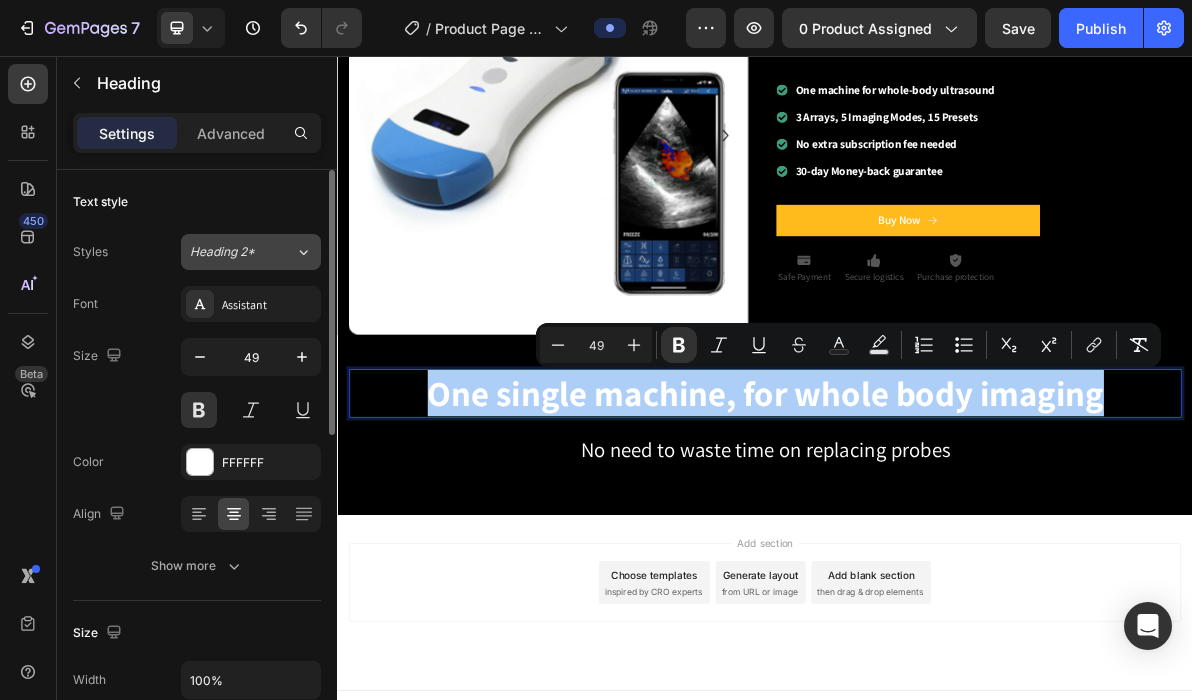 click 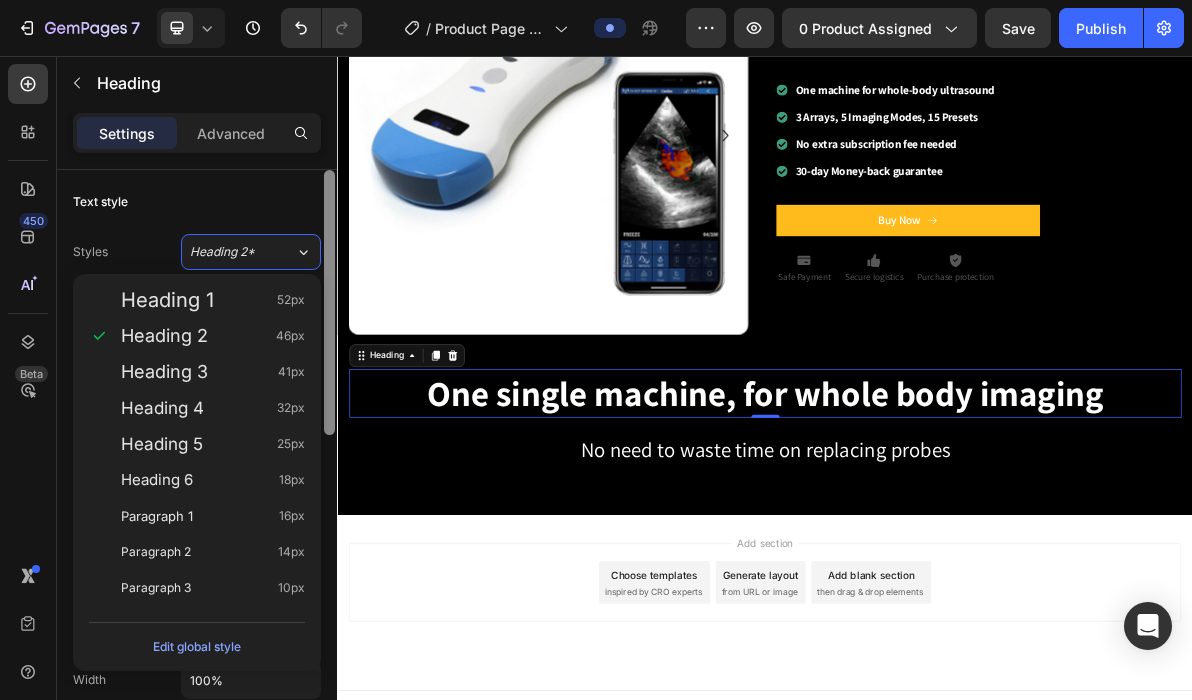 click at bounding box center [329, 302] 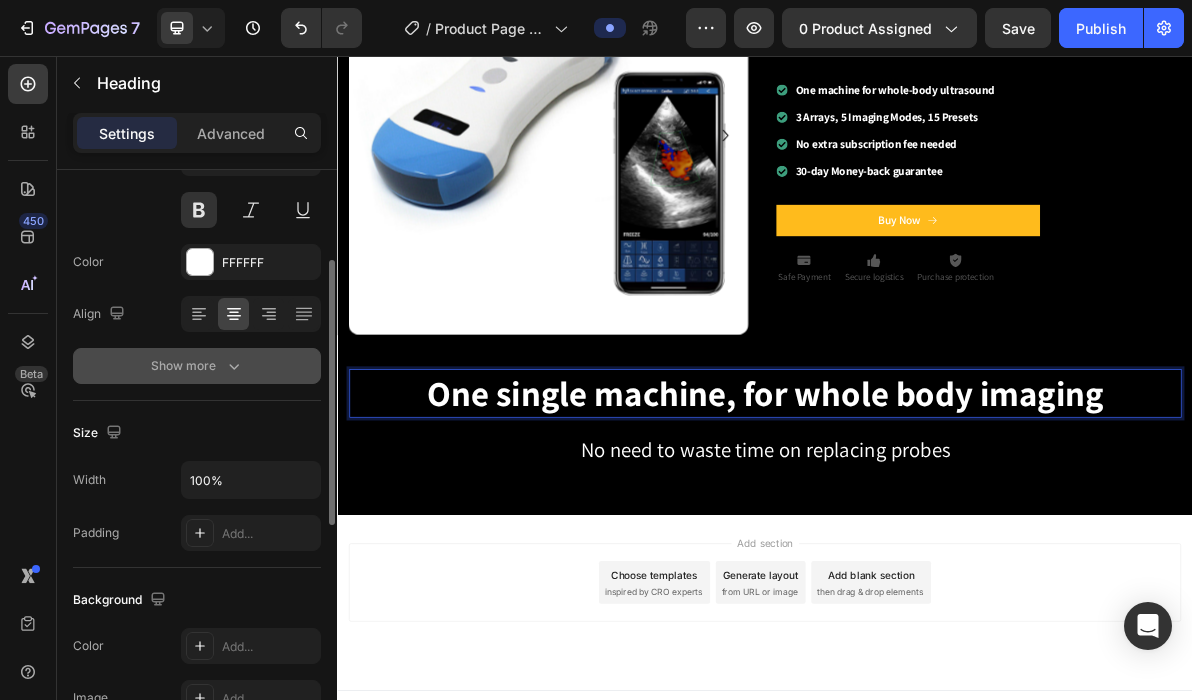 scroll, scrollTop: 100, scrollLeft: 0, axis: vertical 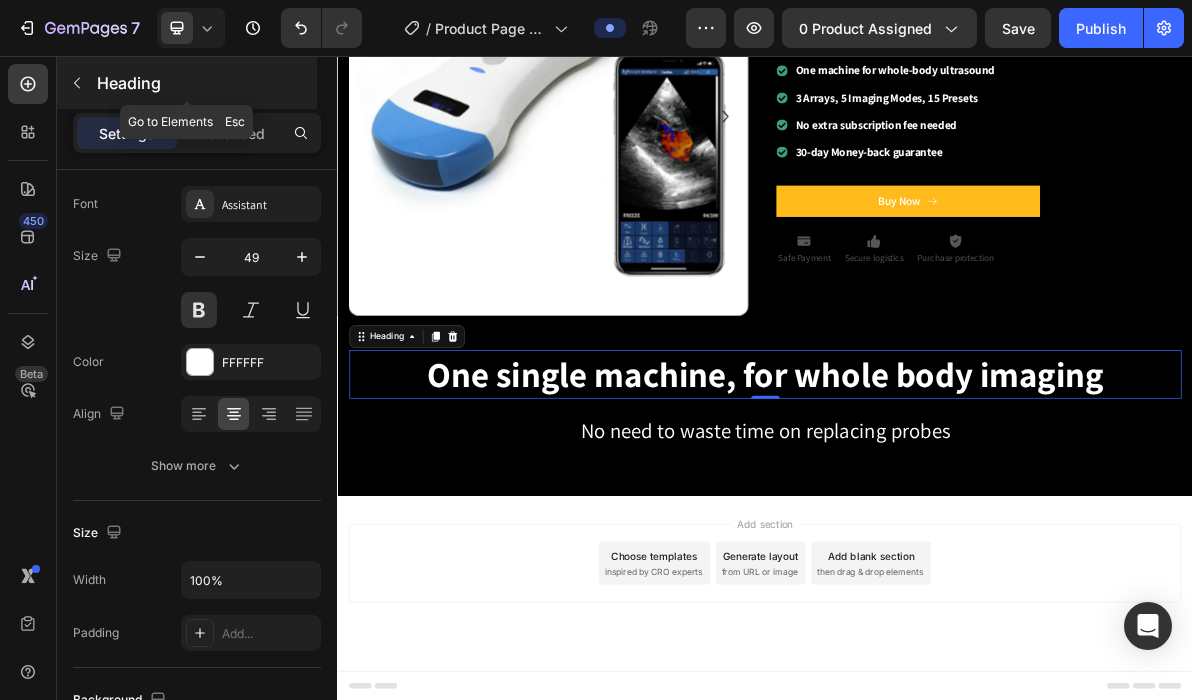 click 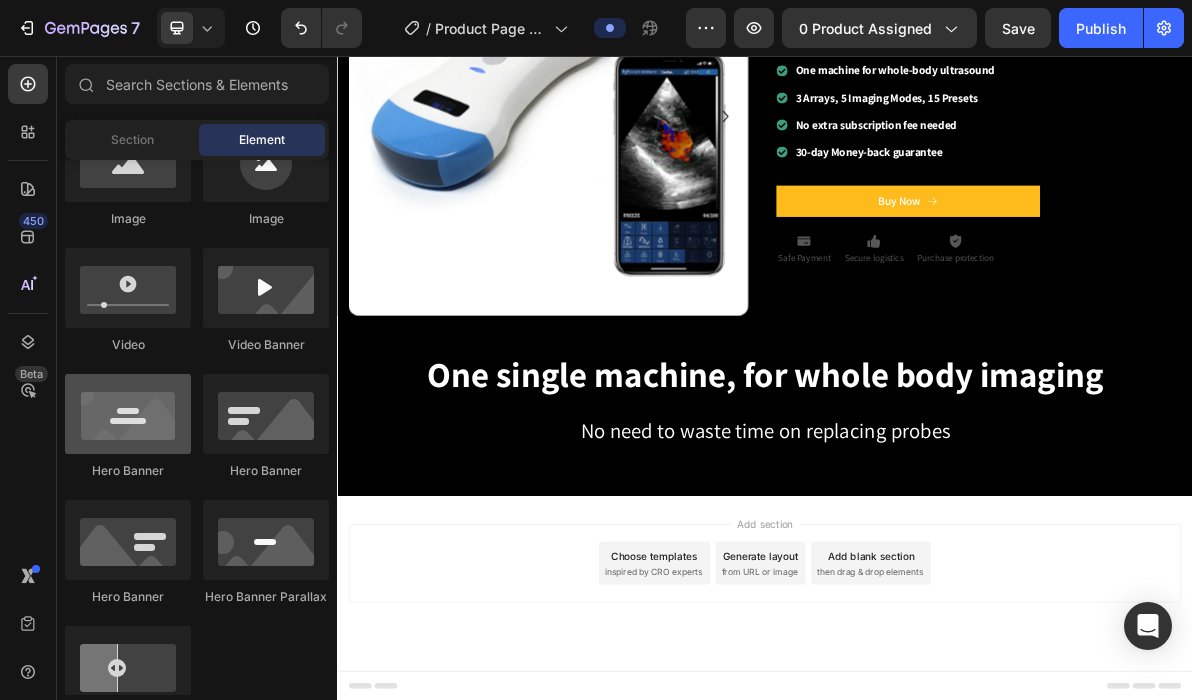 scroll, scrollTop: 600, scrollLeft: 0, axis: vertical 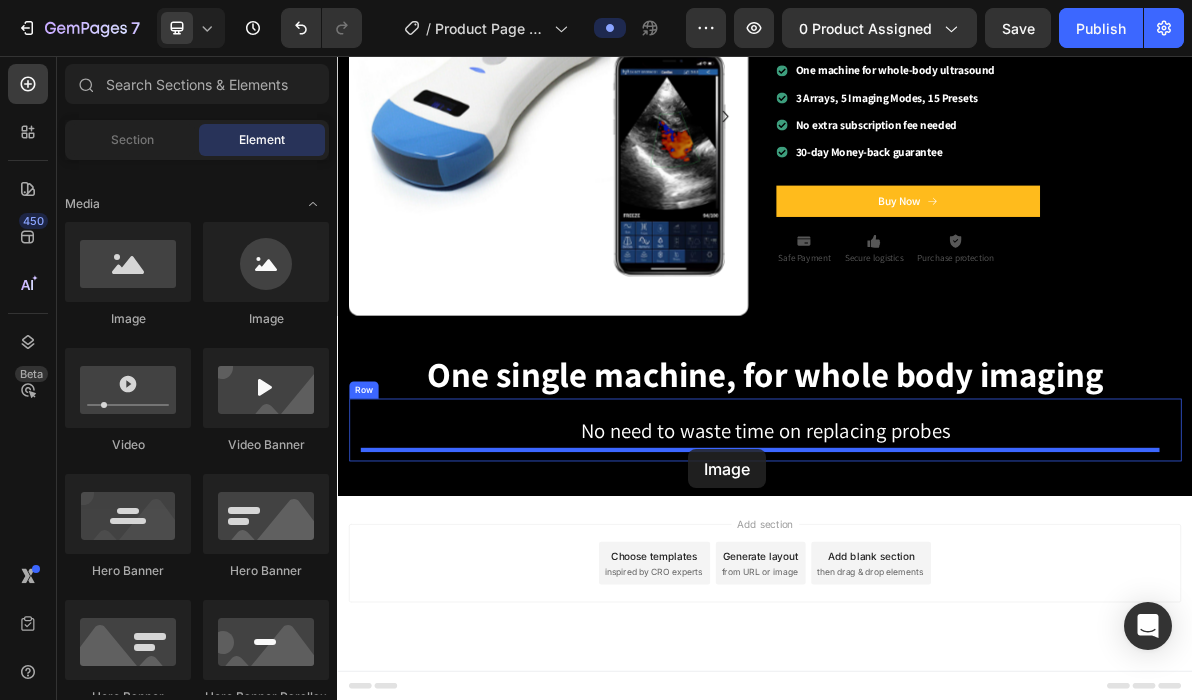 drag, startPoint x: 461, startPoint y: 320, endPoint x: 830, endPoint y: 608, distance: 468.08652 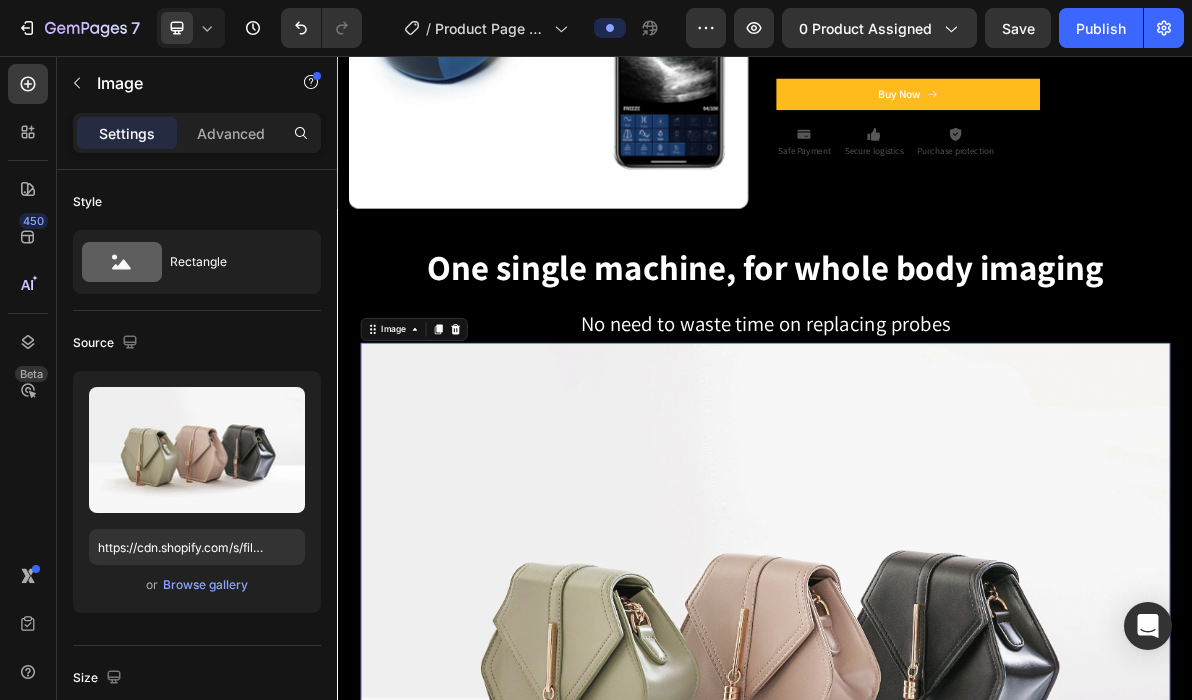 scroll, scrollTop: 482, scrollLeft: 0, axis: vertical 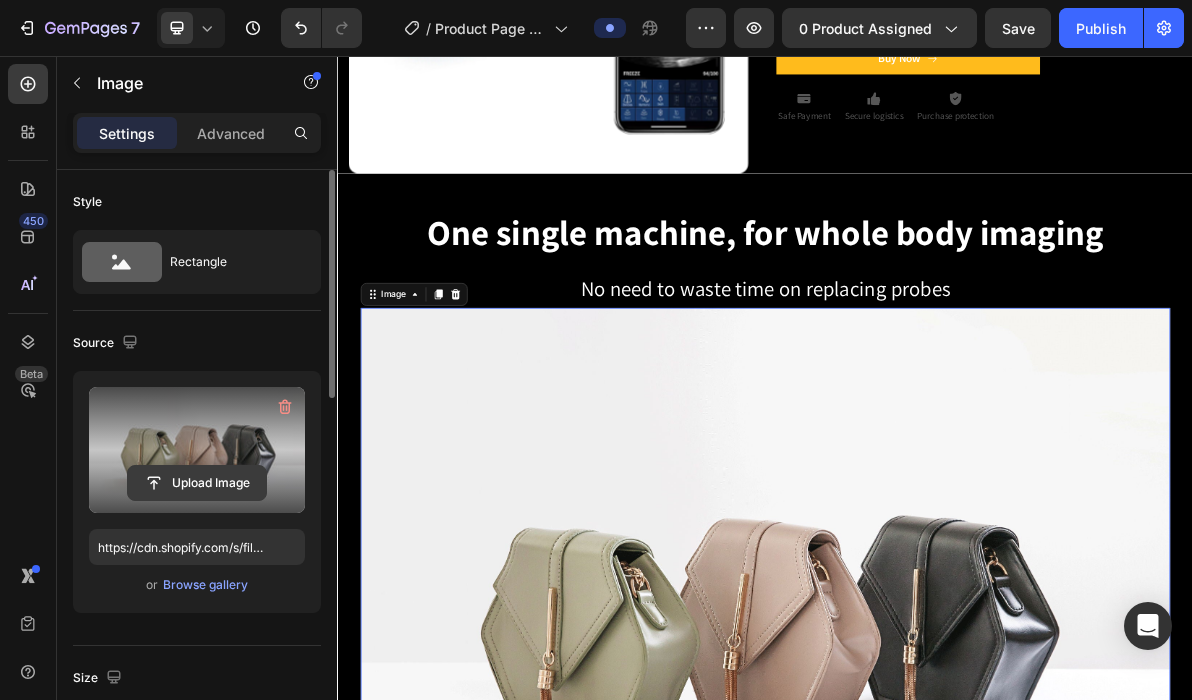 click 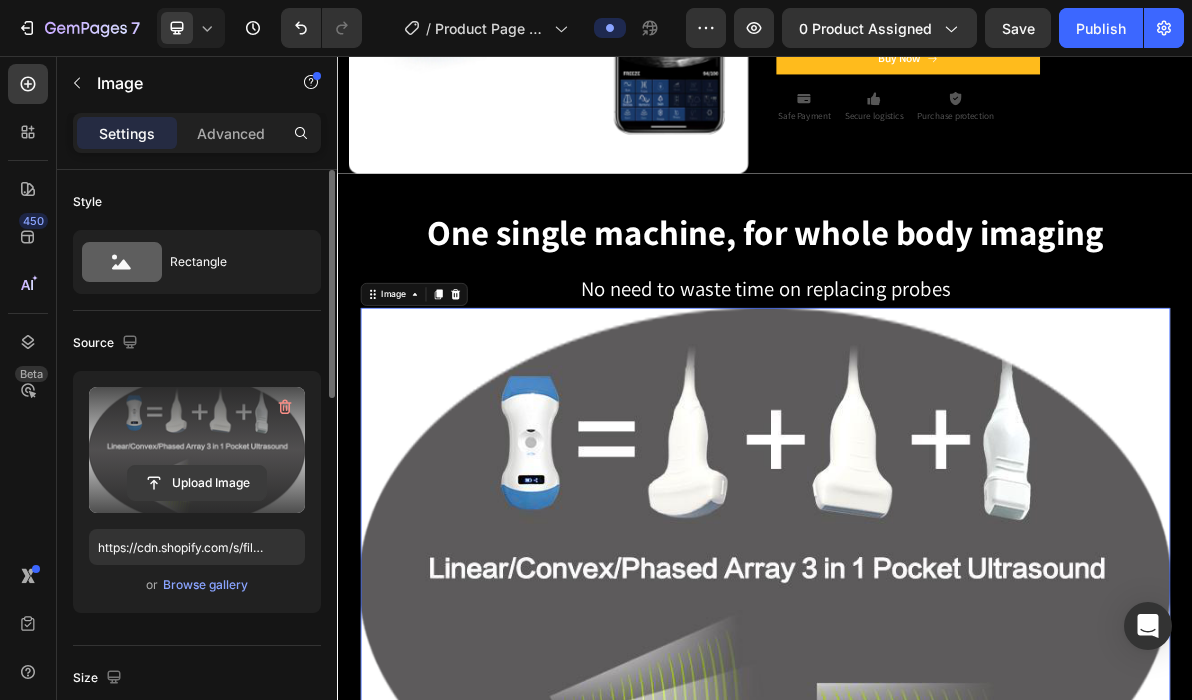 click 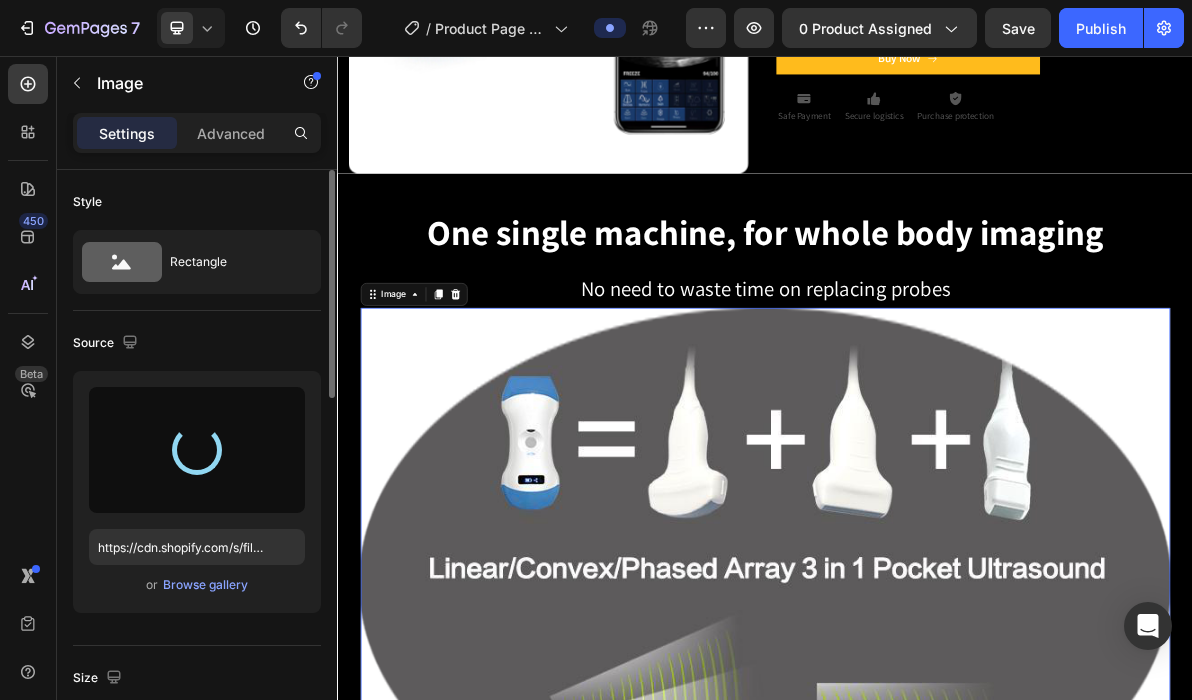 type on "https://cdn.shopify.com/s/files/1/0717/9822/7245/files/gempages_497106447956444296-09a60fe7-feca-4a09-be9c-c9ce9af1967d.png" 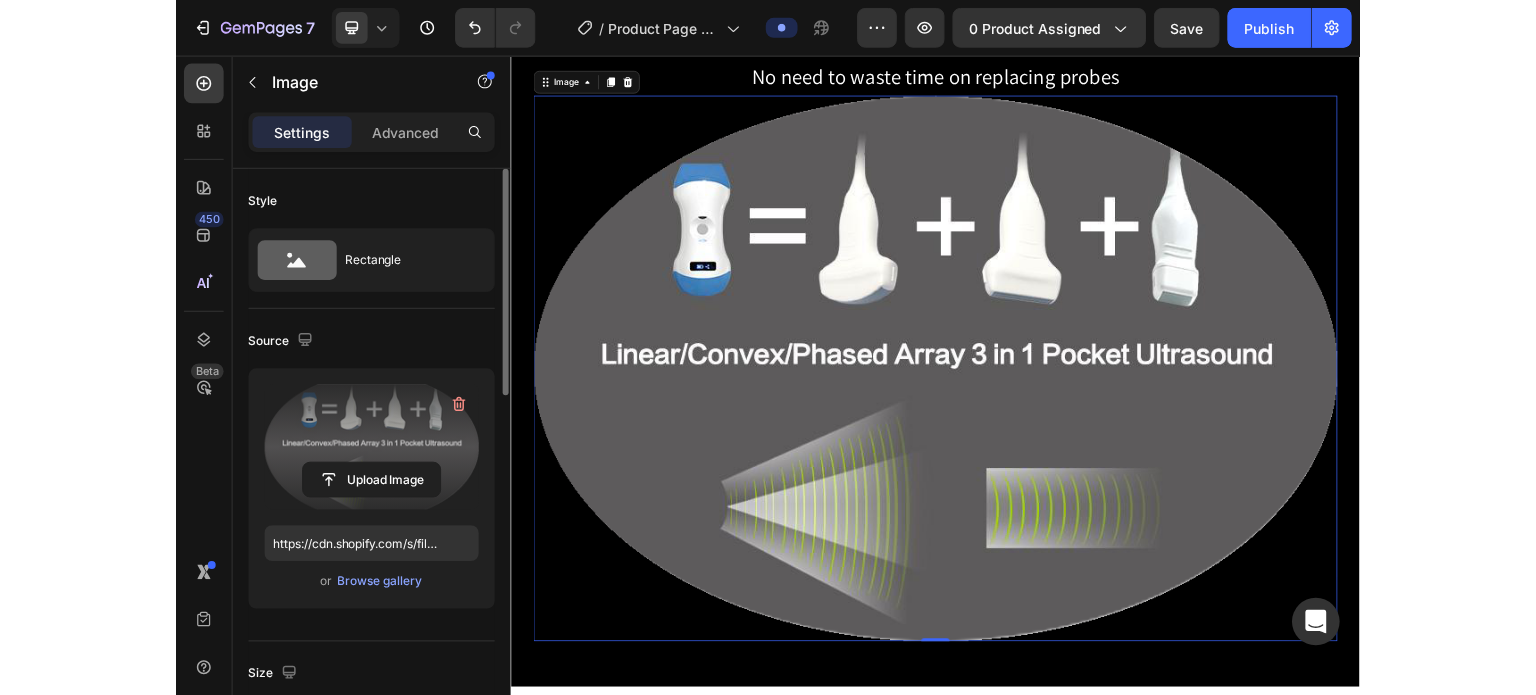 scroll, scrollTop: 743, scrollLeft: 0, axis: vertical 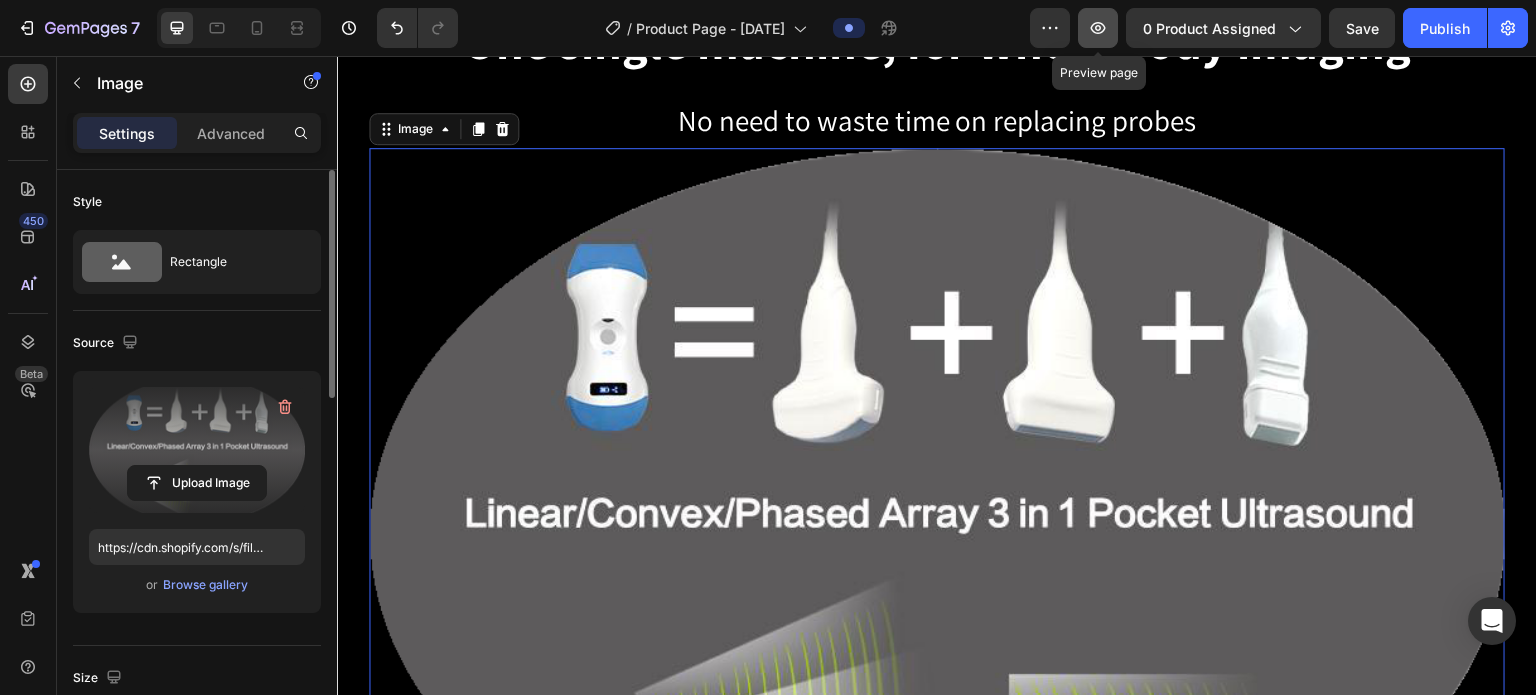 click 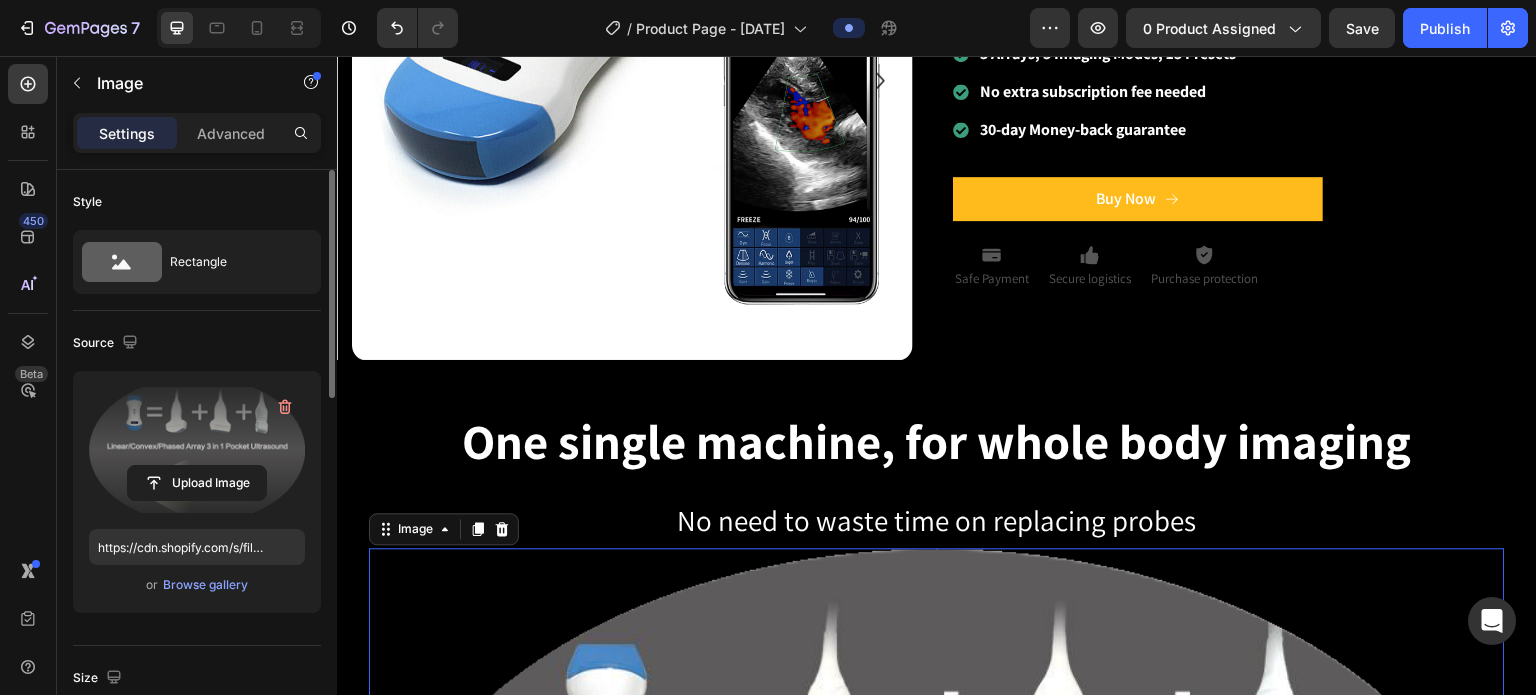scroll, scrollTop: 843, scrollLeft: 0, axis: vertical 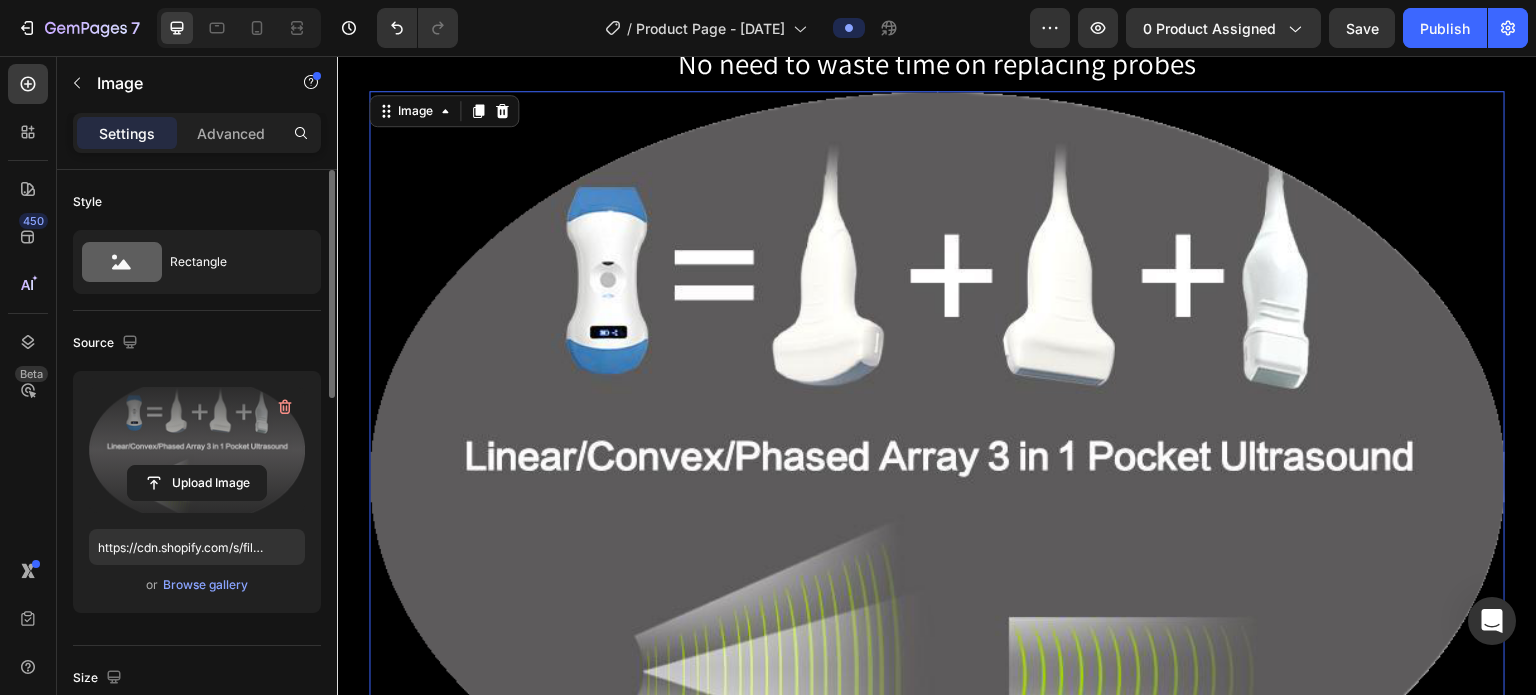 click at bounding box center (937, 476) 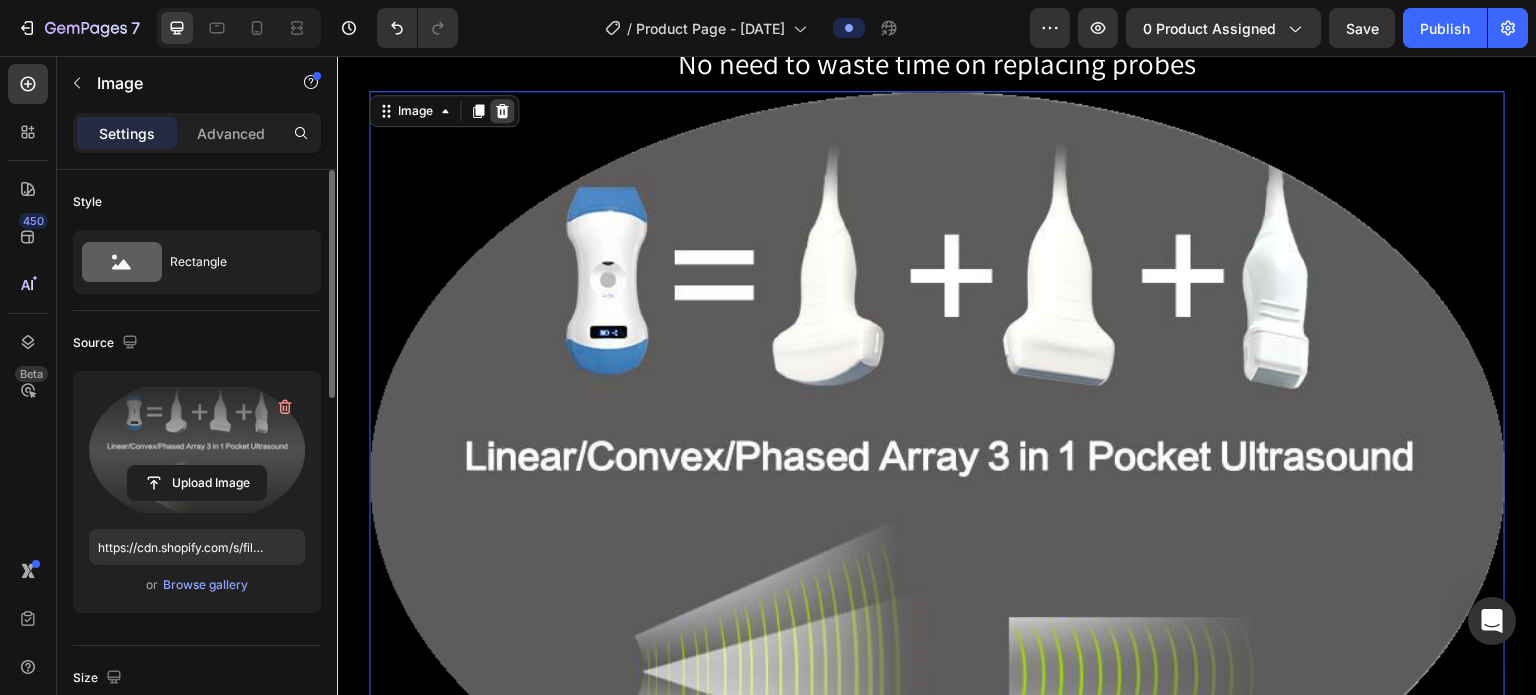 click 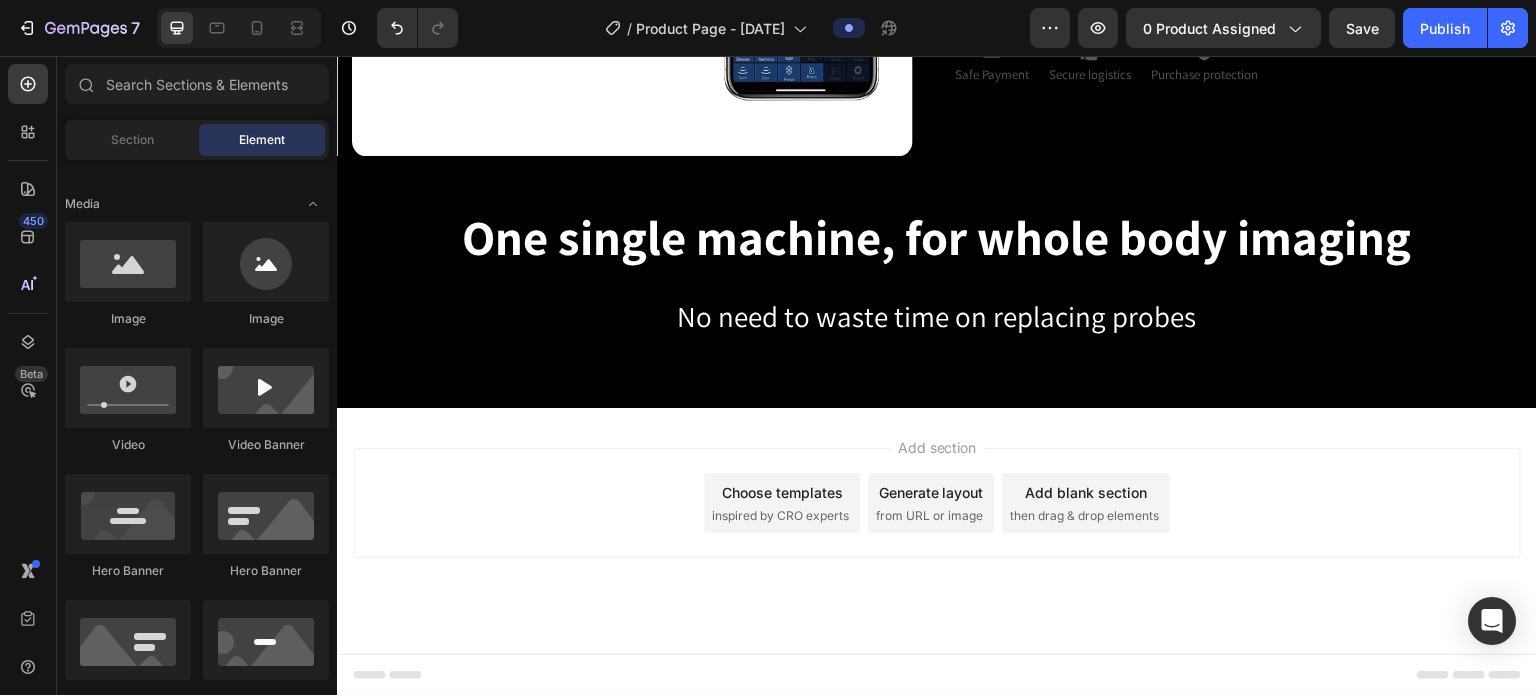 scroll, scrollTop: 547, scrollLeft: 0, axis: vertical 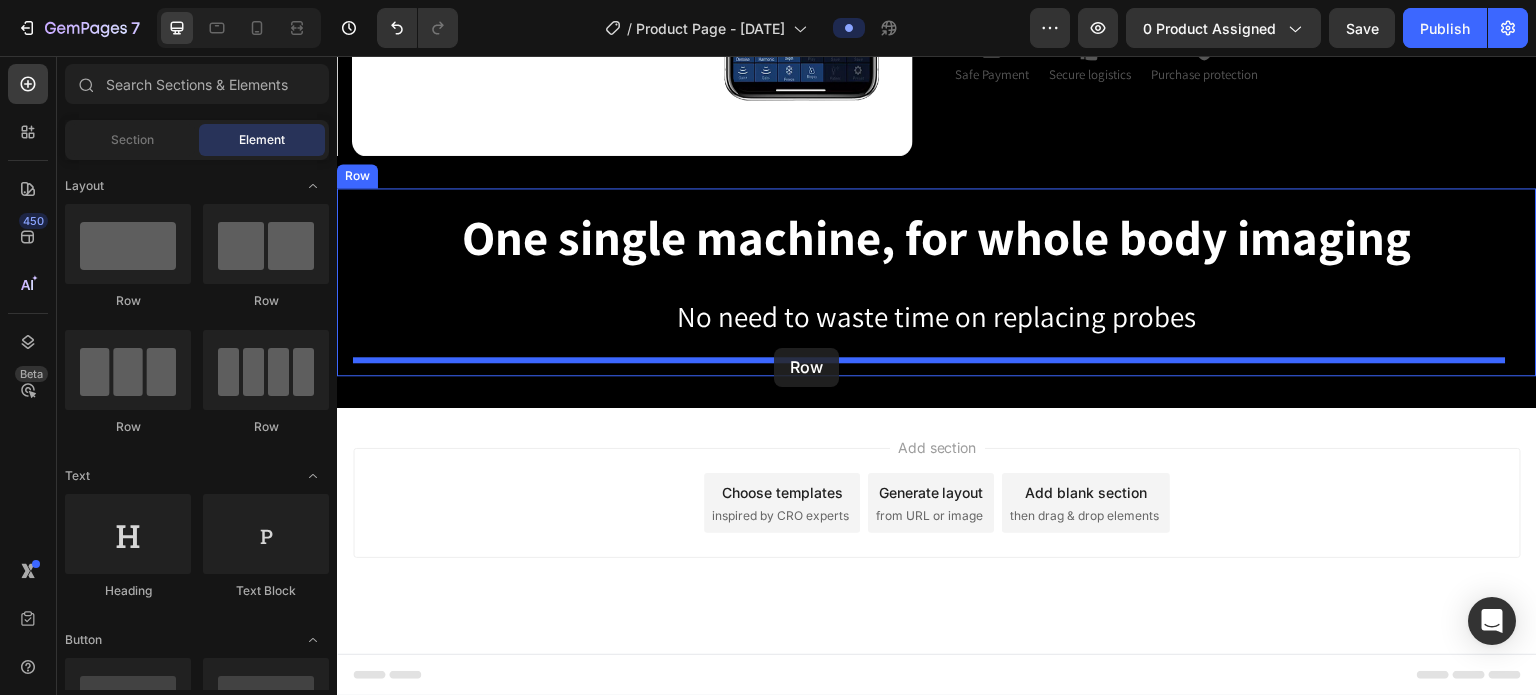 drag, startPoint x: 579, startPoint y: 299, endPoint x: 774, endPoint y: 348, distance: 201.06218 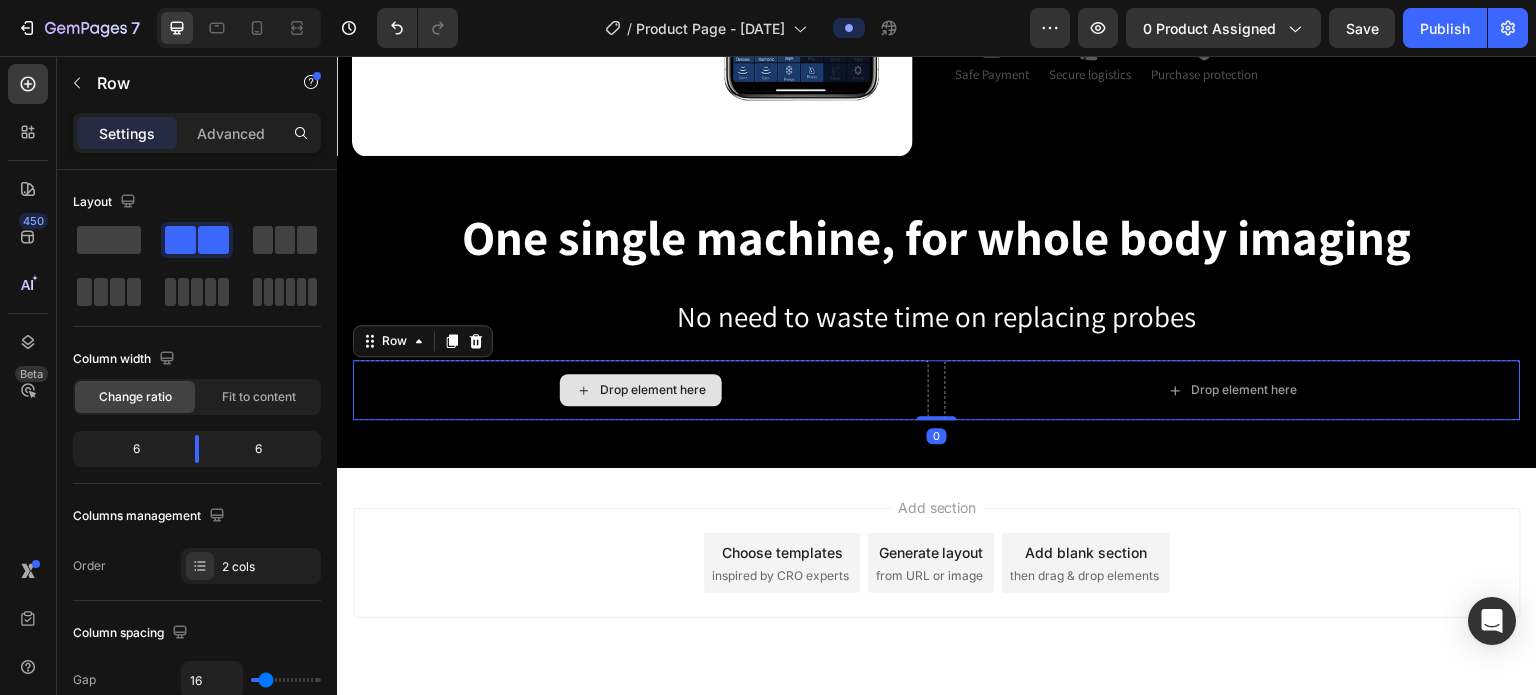 scroll, scrollTop: 607, scrollLeft: 0, axis: vertical 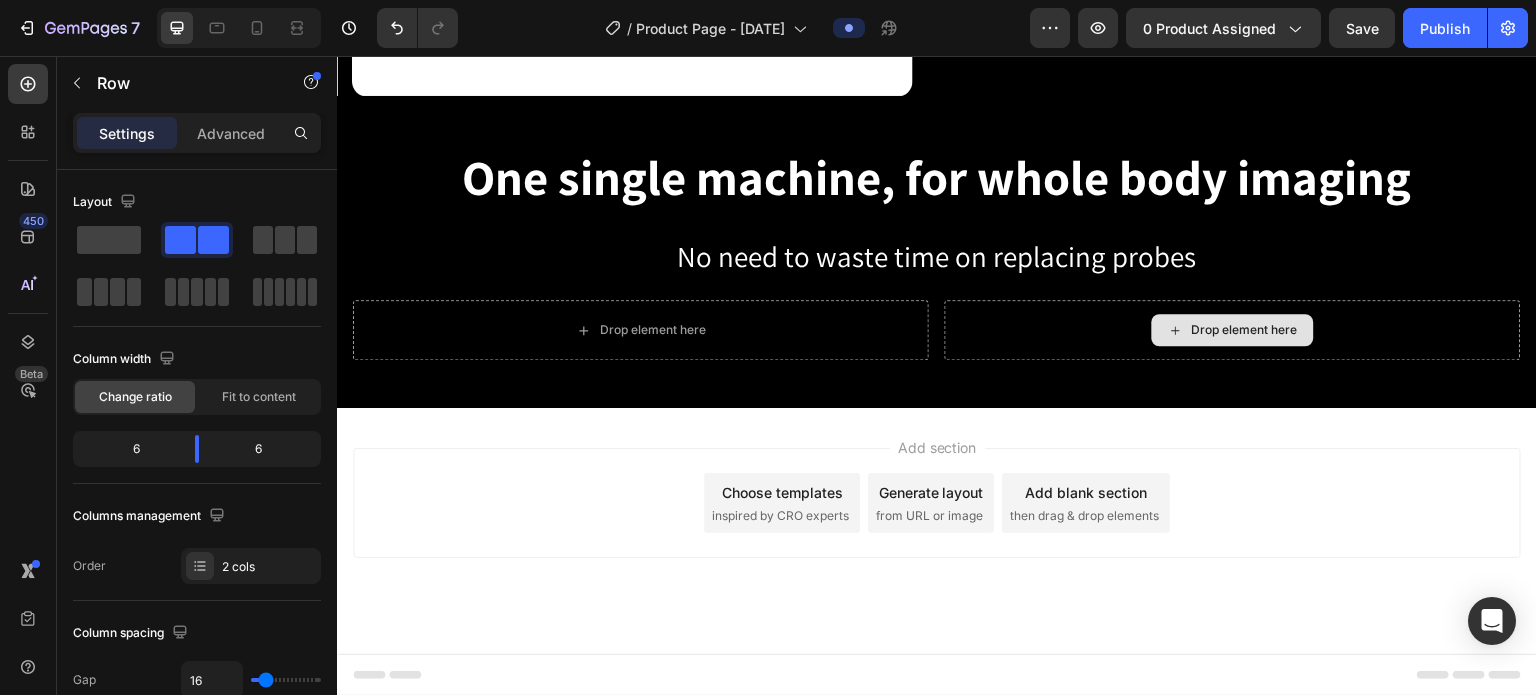 click on "Drop element here" at bounding box center [1245, 330] 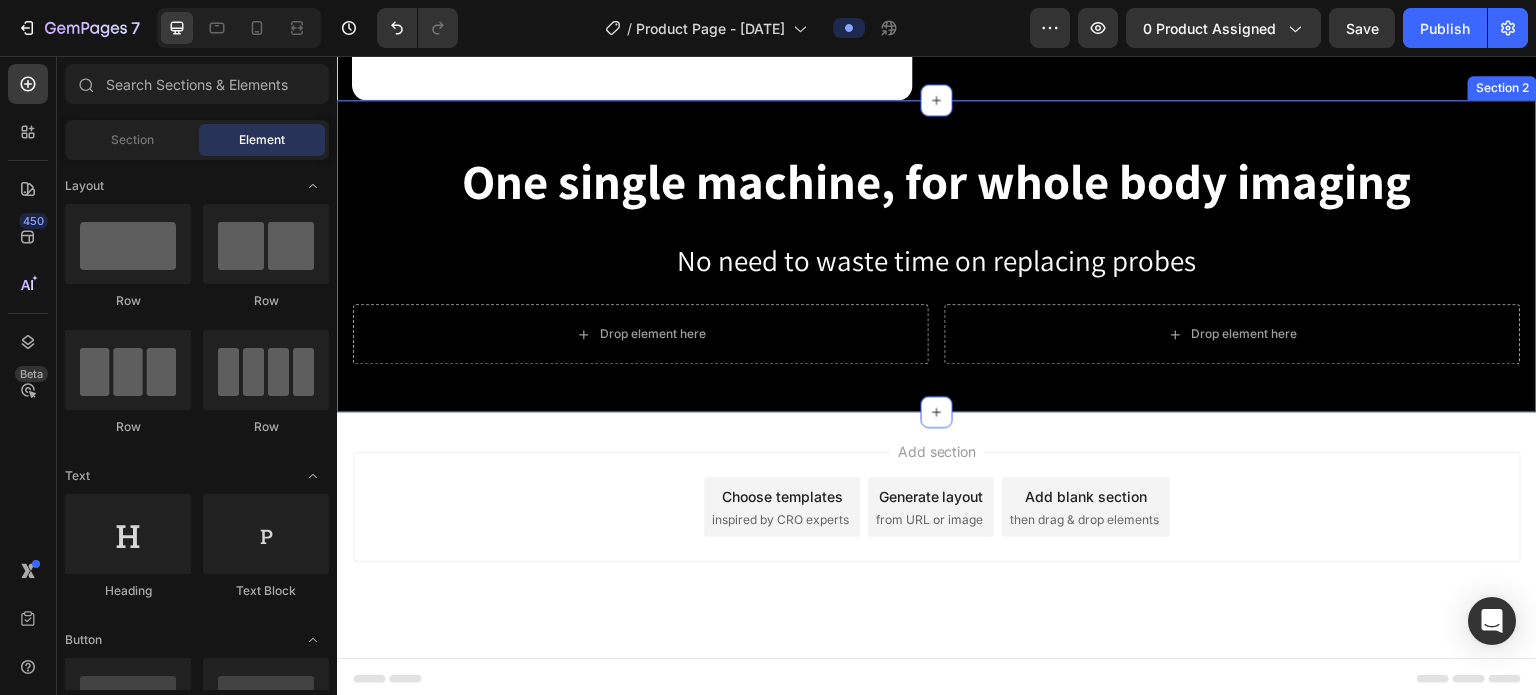 scroll, scrollTop: 607, scrollLeft: 0, axis: vertical 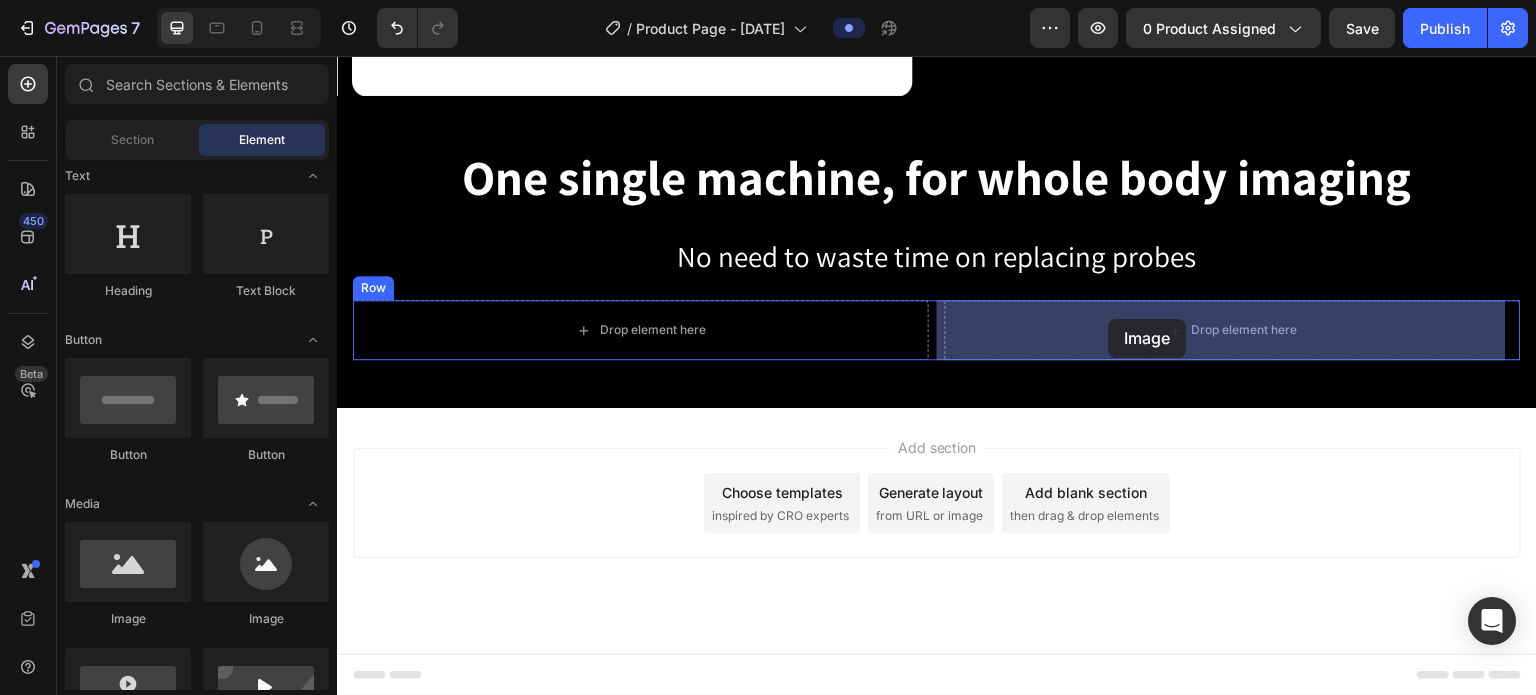 drag, startPoint x: 453, startPoint y: 627, endPoint x: 1109, endPoint y: 319, distance: 724.70685 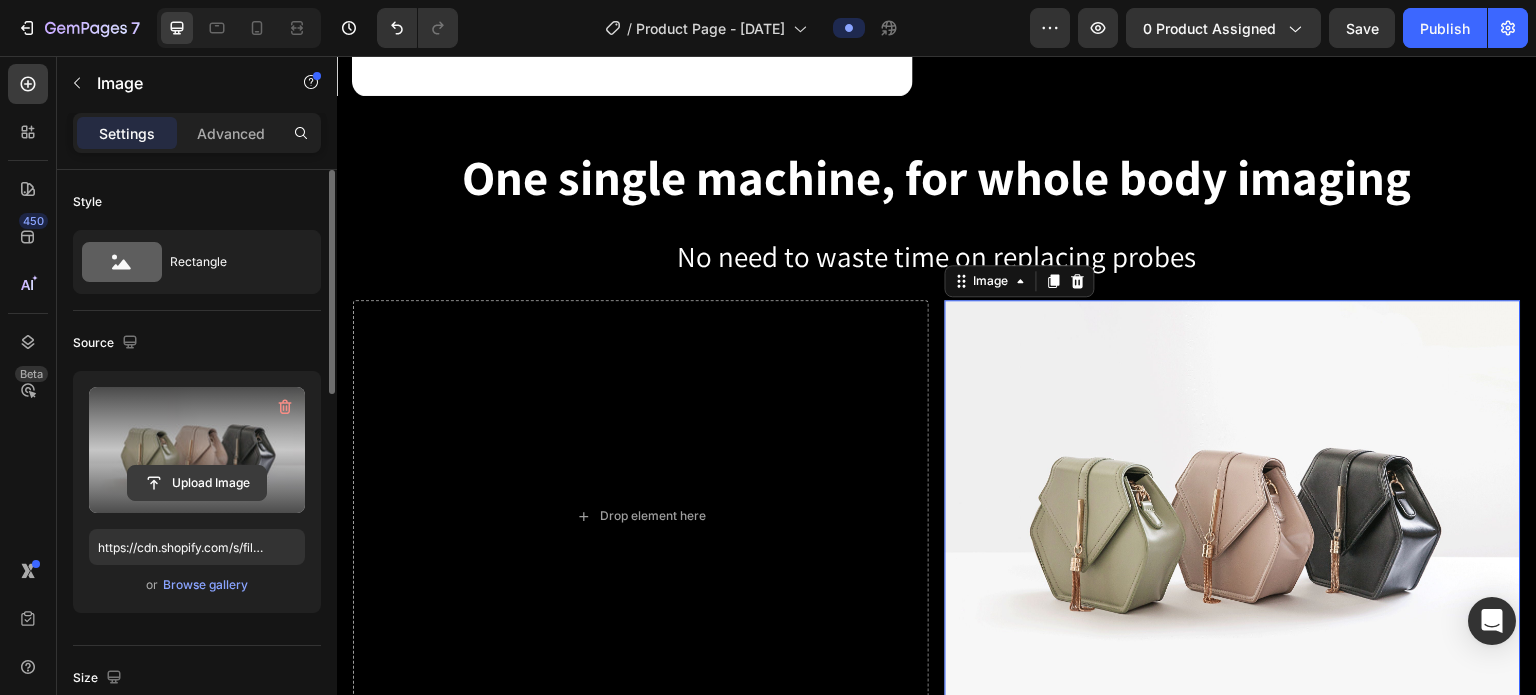 click 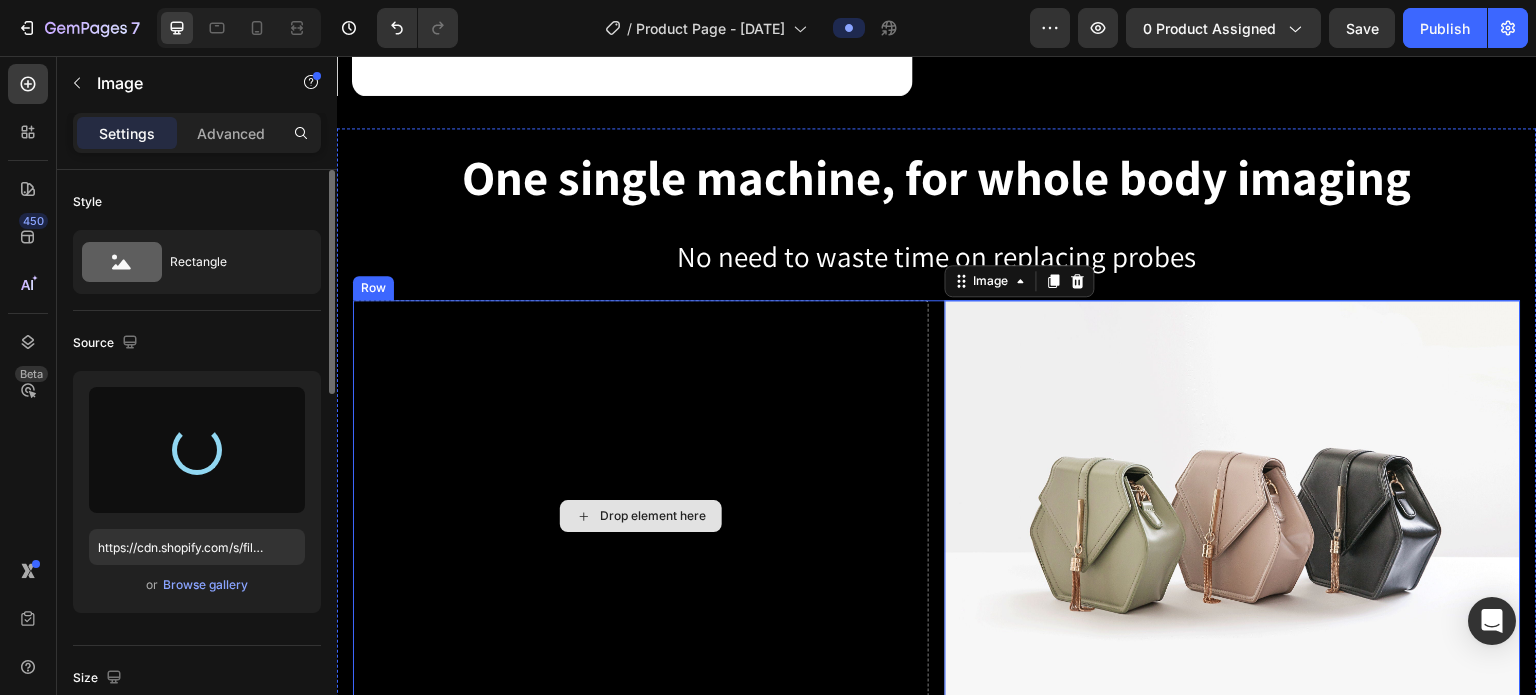 type on "https://cdn.shopify.com/s/files/1/0717/9822/7245/files/gempages_497106447956444296-09a60fe7-feca-4a09-be9c-c9ce9af1967d.png" 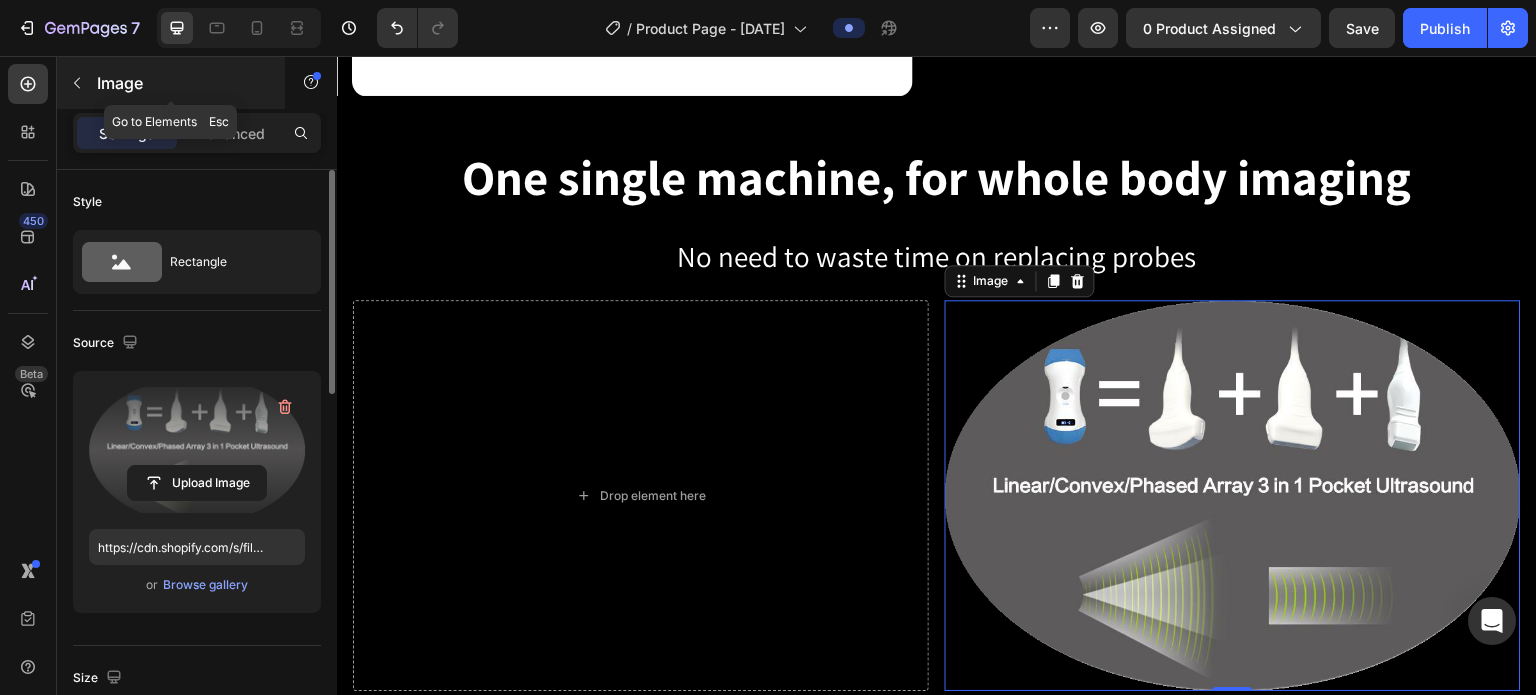 click 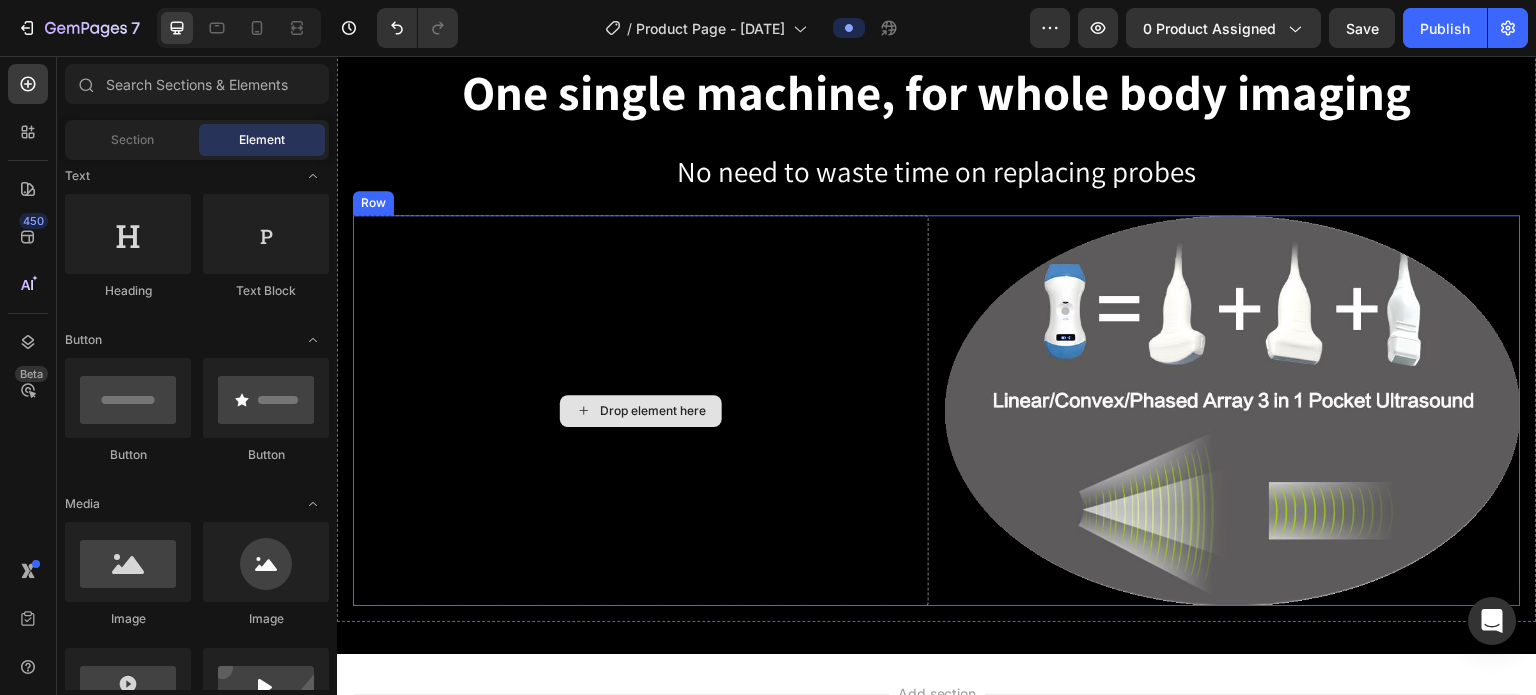 scroll, scrollTop: 607, scrollLeft: 0, axis: vertical 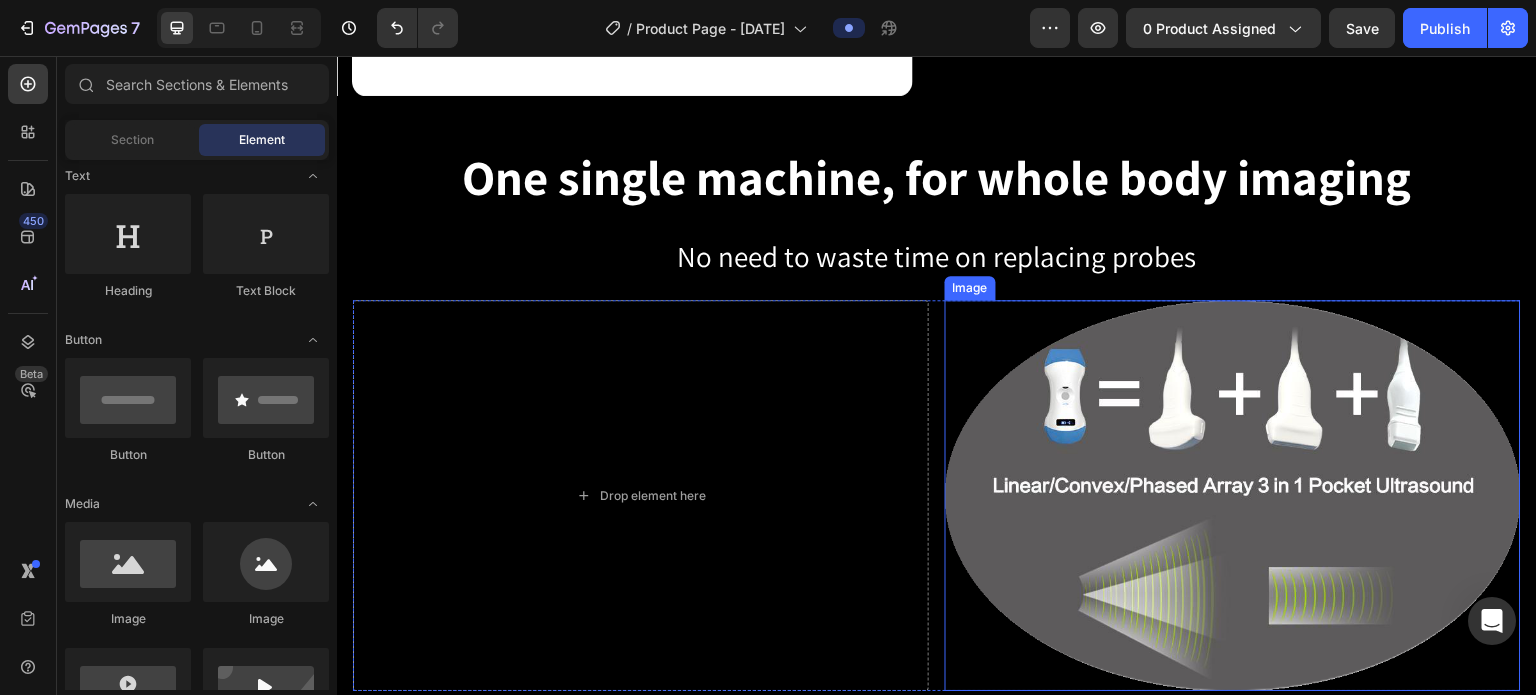 click at bounding box center (1233, 495) 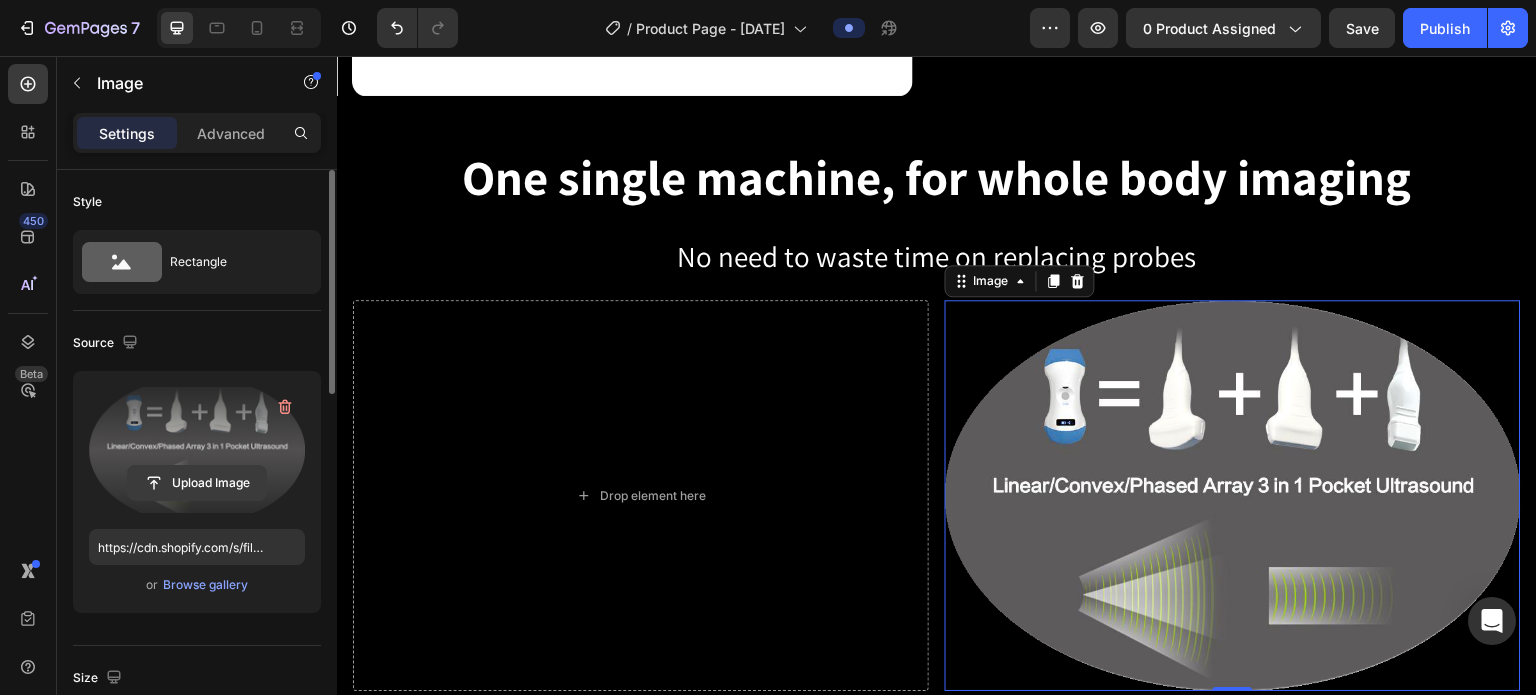 click 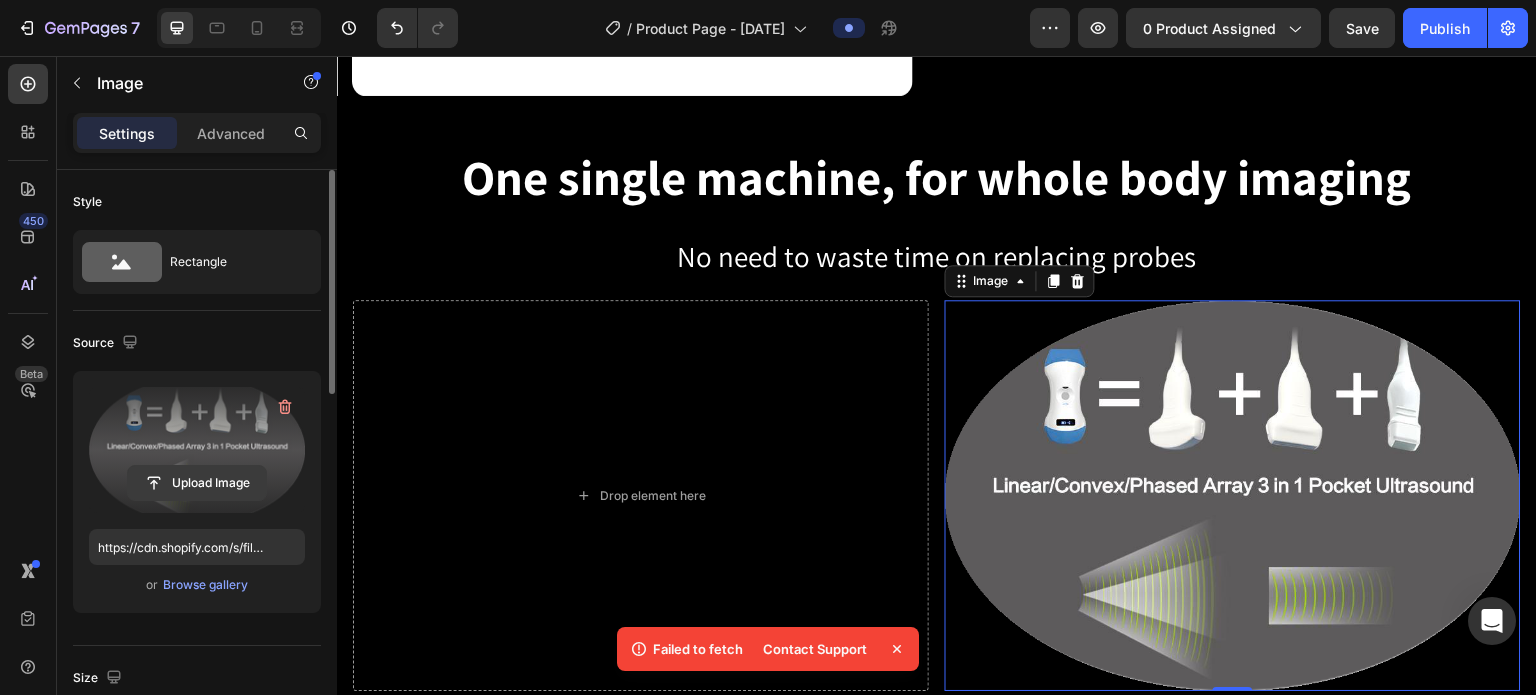click 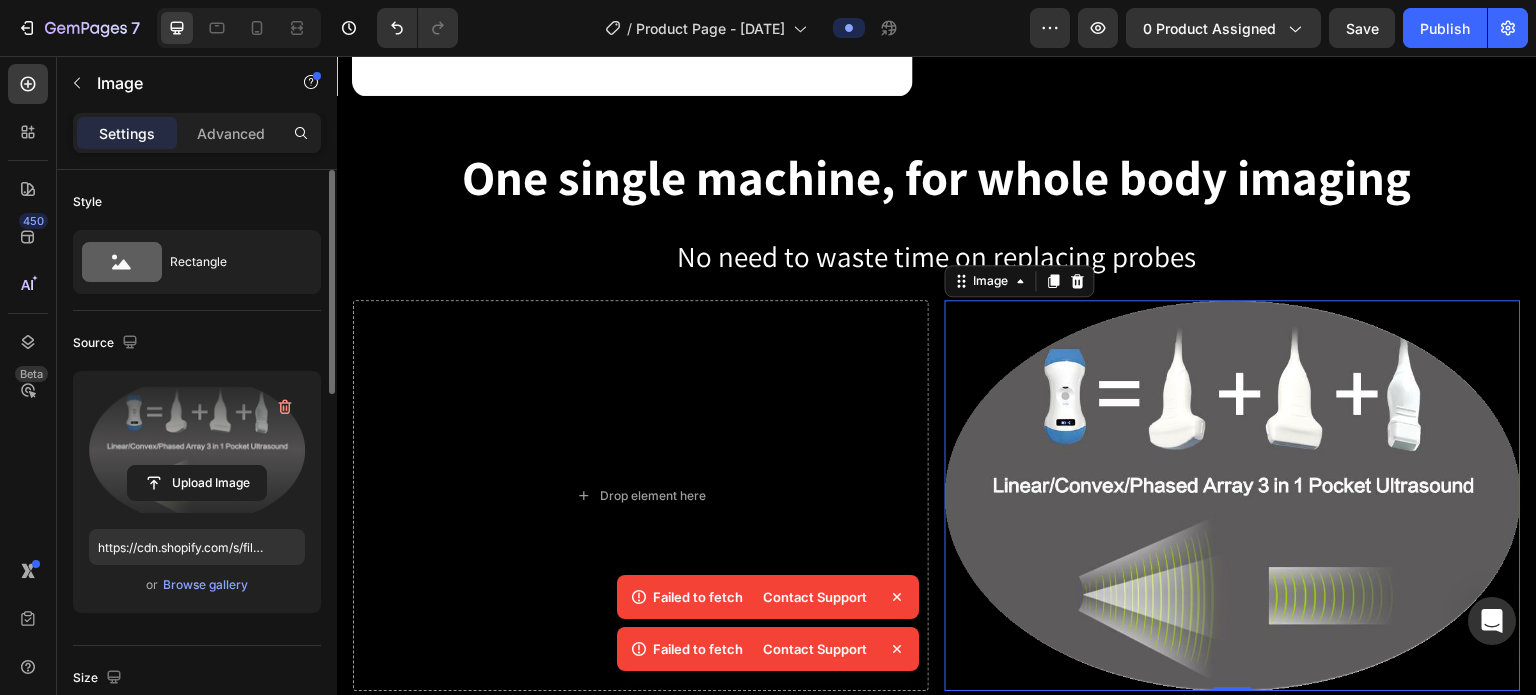 click 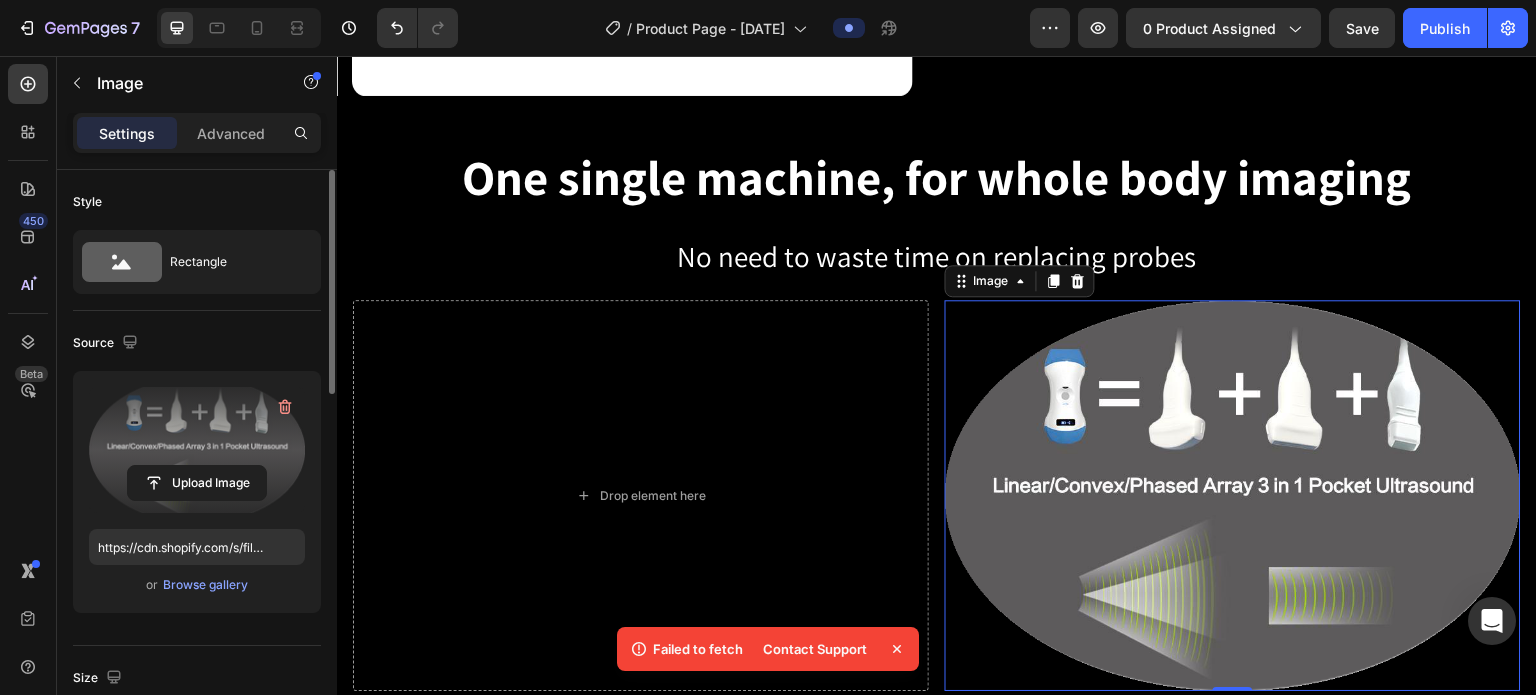 click 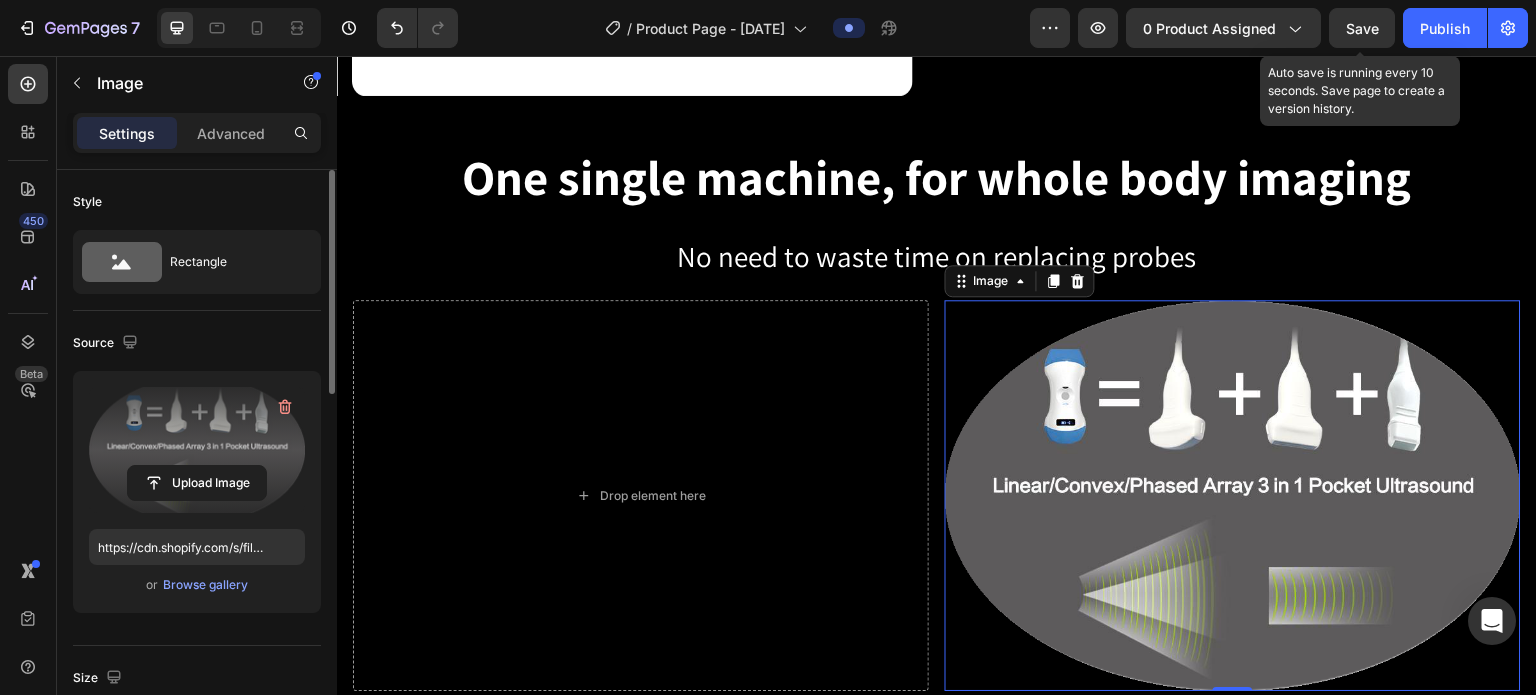 click on "Save" at bounding box center [1362, 28] 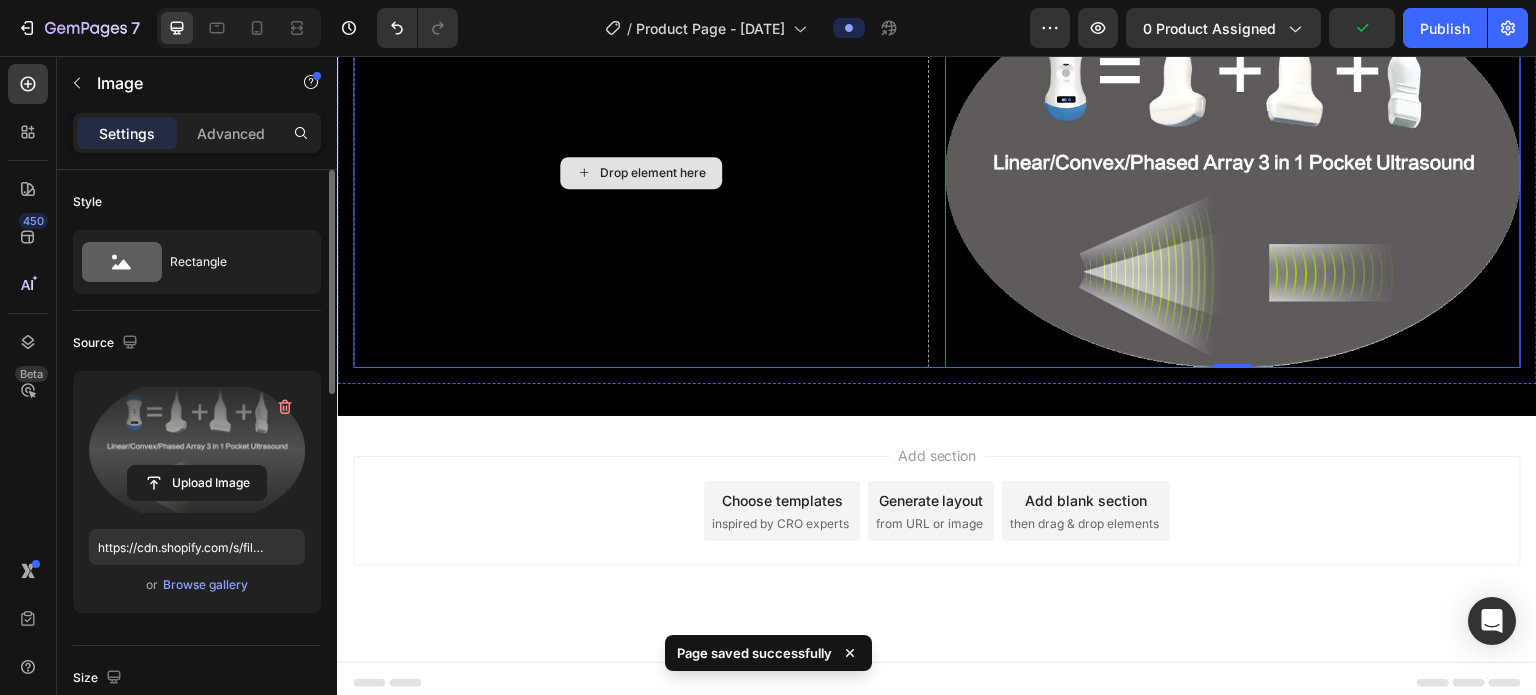 scroll, scrollTop: 932, scrollLeft: 0, axis: vertical 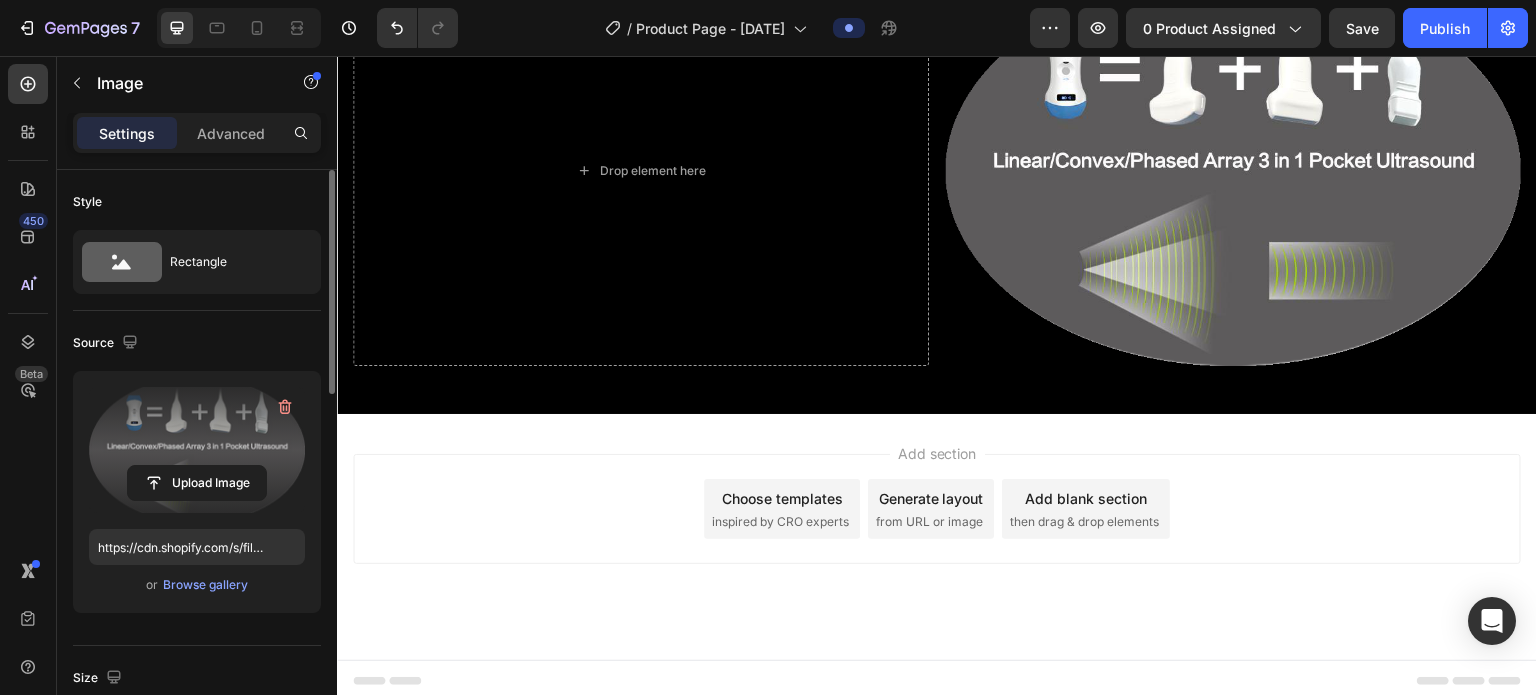 click on "Add section Choose templates inspired by CRO experts Generate layout from URL or image Add blank section then drag & drop elements" at bounding box center [937, 509] 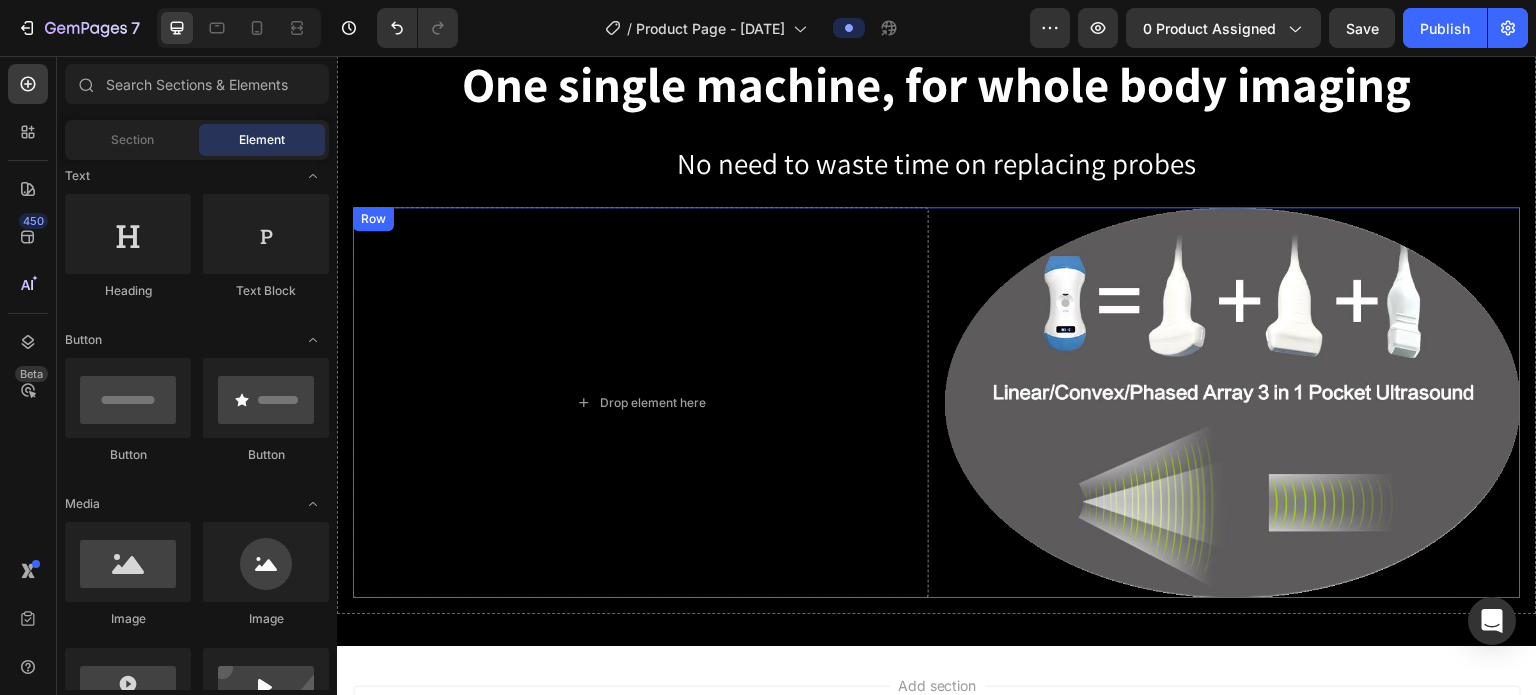 scroll, scrollTop: 532, scrollLeft: 0, axis: vertical 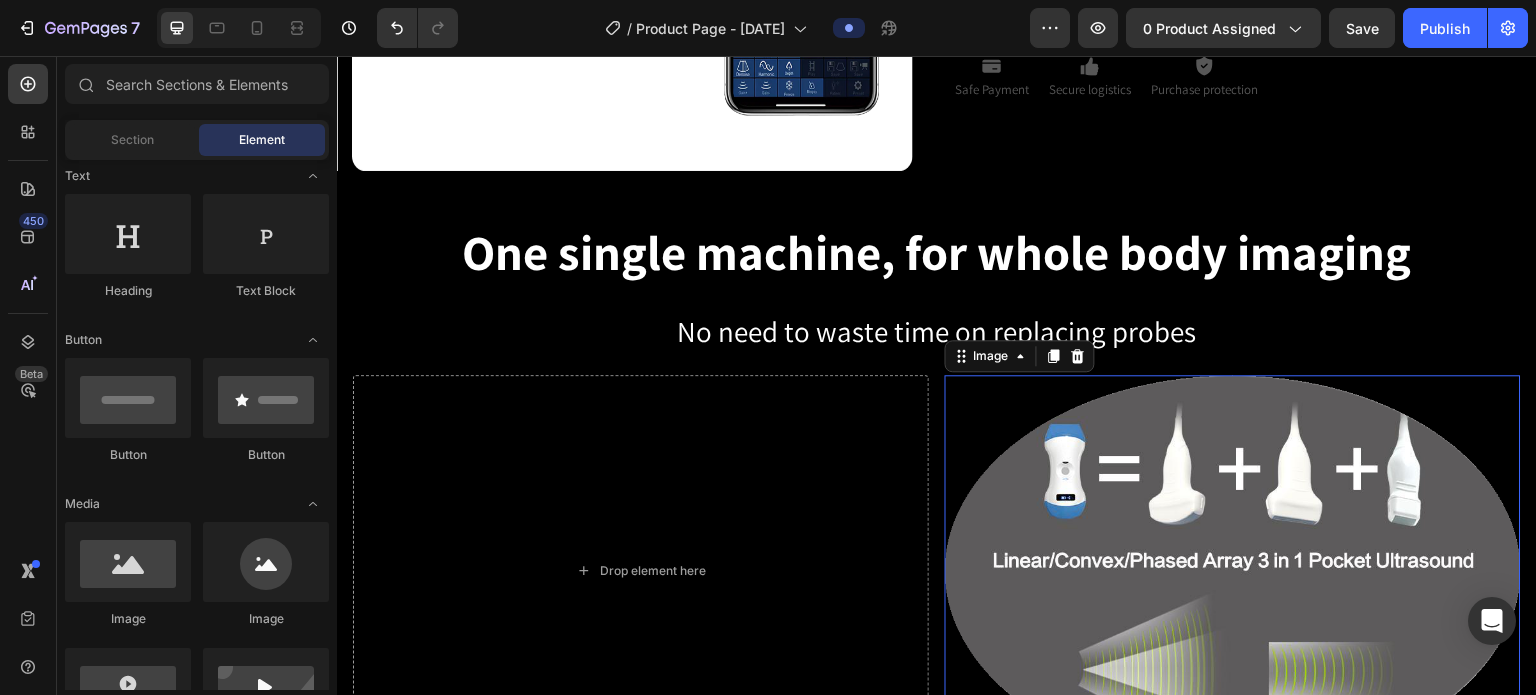 click at bounding box center (1233, 570) 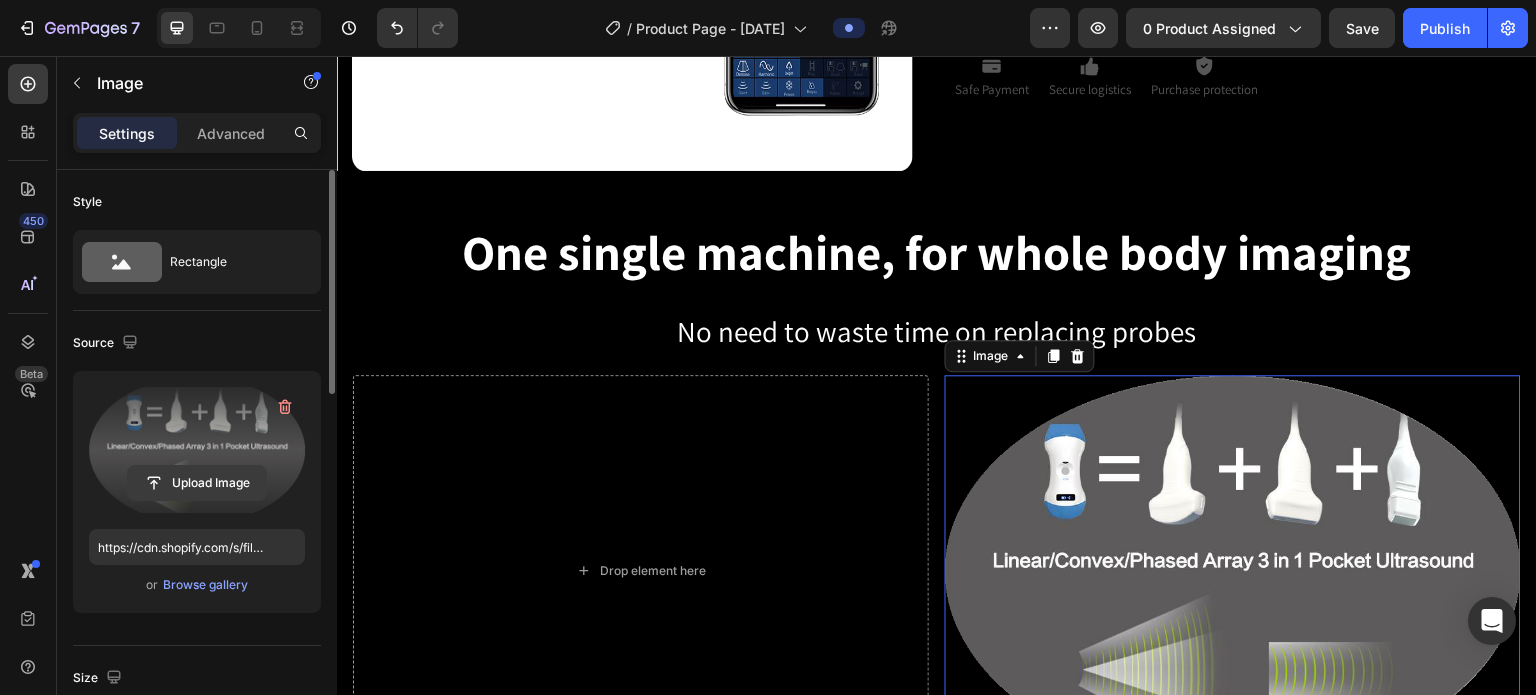 click 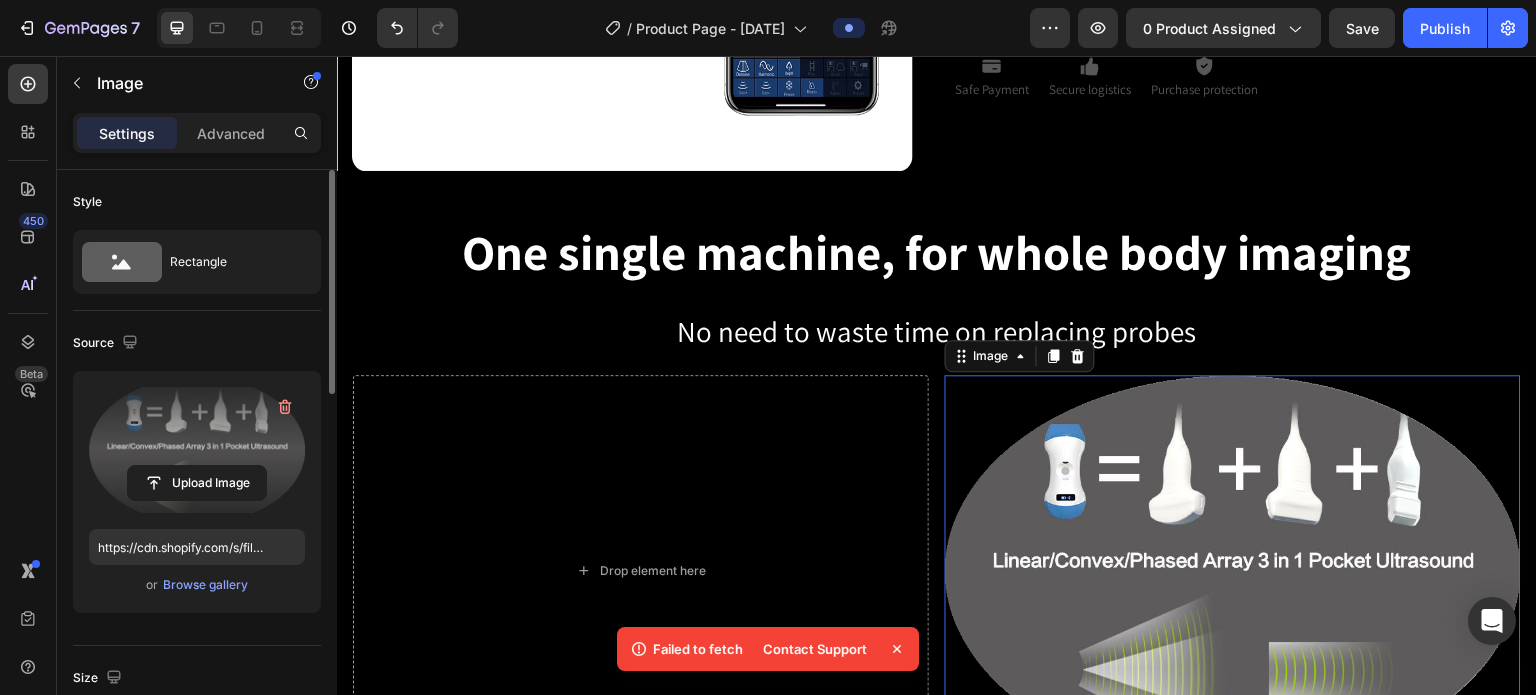 click 